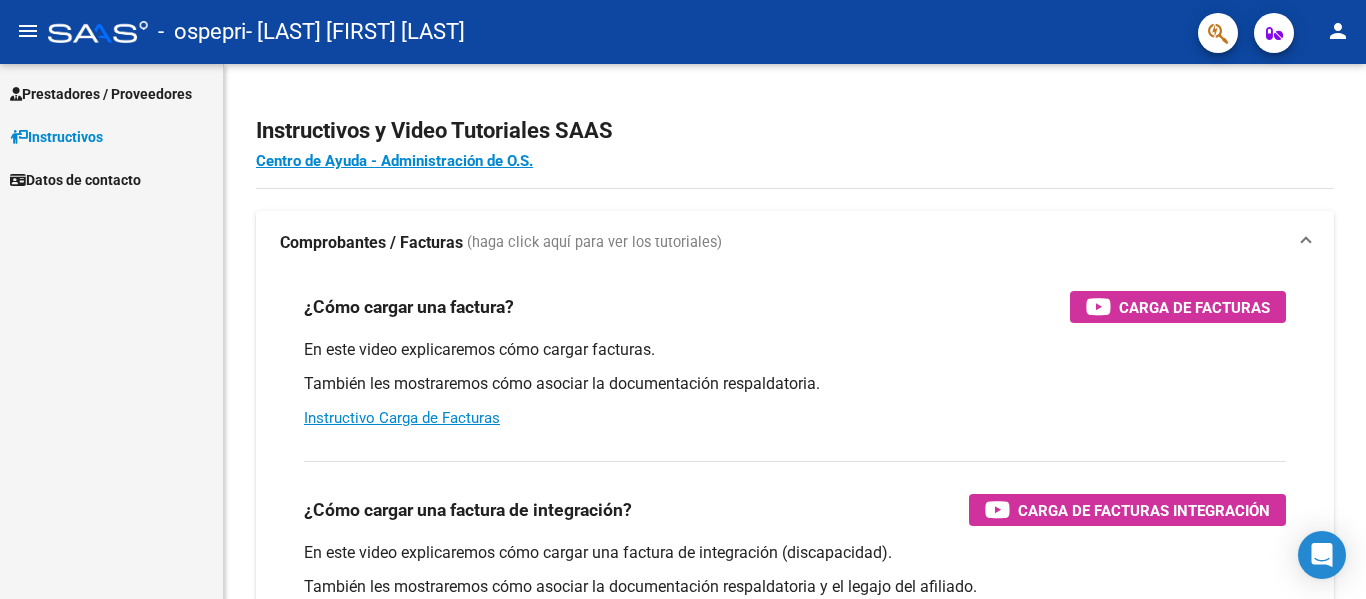 scroll, scrollTop: 0, scrollLeft: 0, axis: both 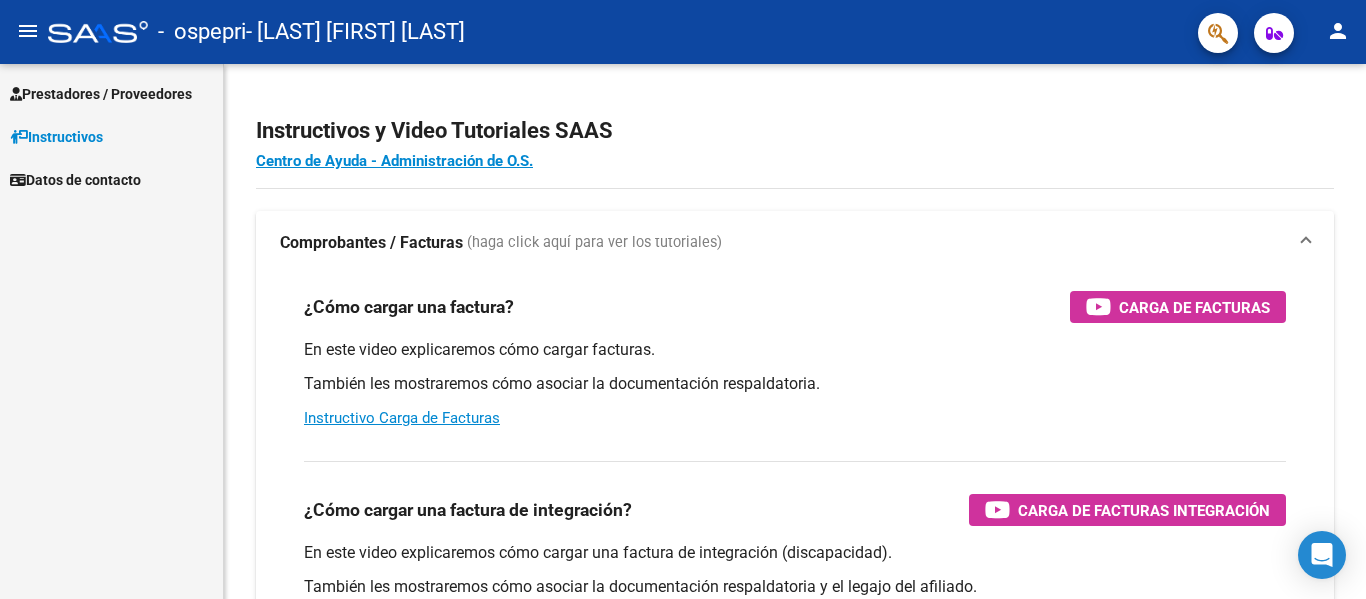 click on "Prestadores / Proveedores" at bounding box center [101, 94] 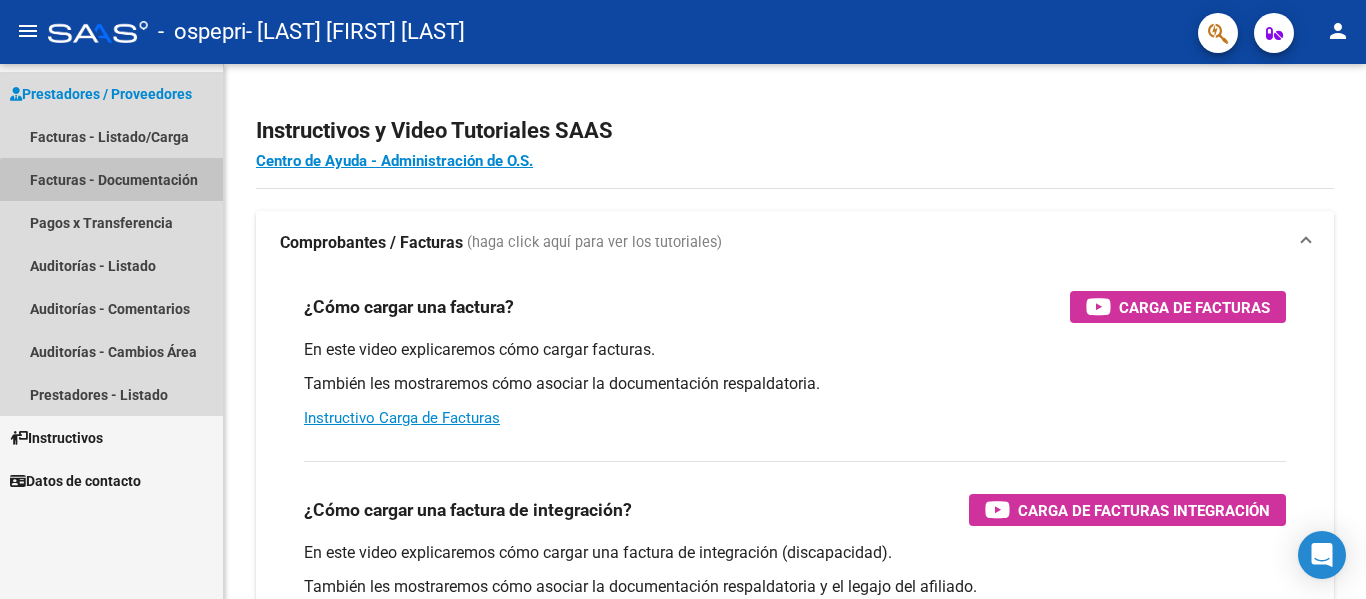 click on "Facturas - Documentación" at bounding box center [111, 179] 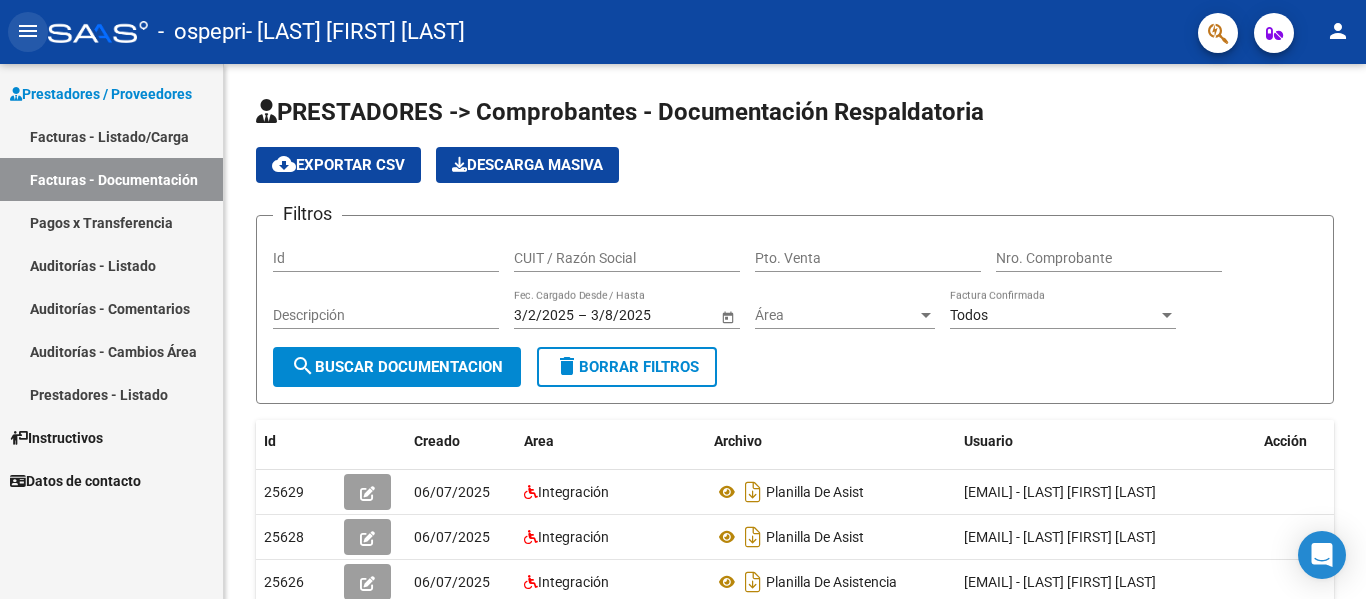 click on "menu" 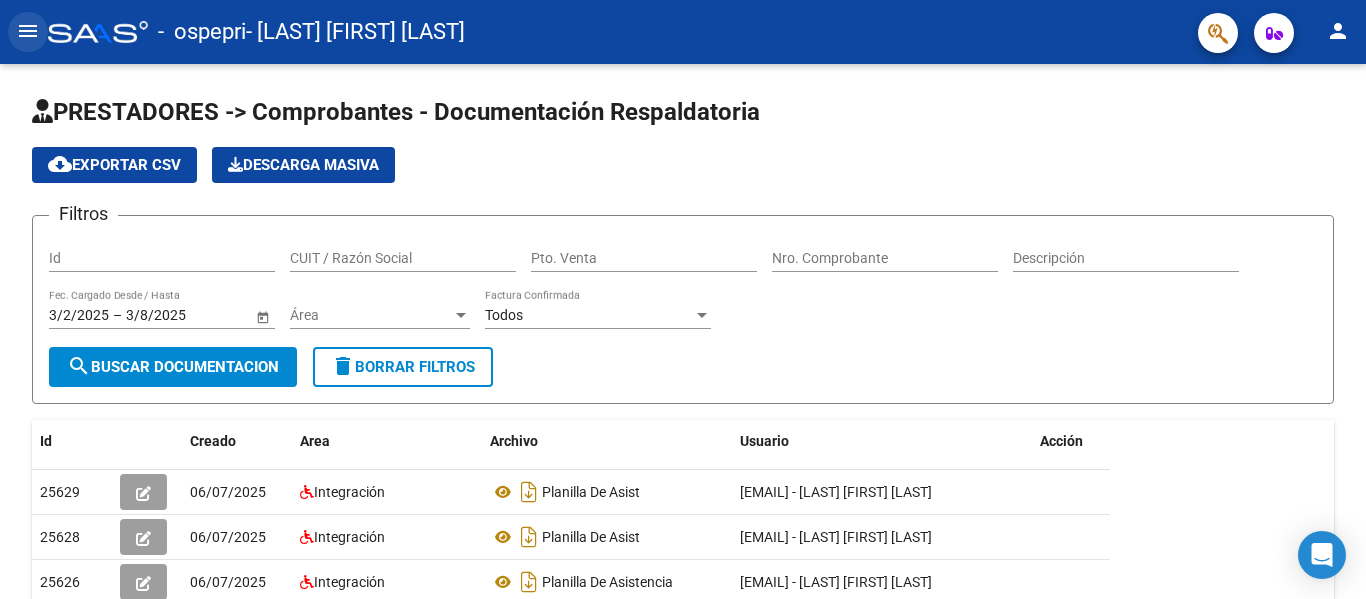 click on "menu" 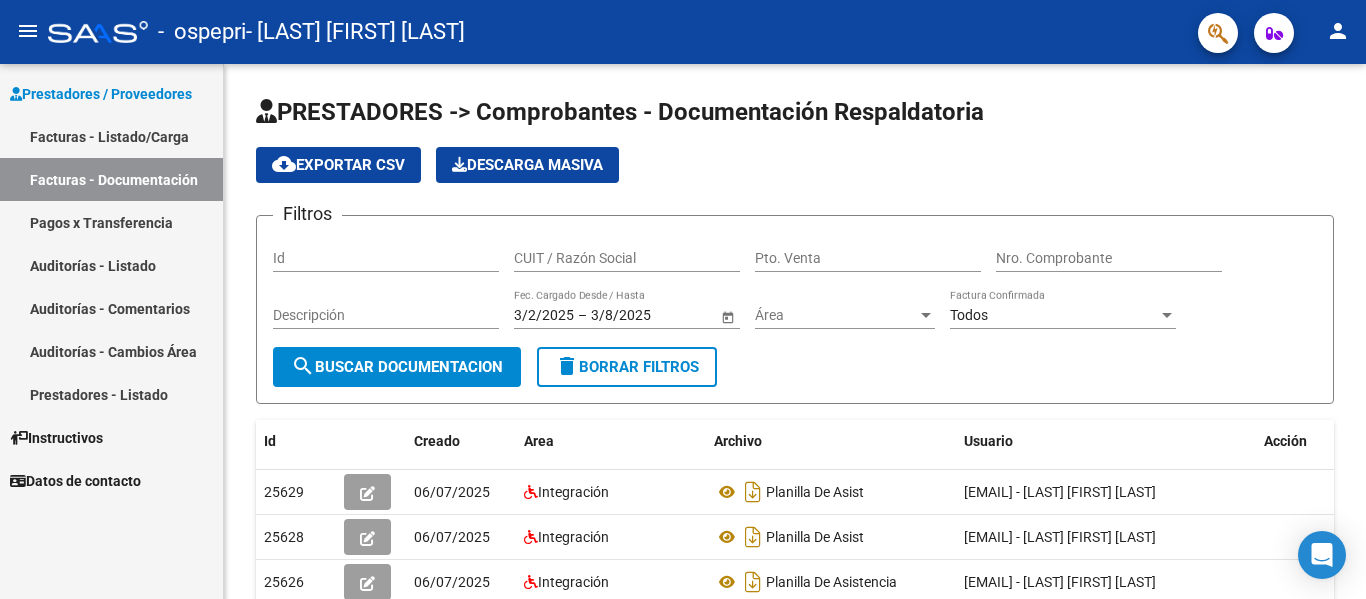 click on "Facturas - Listado/Carga" at bounding box center [111, 136] 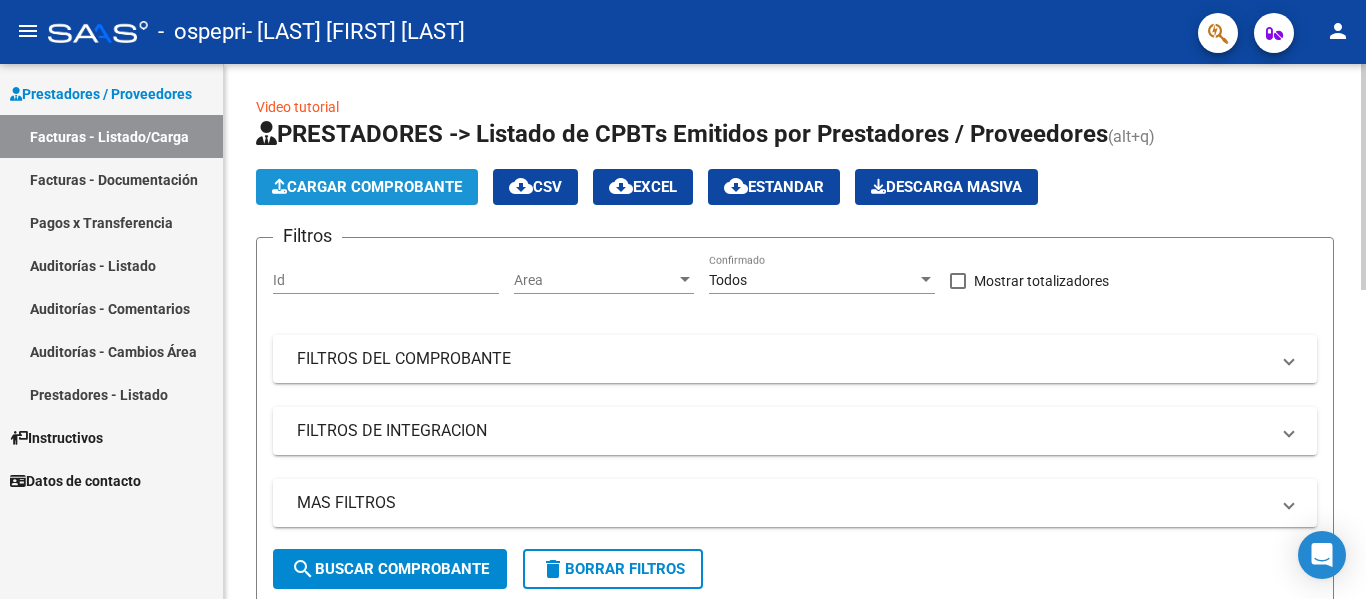 click on "Cargar Comprobante" 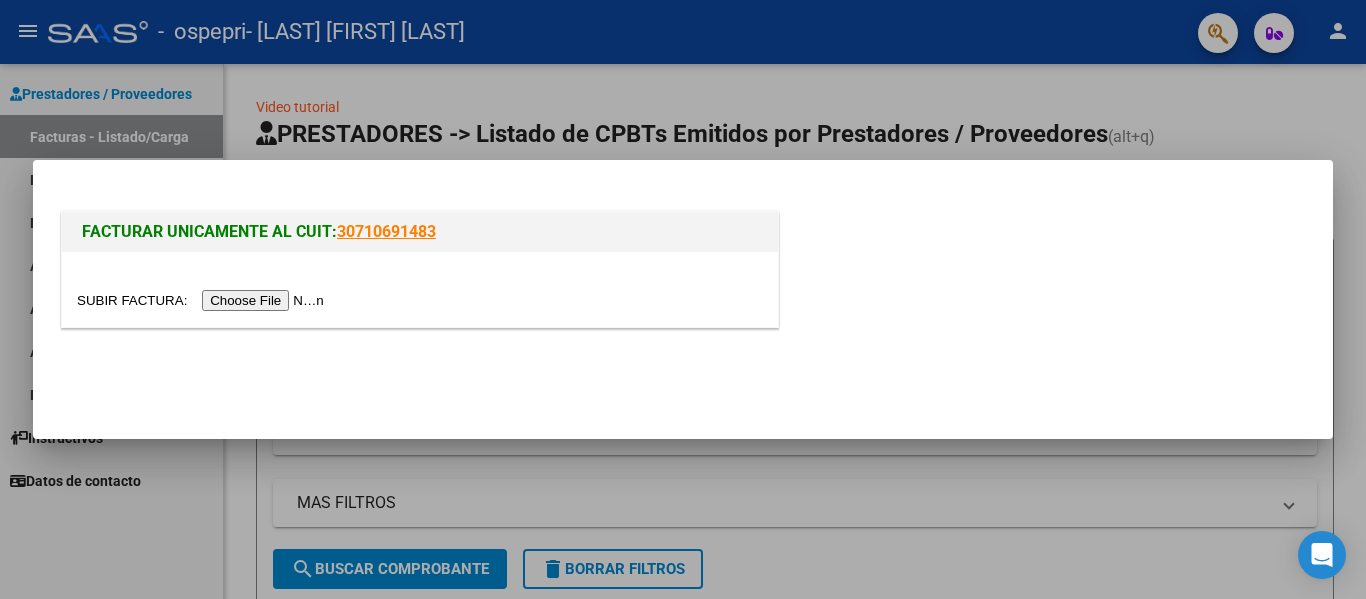 click at bounding box center (203, 300) 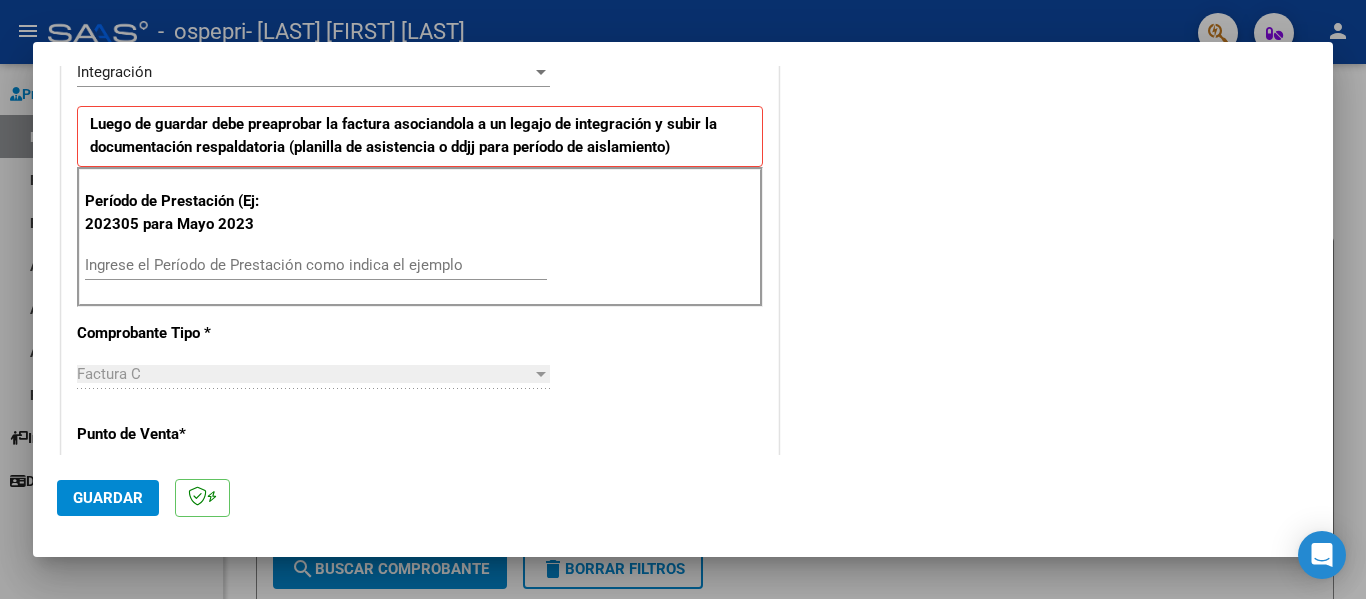 scroll, scrollTop: 520, scrollLeft: 0, axis: vertical 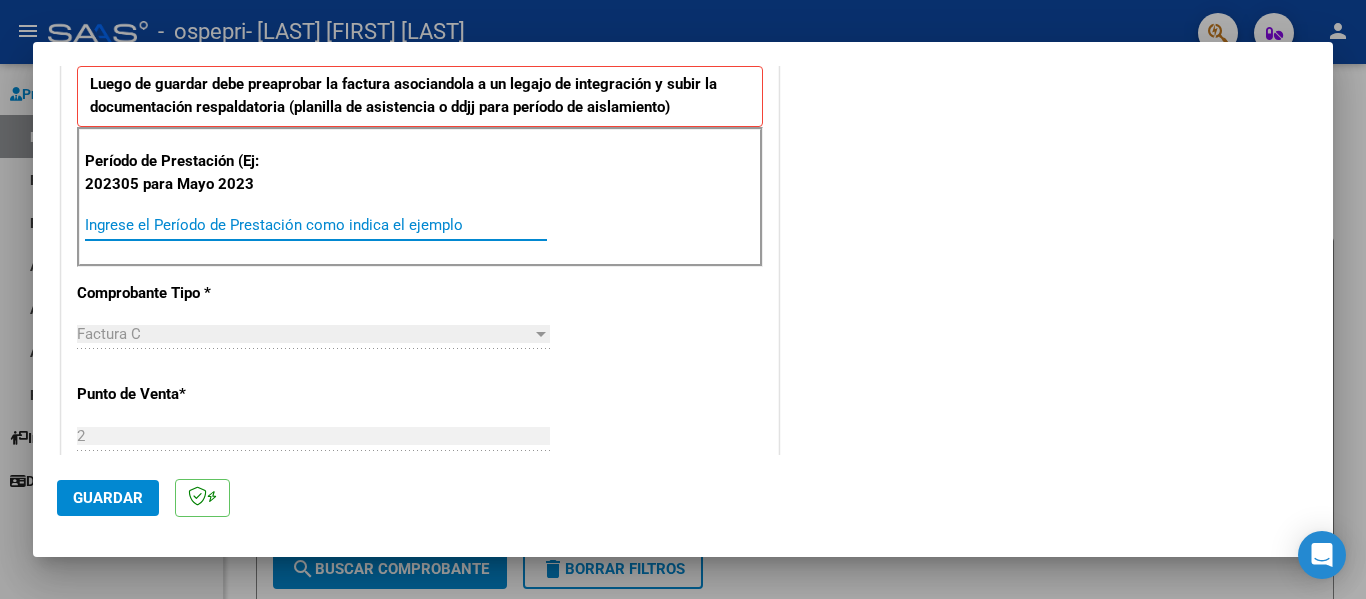 click on "Ingrese el Período de Prestación como indica el ejemplo" at bounding box center [316, 225] 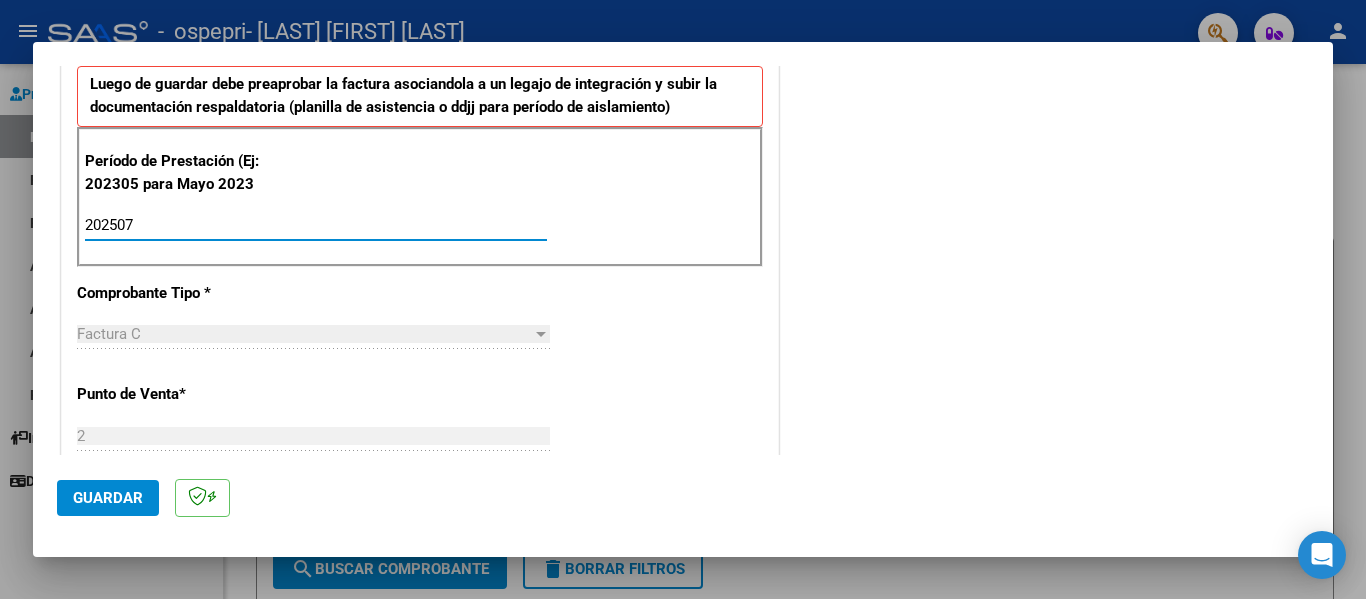 type on "202507" 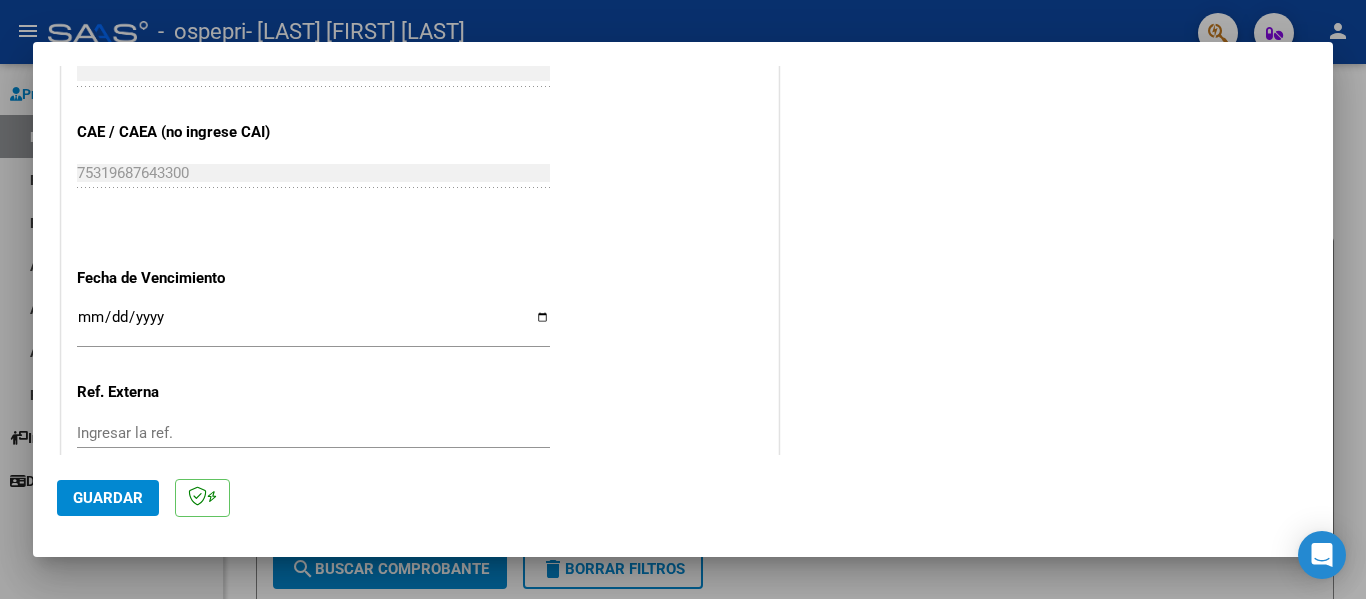 scroll, scrollTop: 1333, scrollLeft: 0, axis: vertical 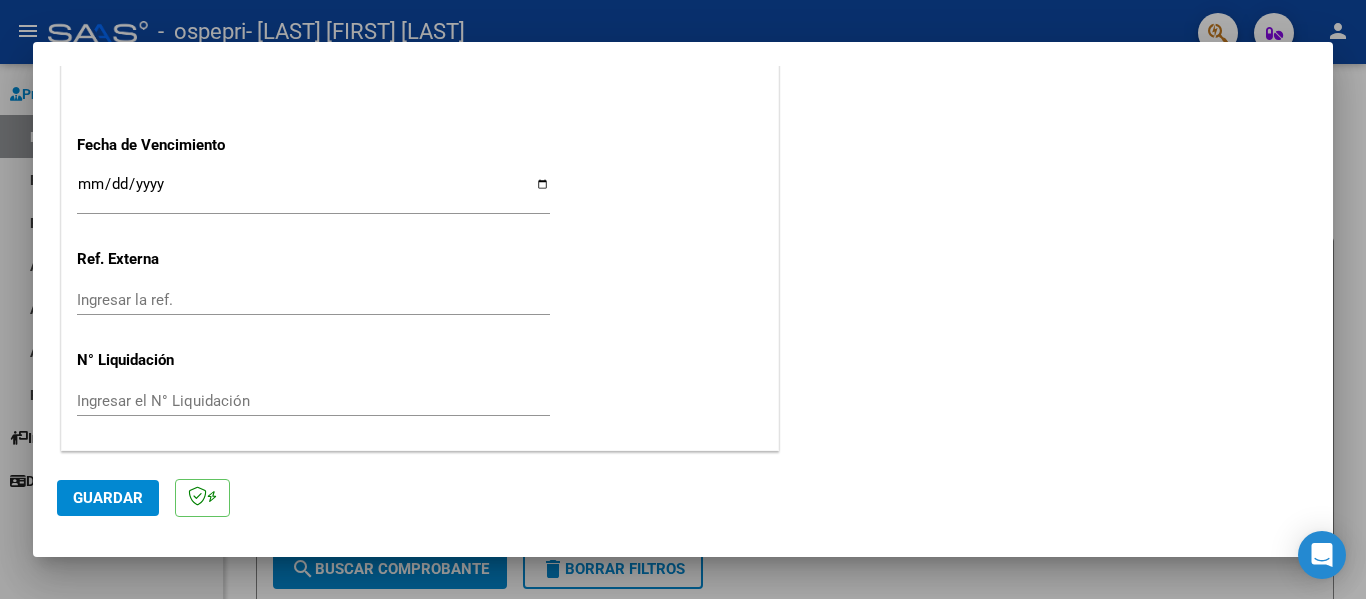 click on "Guardar" 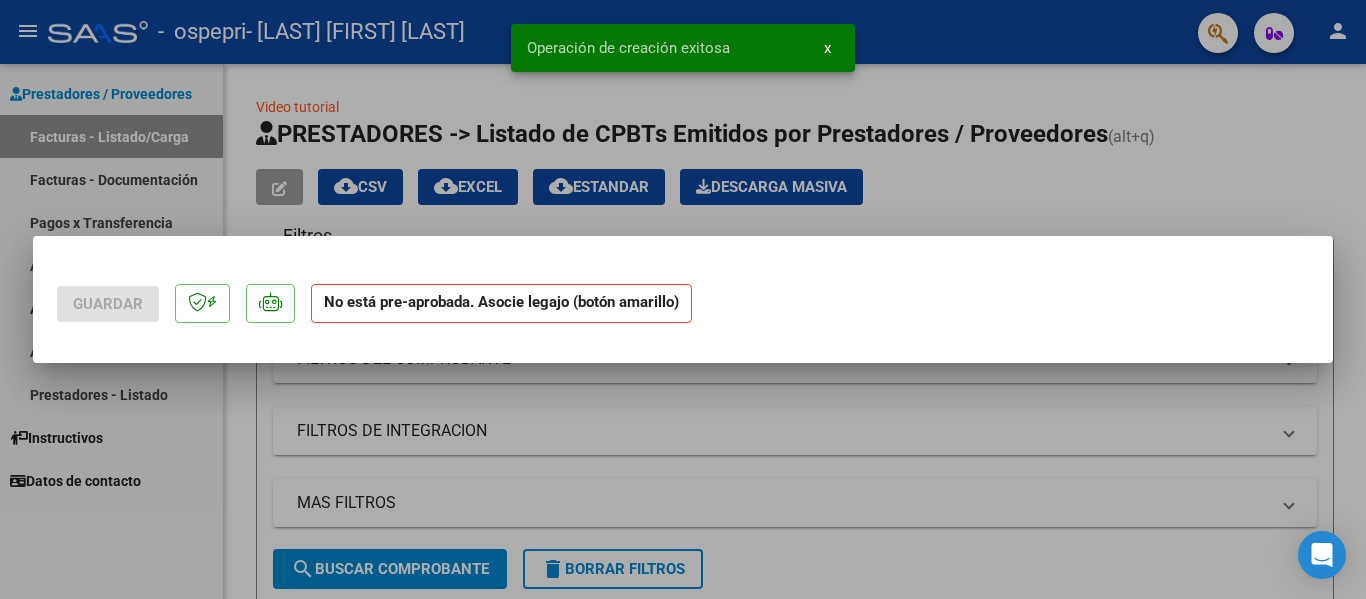 scroll, scrollTop: 0, scrollLeft: 0, axis: both 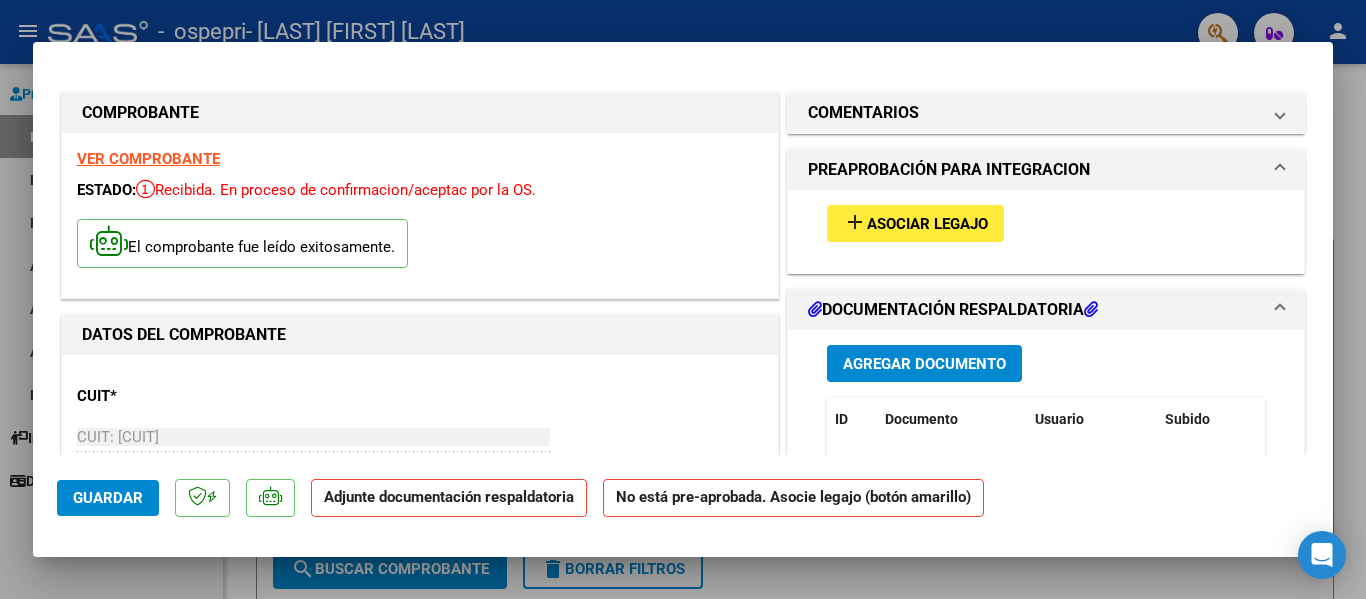 click on "Asociar Legajo" at bounding box center [927, 224] 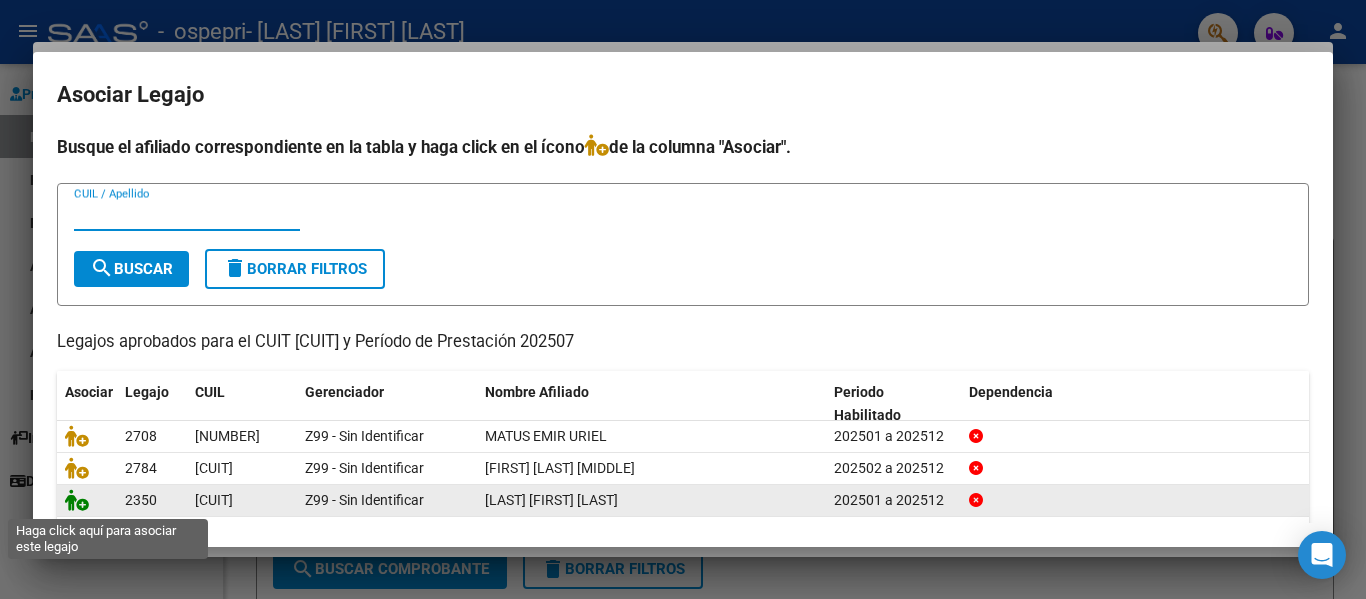 click 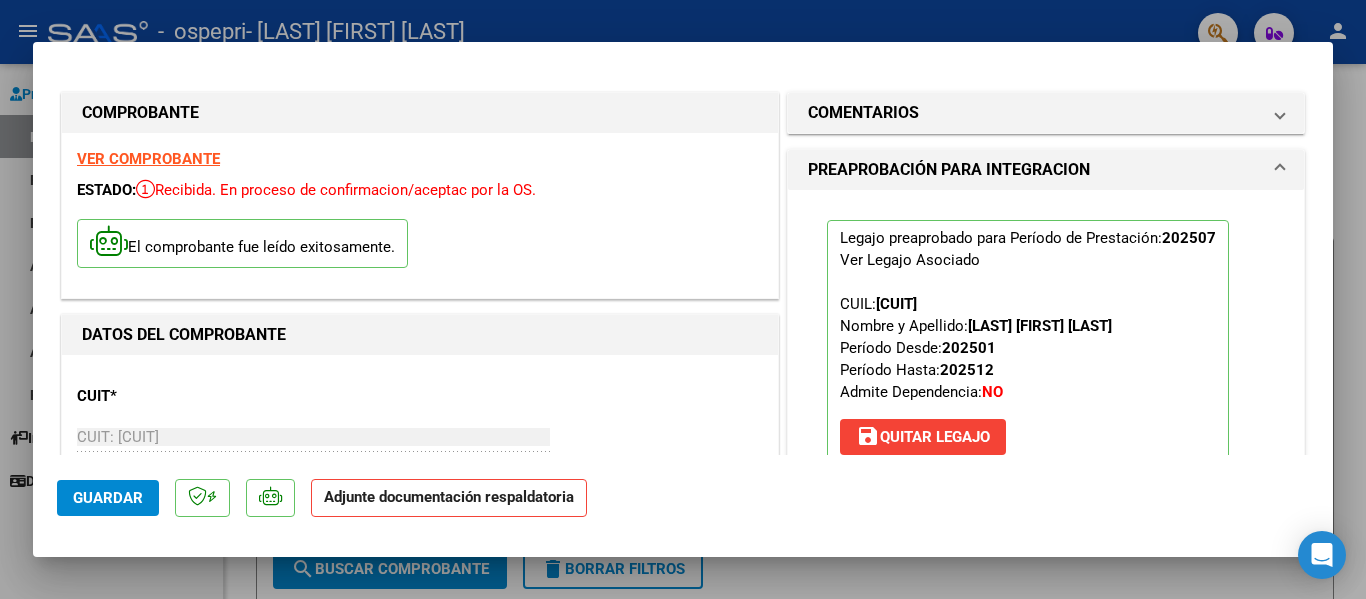 scroll, scrollTop: 340, scrollLeft: 0, axis: vertical 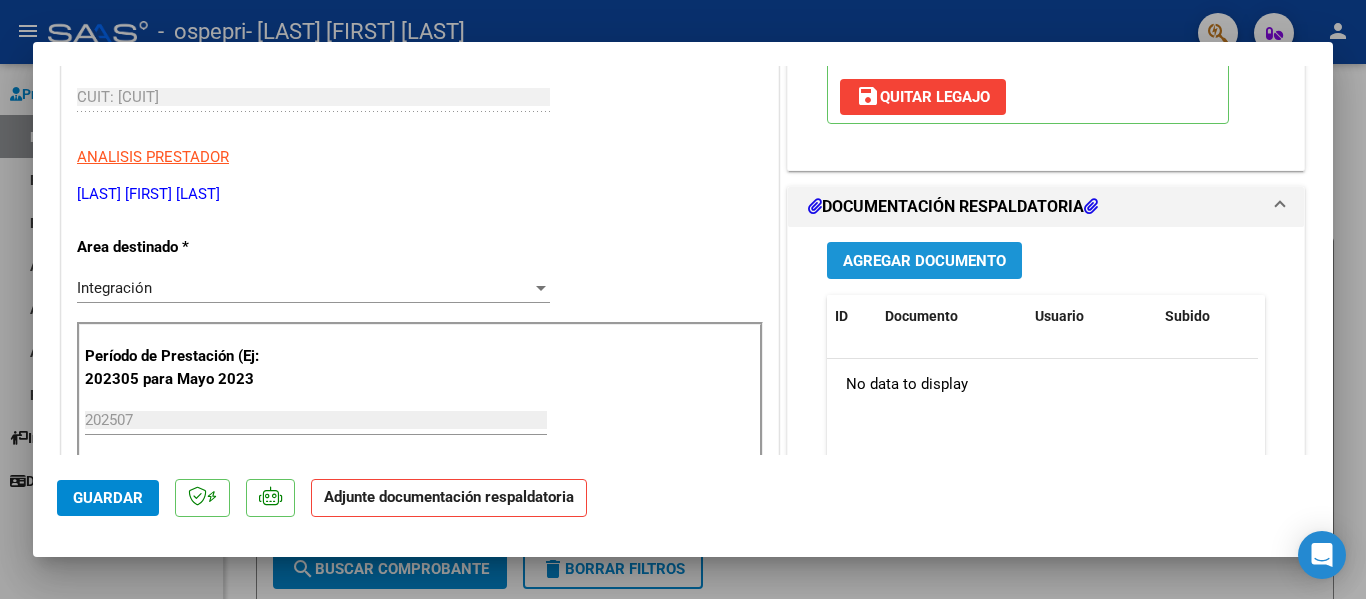 click on "Agregar Documento" at bounding box center [924, 261] 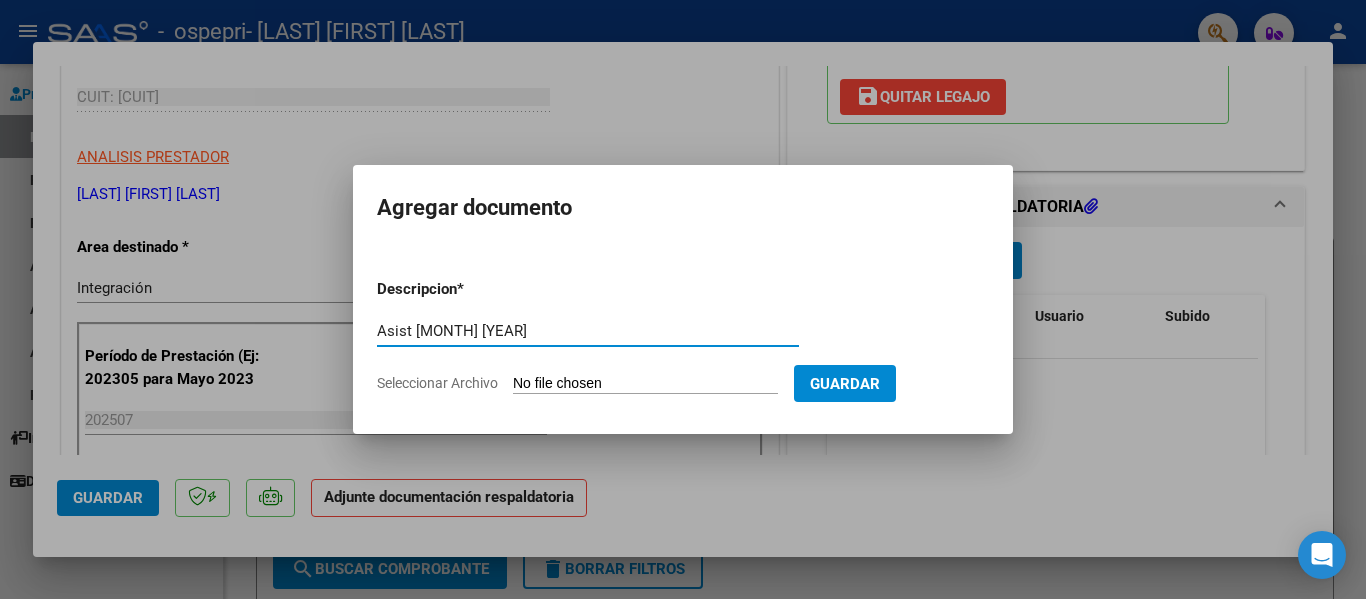 type on "Asist [MONTH] [YEAR]" 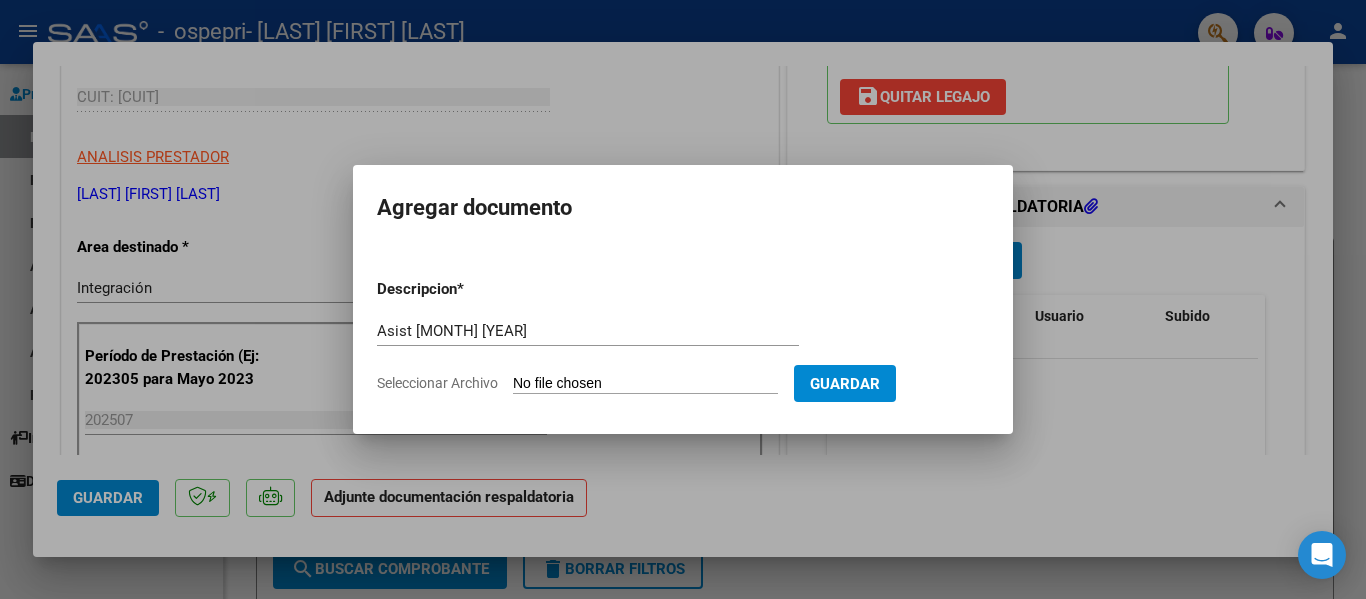 type on "C:\fakepath\[LAST] [FIRST] [LAST] [MONTH].pdf" 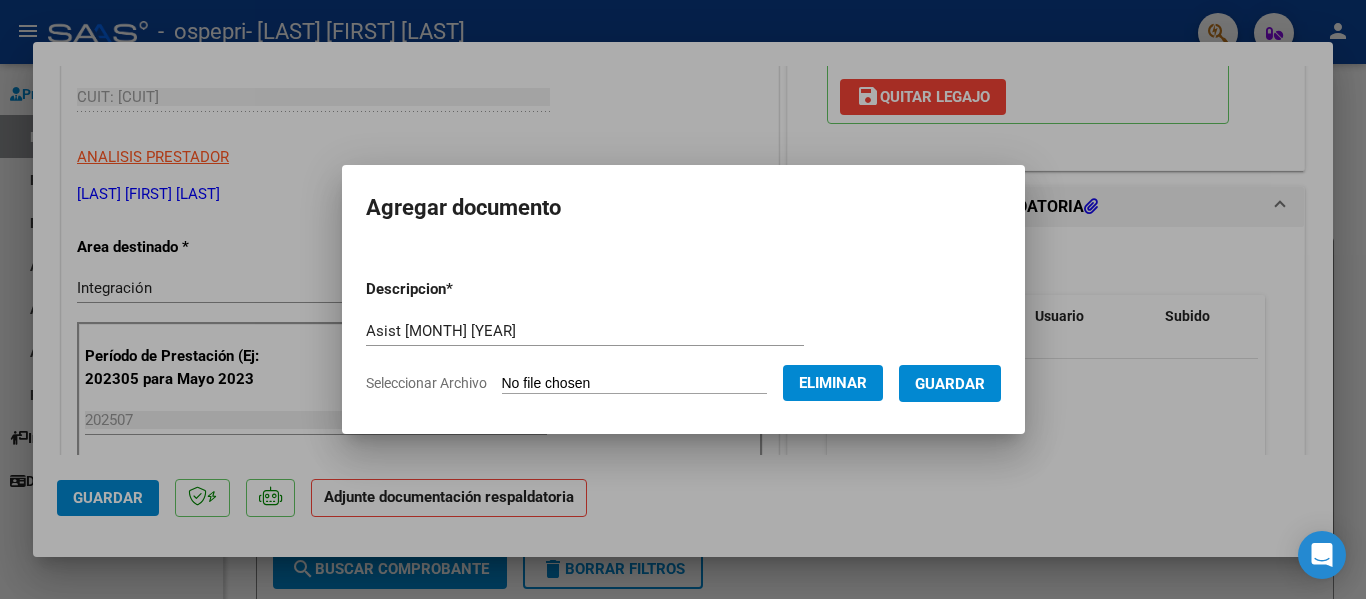 click on "Guardar" at bounding box center [950, 384] 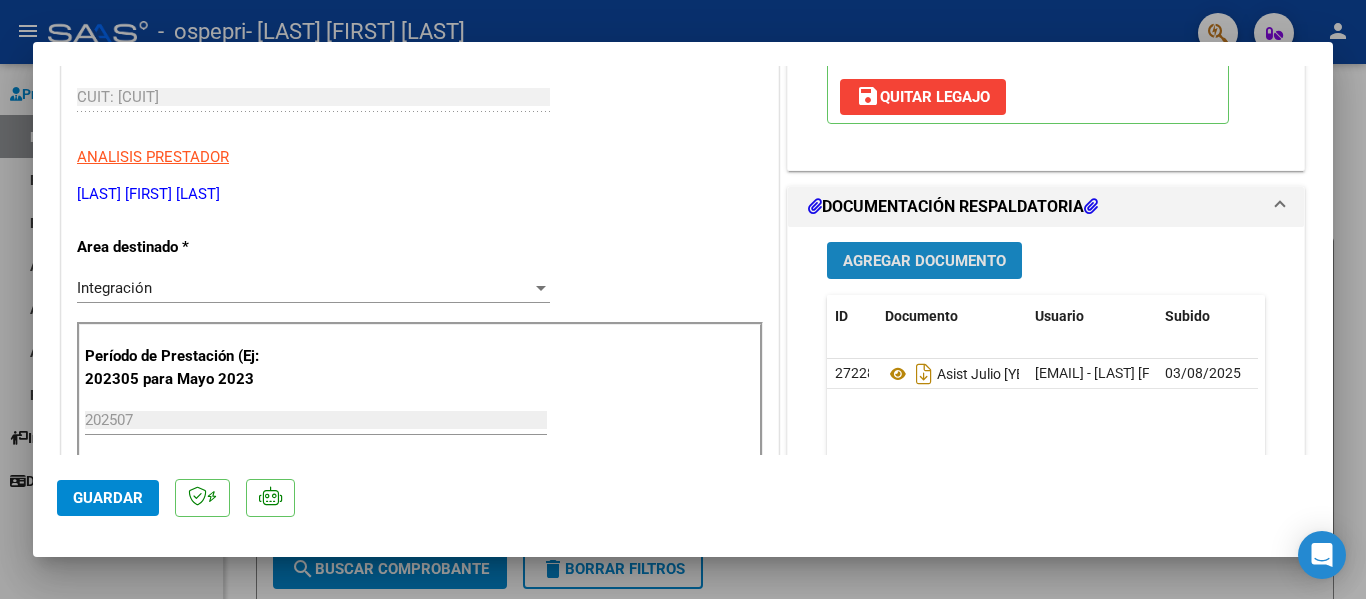 click on "Agregar Documento" at bounding box center (924, 260) 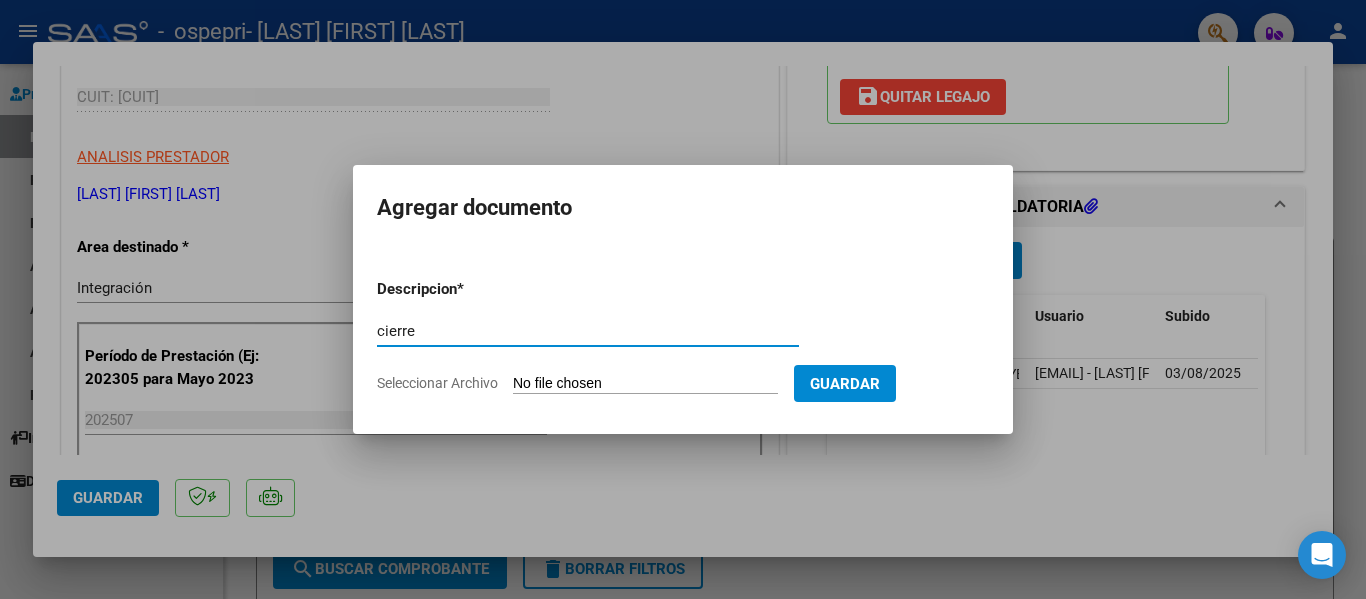 type on "cierre" 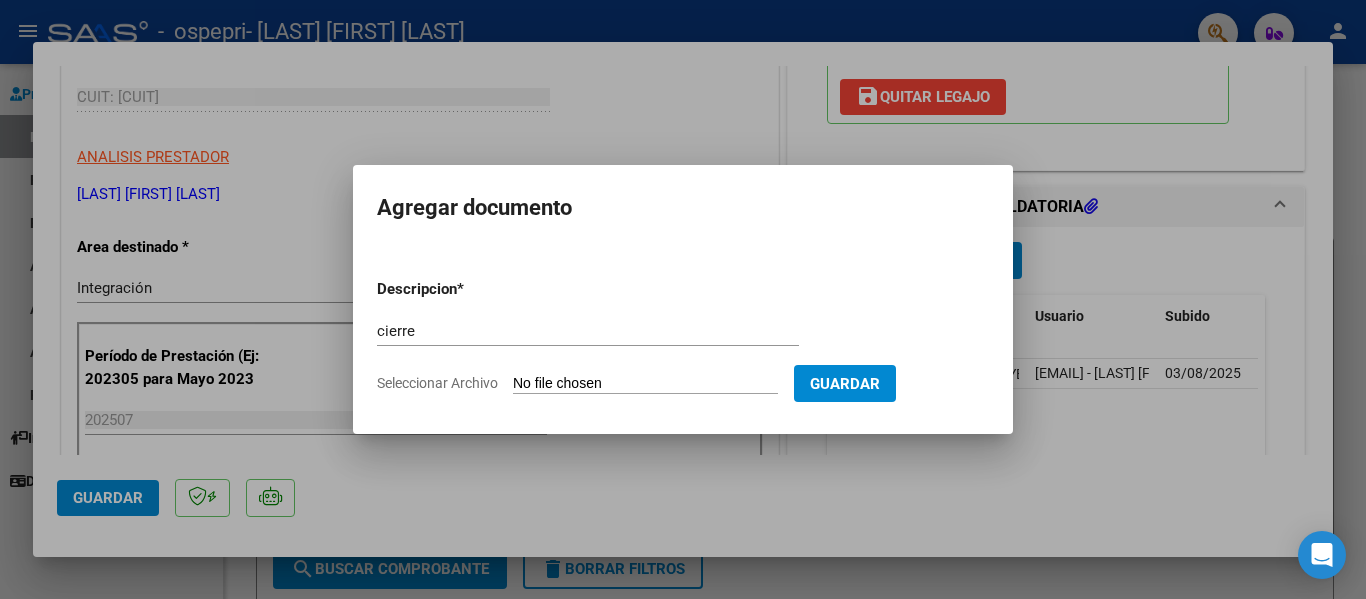 type on "C:\fakepath\apfmimpresionpreliq  [MONTH] [YEAR].pdf" 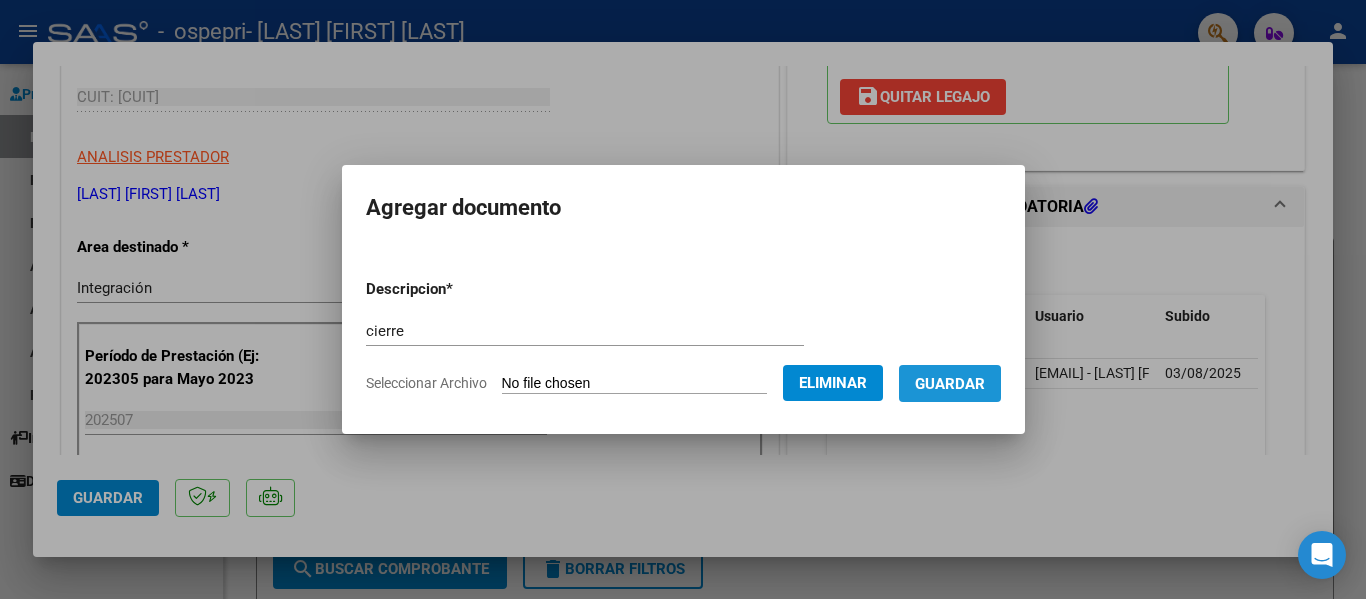 click on "Guardar" at bounding box center [950, 384] 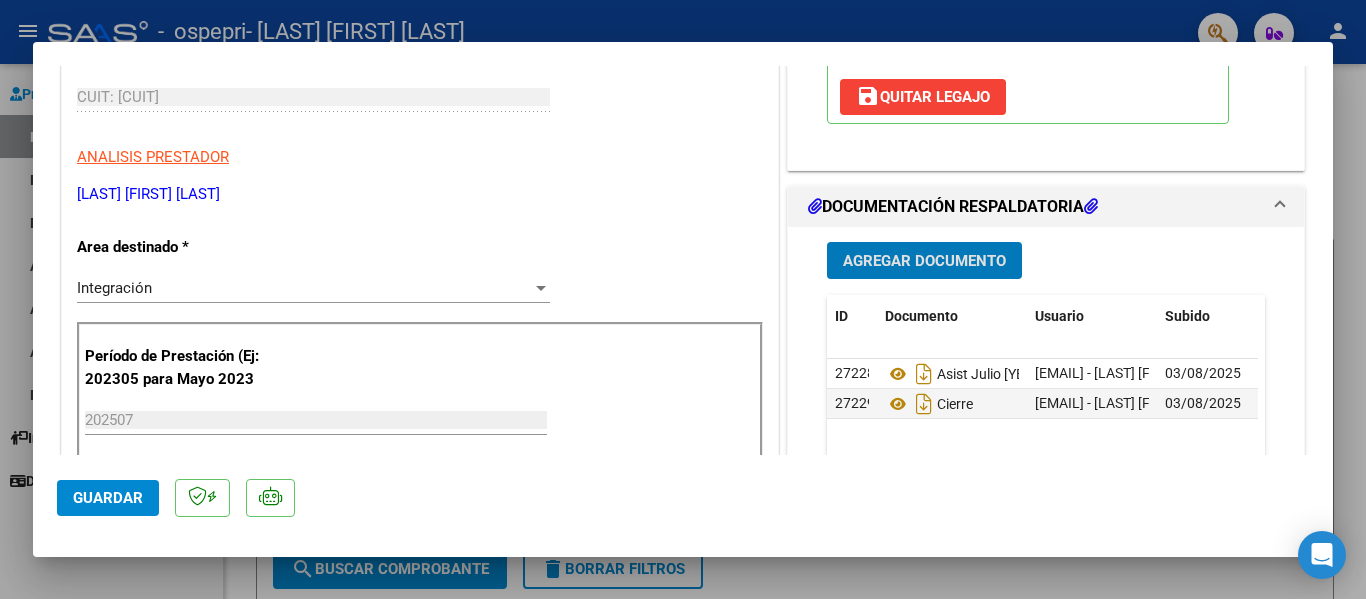 scroll, scrollTop: 0, scrollLeft: 0, axis: both 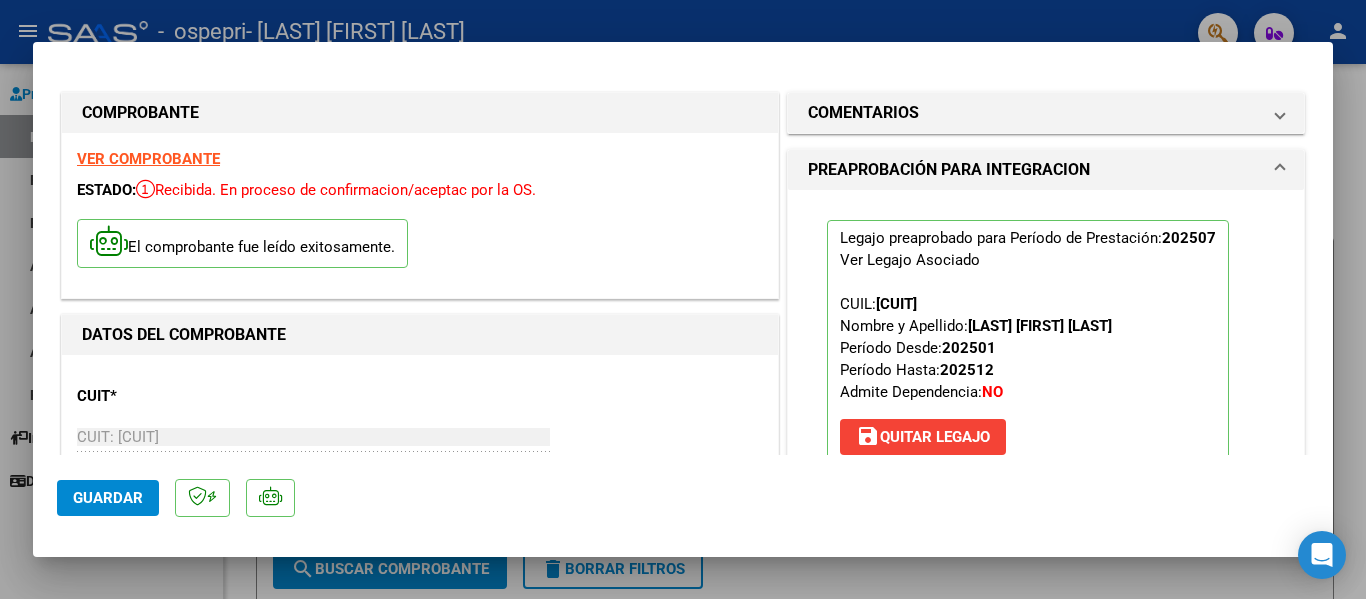 click on "Guardar" 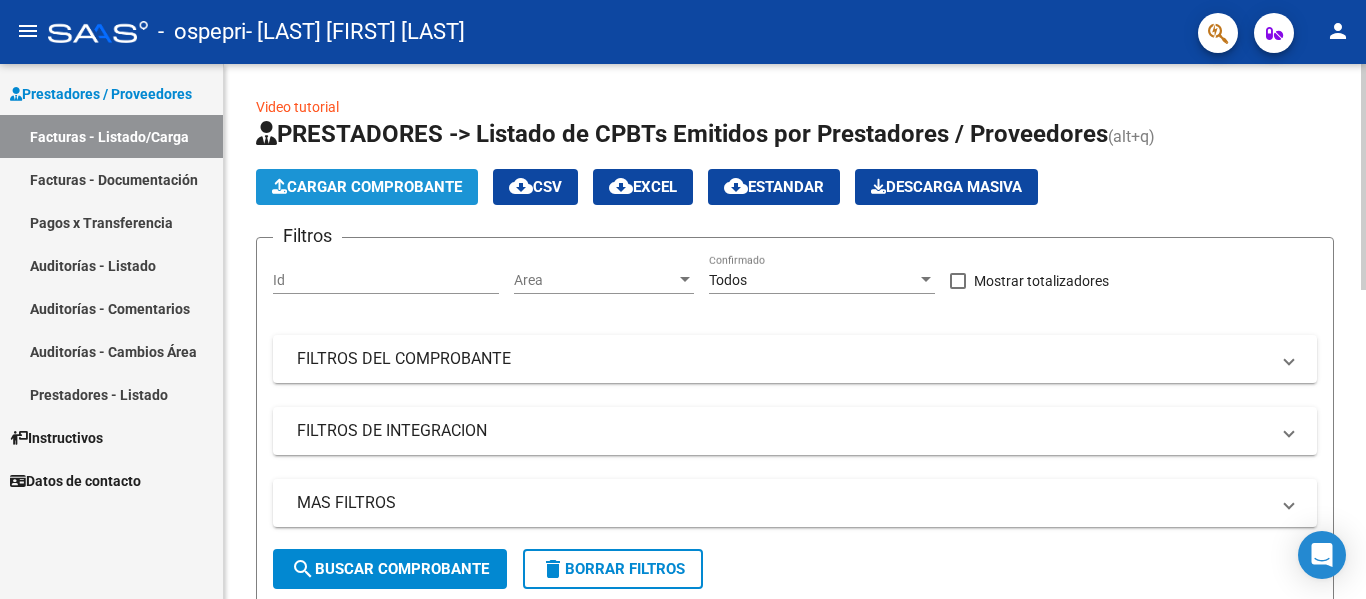 click on "Cargar Comprobante" 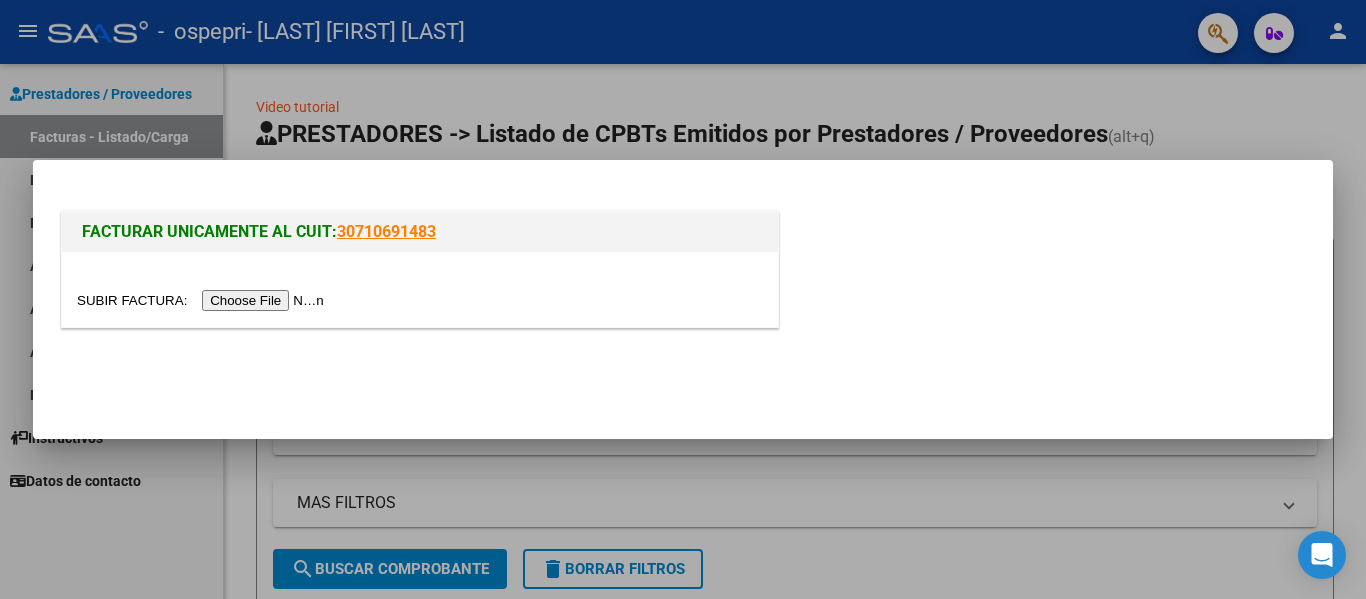 click at bounding box center [203, 300] 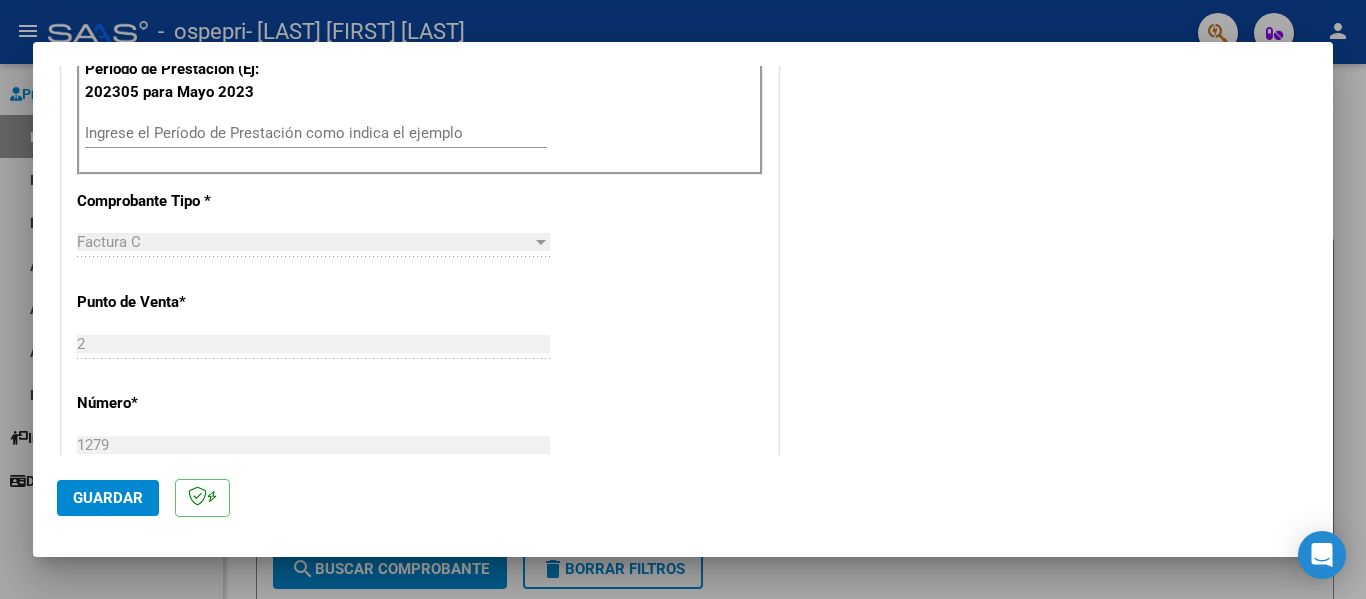 scroll, scrollTop: 560, scrollLeft: 0, axis: vertical 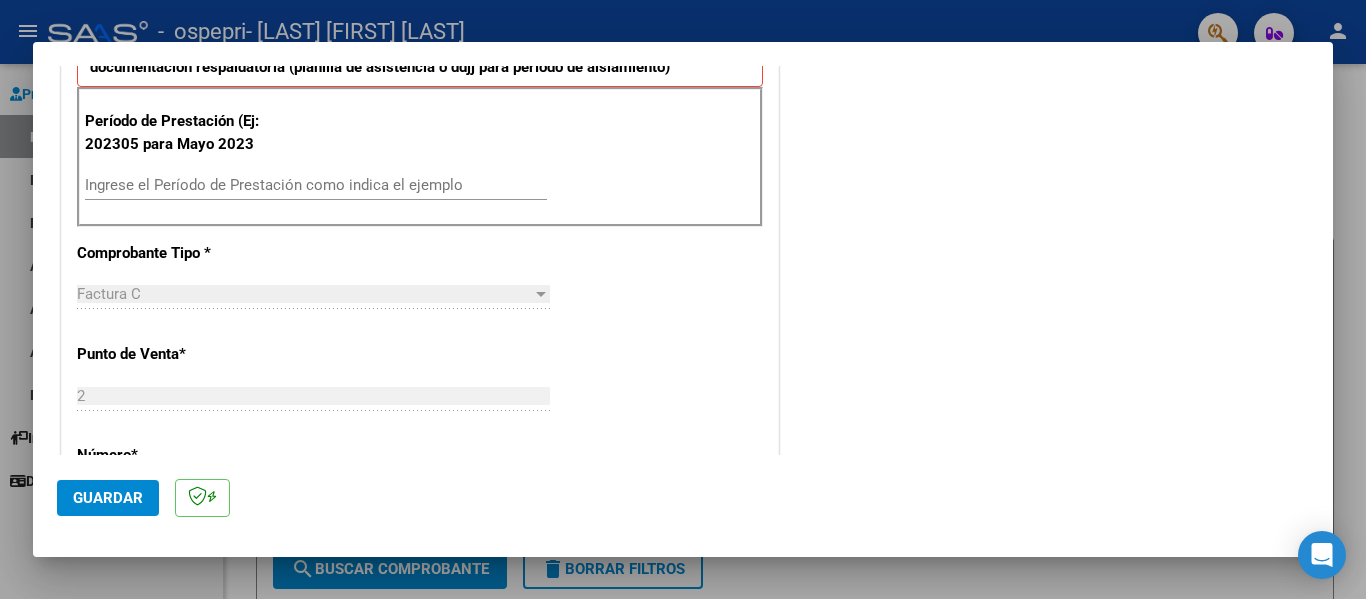 click on "Ingrese el Período de Prestación como indica el ejemplo" at bounding box center (316, 185) 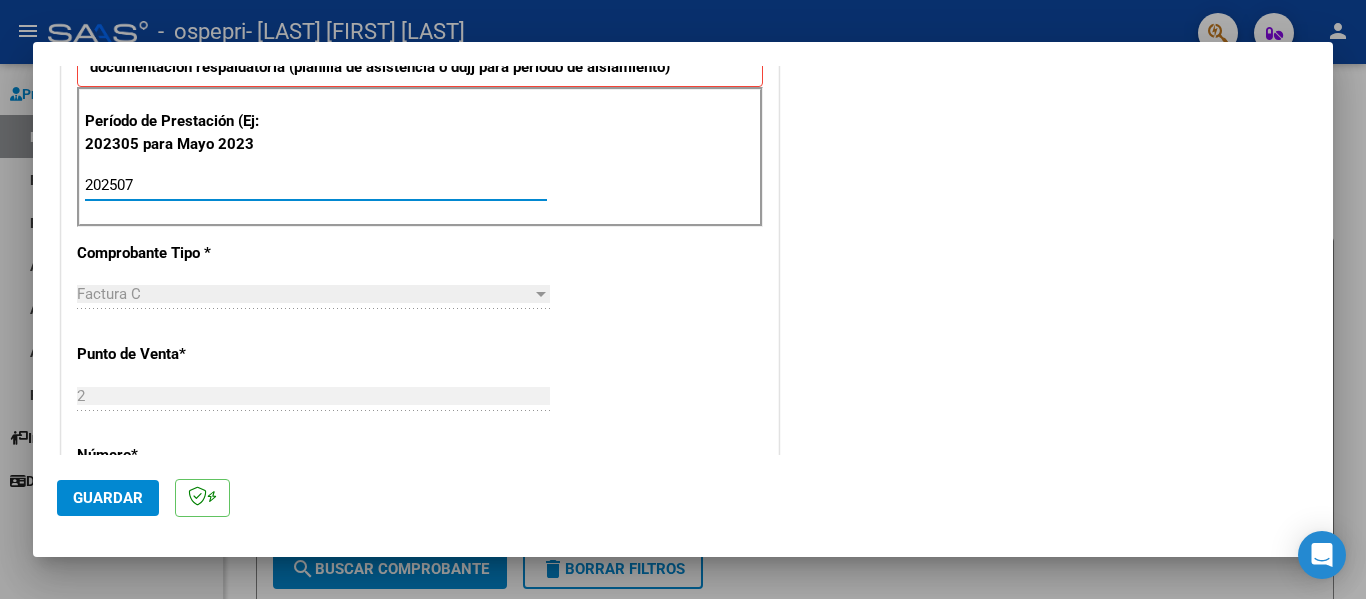 type on "202507" 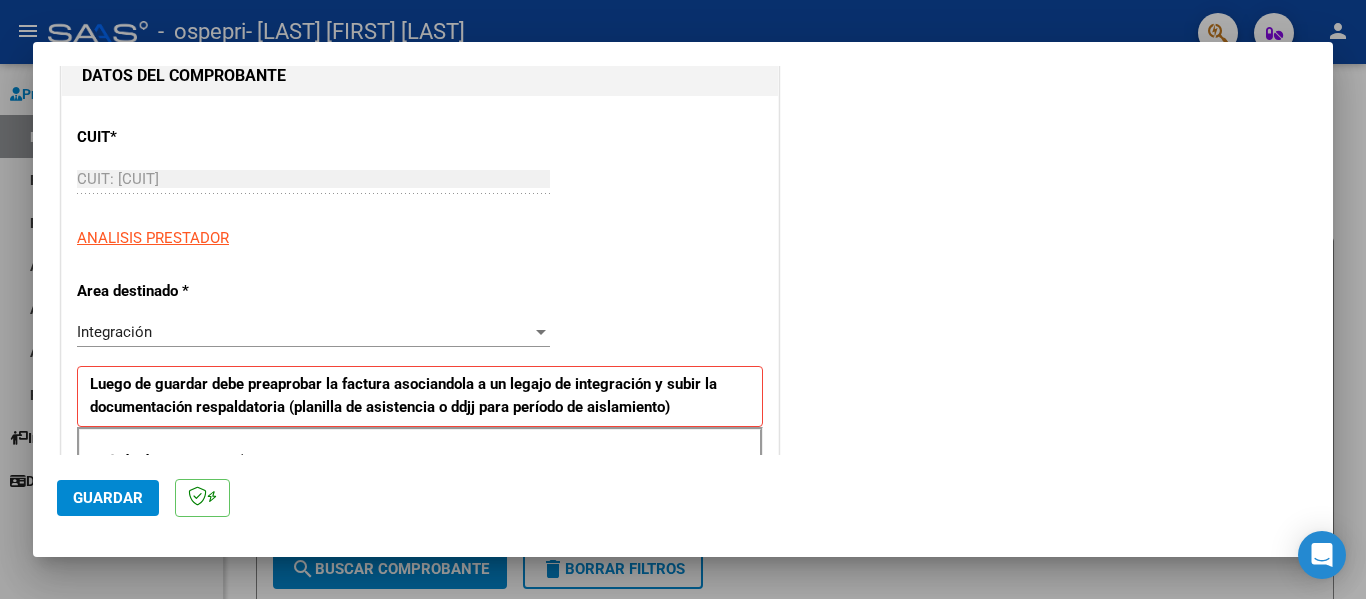 scroll, scrollTop: 0, scrollLeft: 0, axis: both 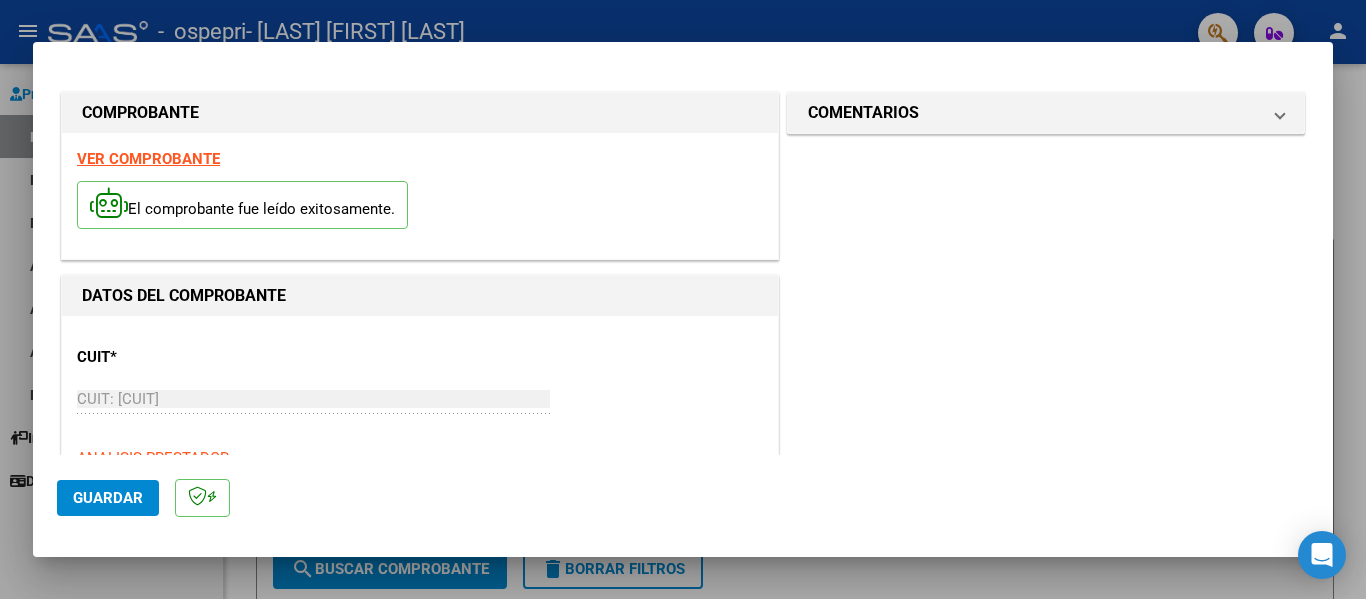 click on "Guardar" 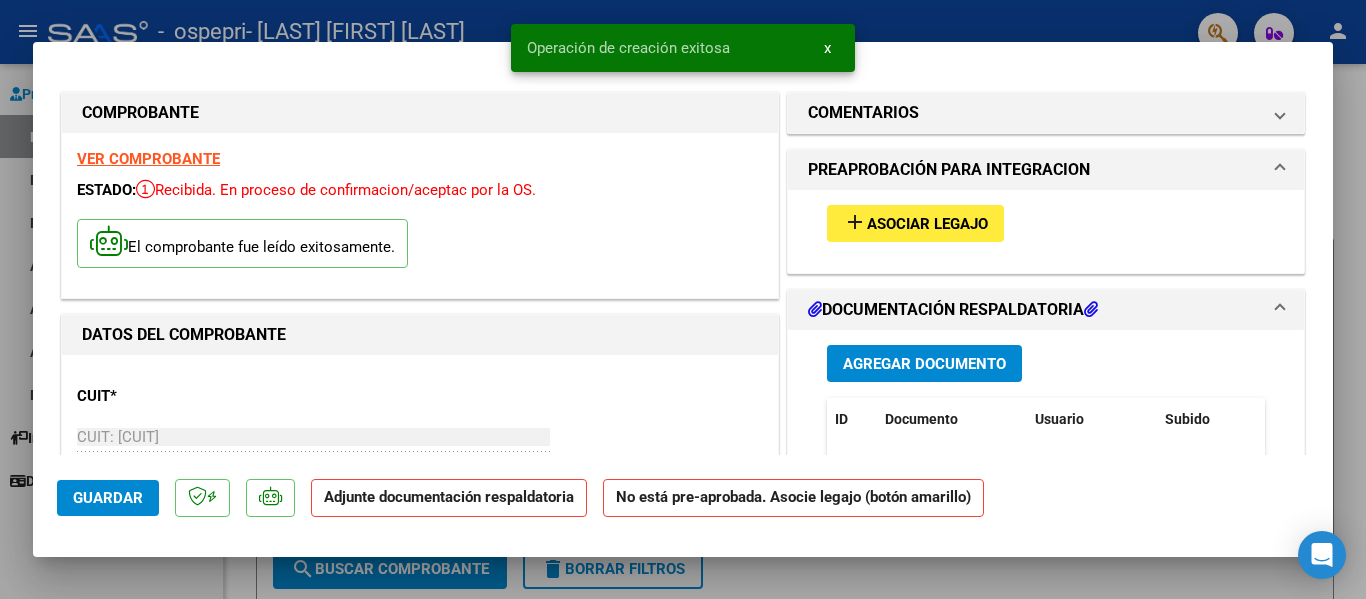 click on "add Asociar Legajo" at bounding box center [915, 223] 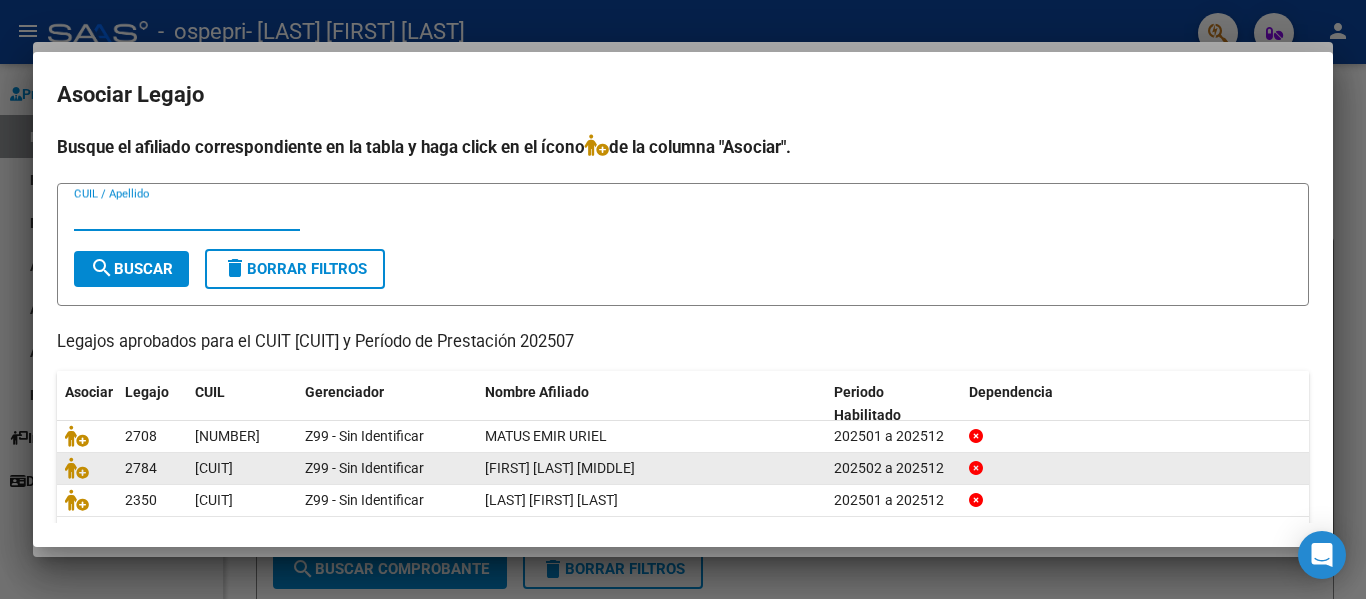 click 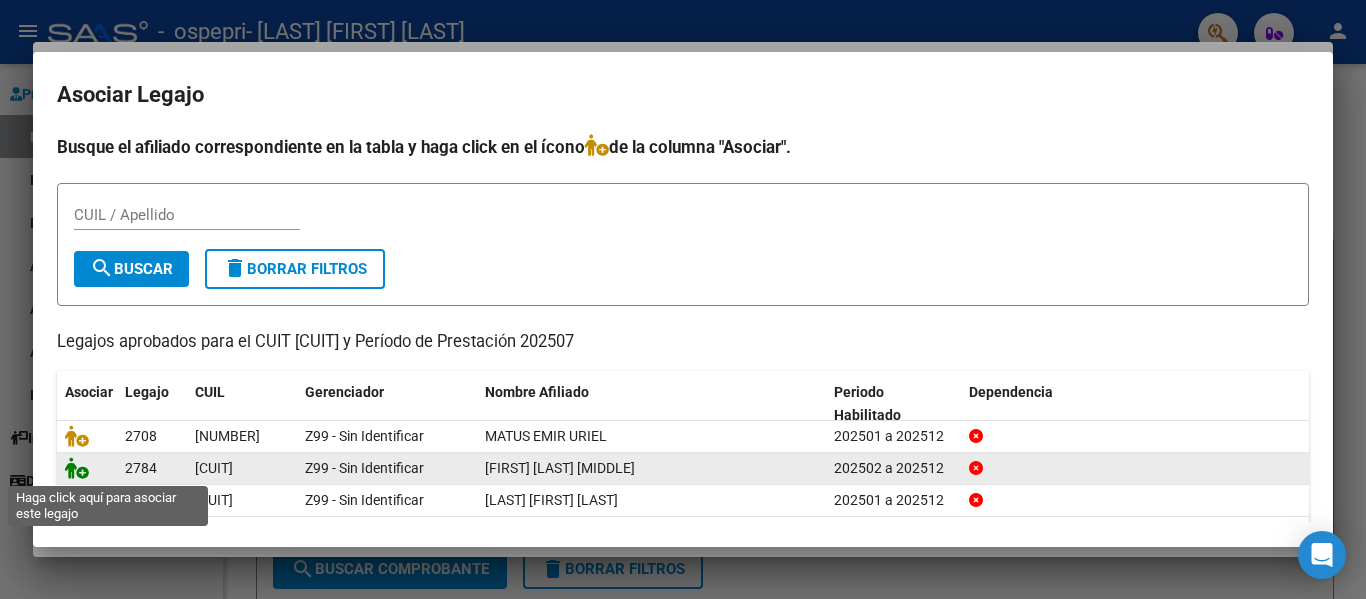 click 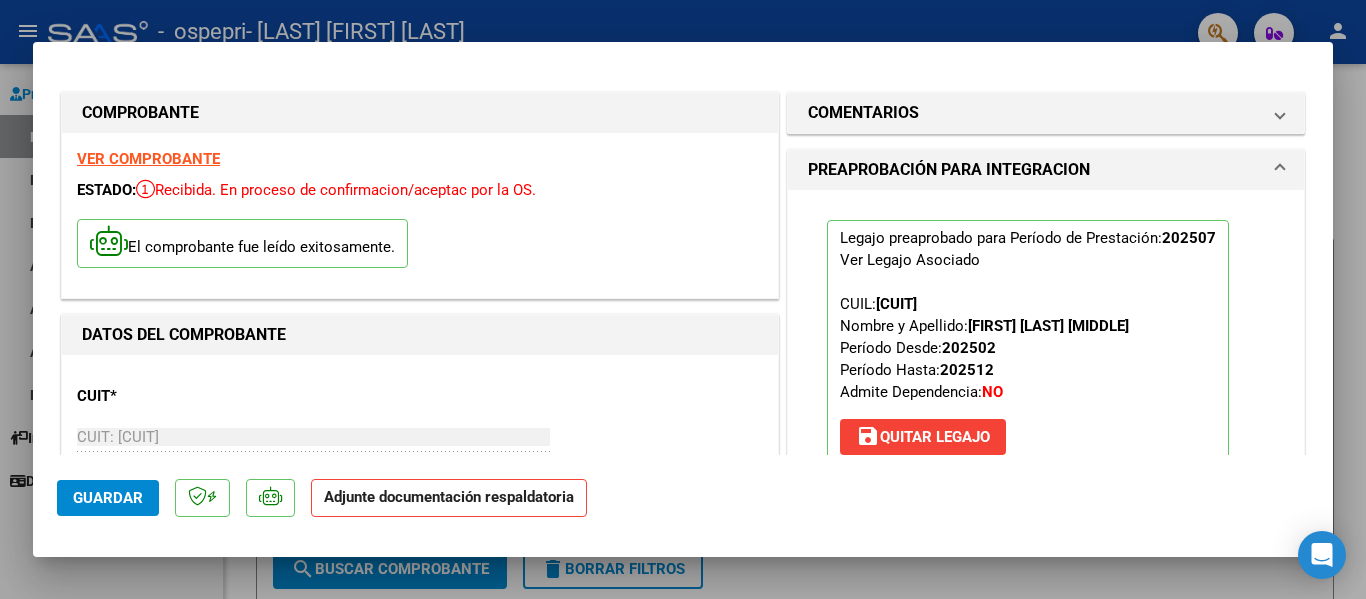 scroll, scrollTop: 340, scrollLeft: 0, axis: vertical 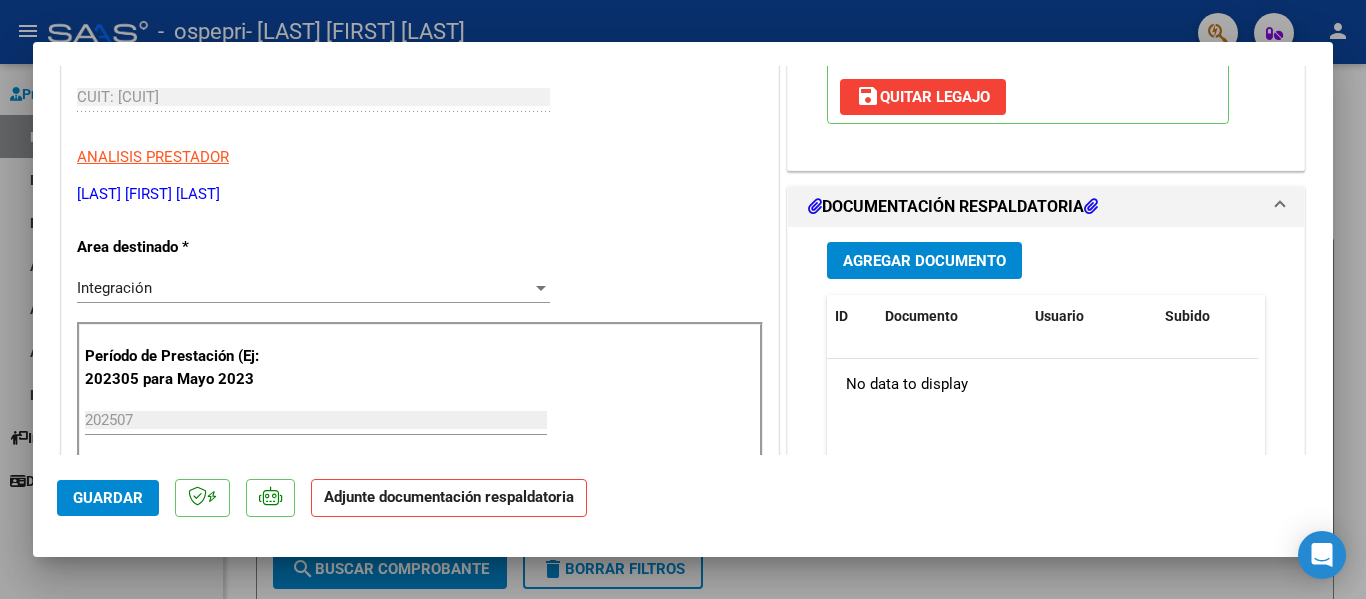 click on "Agregar Documento" at bounding box center [924, 261] 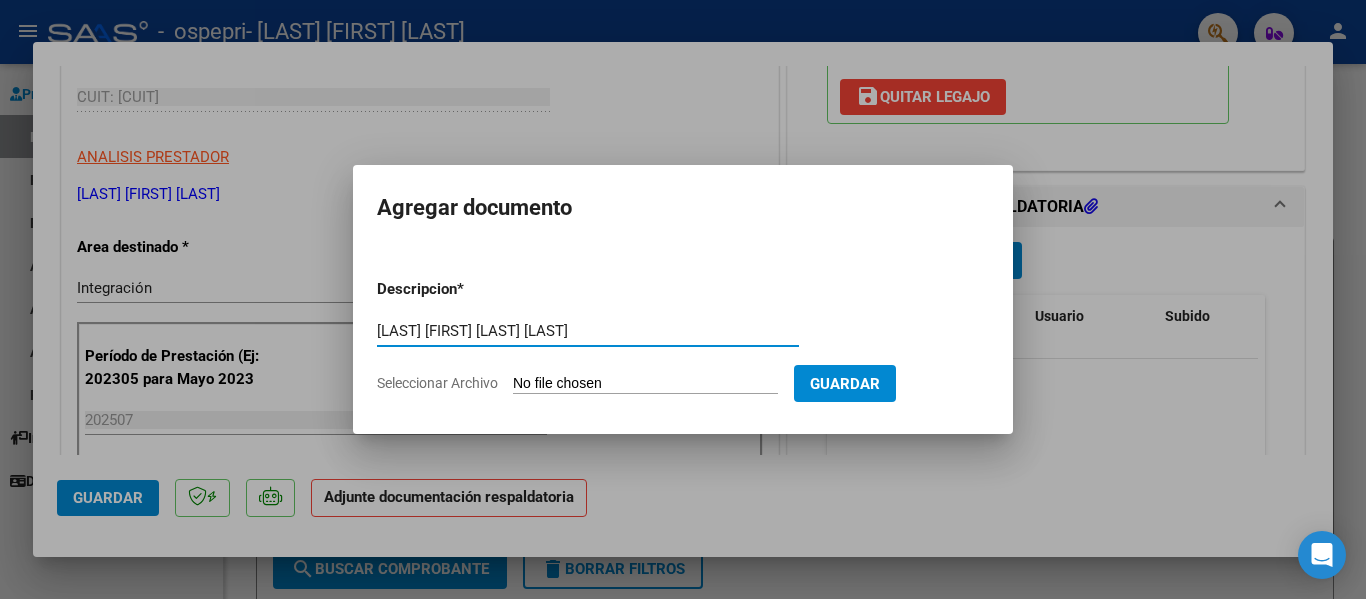 type on "[LAST] [FIRST] [LAST] [LAST]" 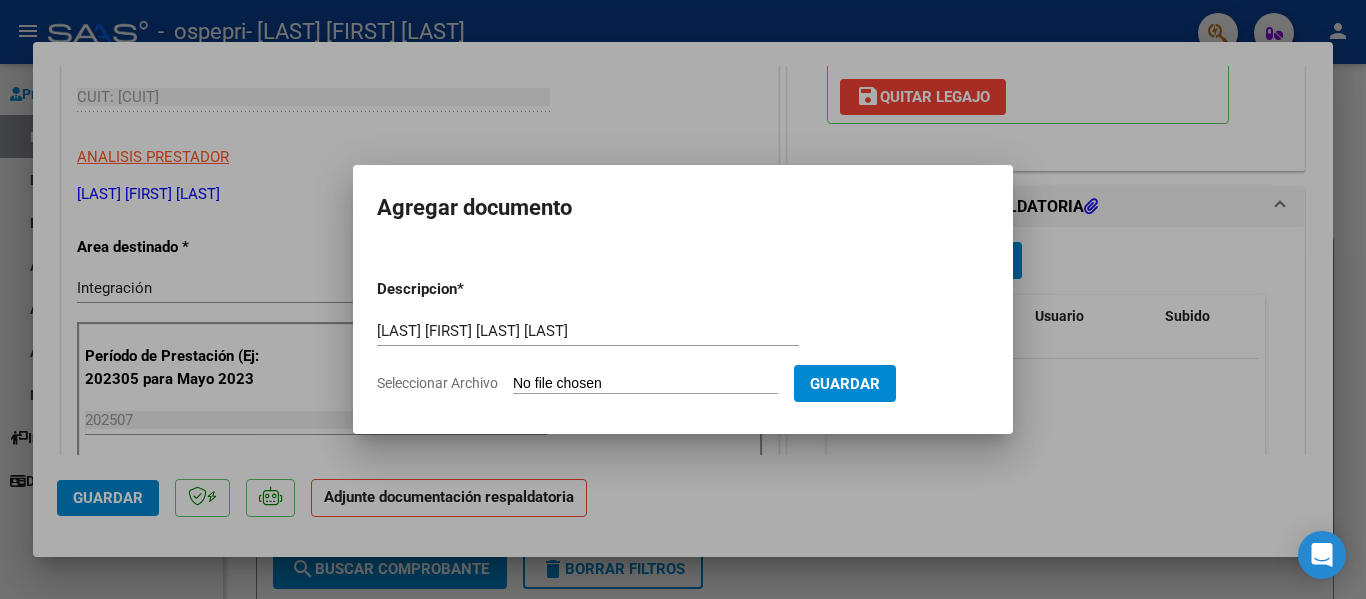type on "C:\fakepath\[LAST] [FIRST] [LAST] [LAST].pdf" 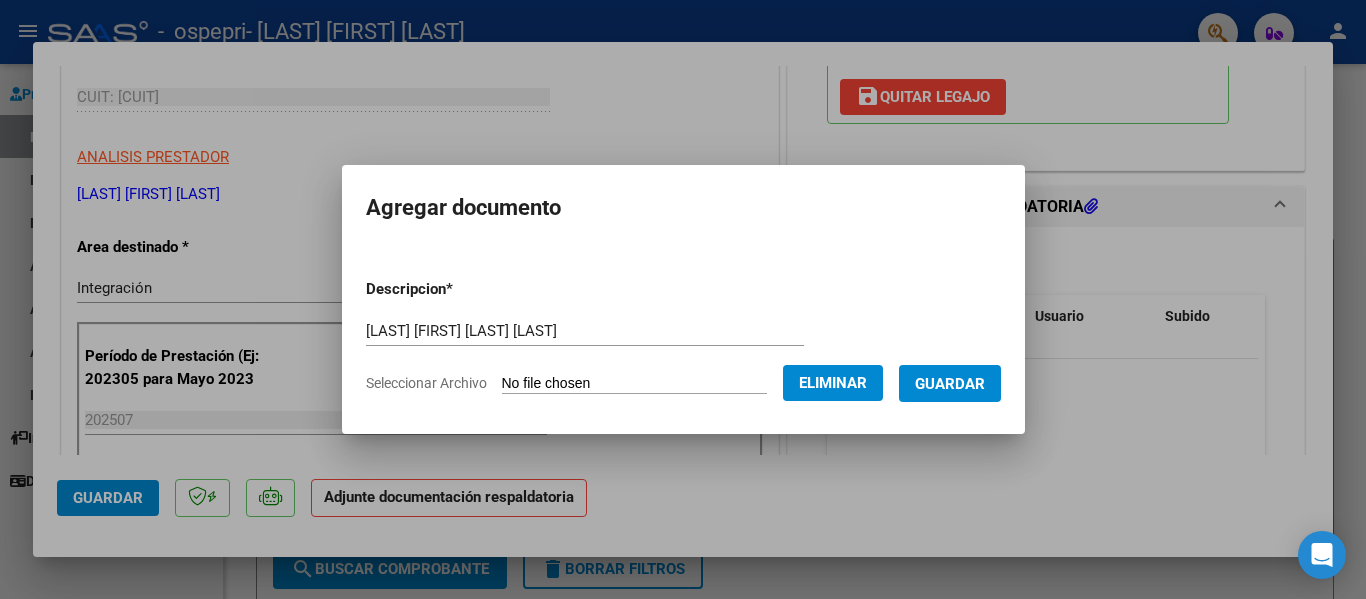 click on "Guardar" at bounding box center [950, 384] 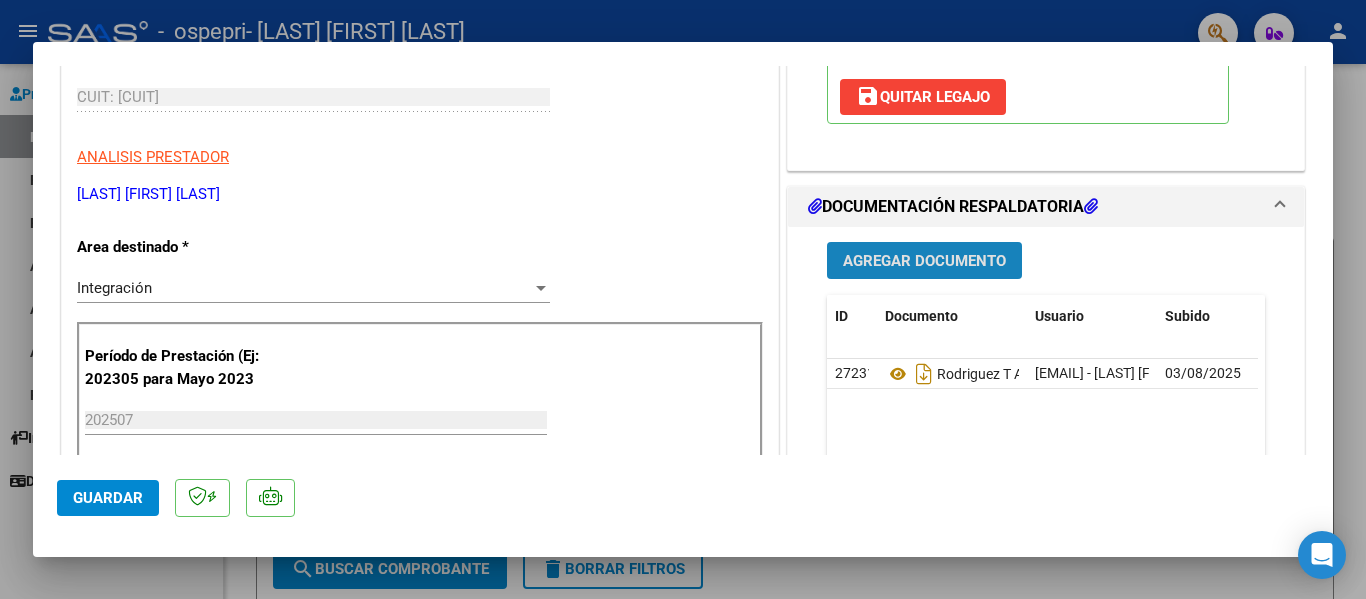 click on "Agregar Documento" at bounding box center (924, 261) 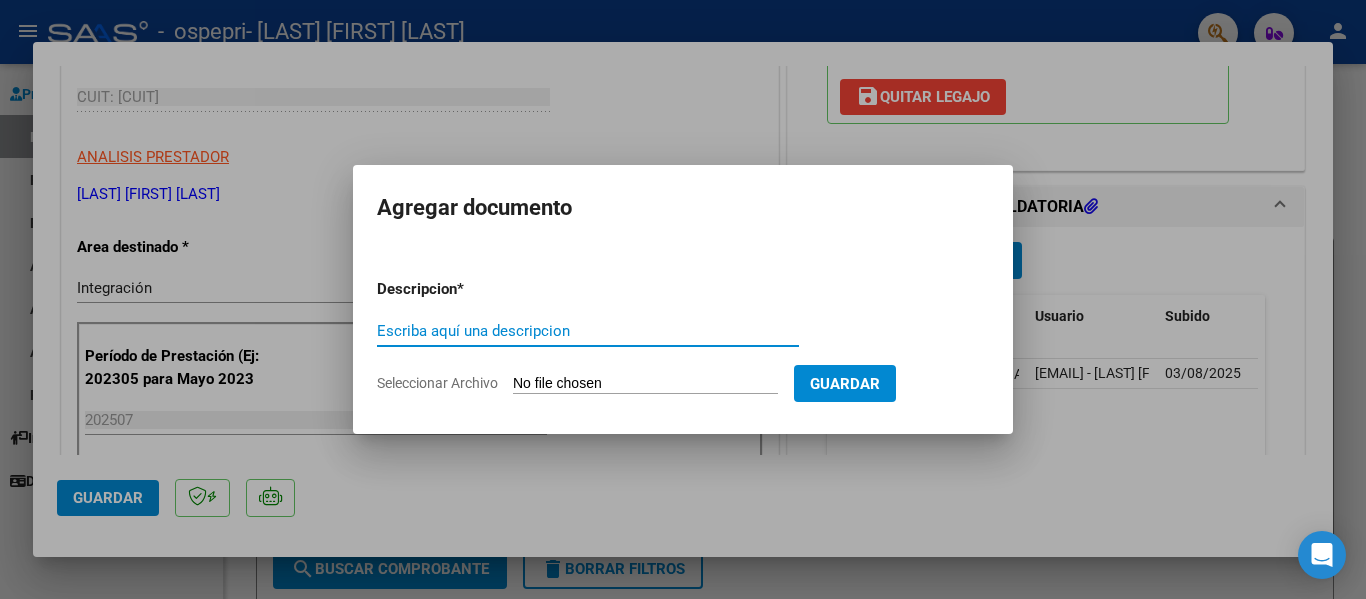 click on "Escriba aquí una descripcion" at bounding box center [588, 331] 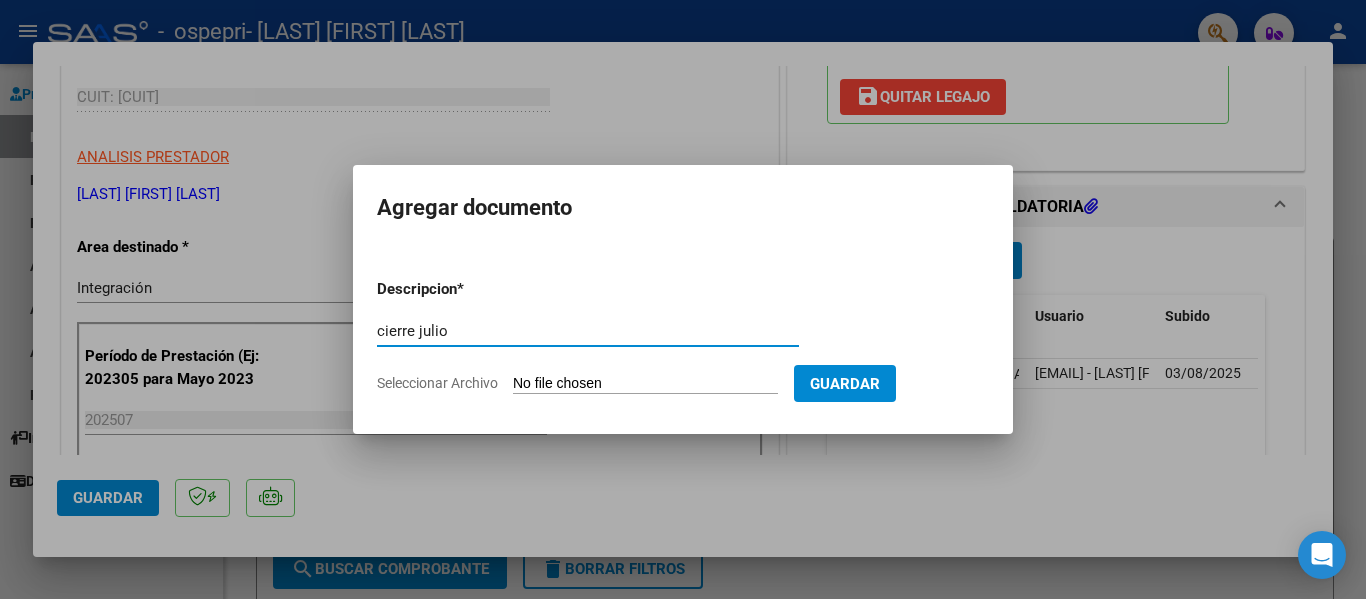 type on "cierre julio" 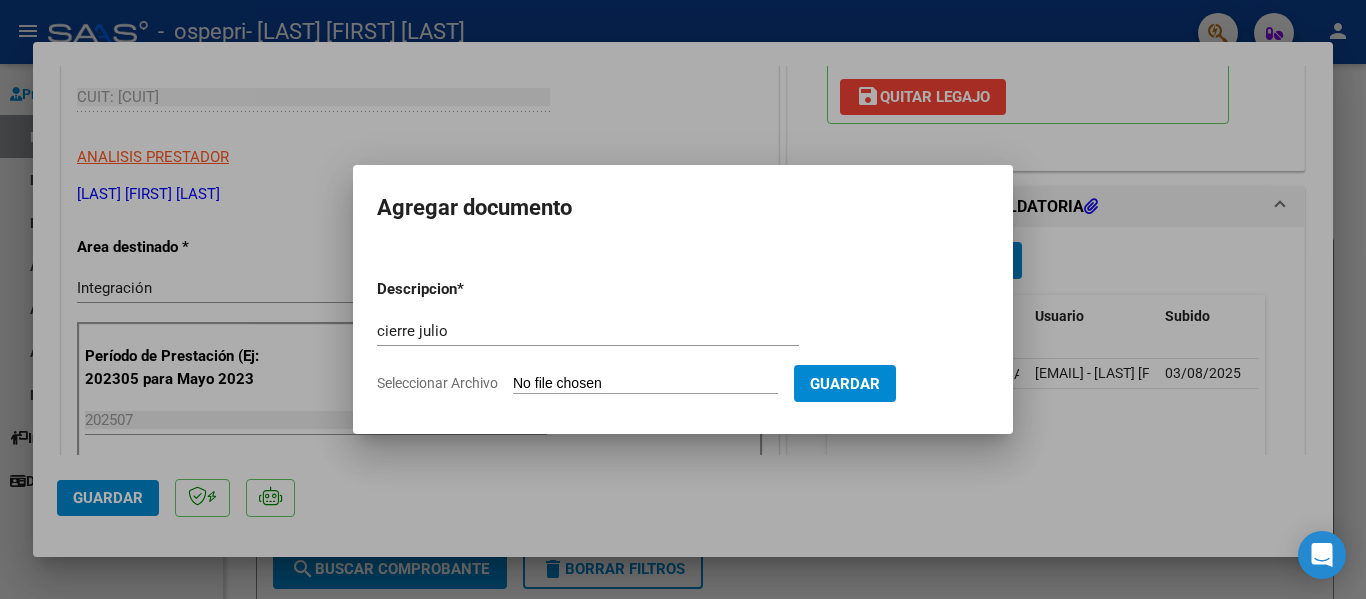 type on "C:\fakepath\apfmimpresionpreliq  [MONTH] [YEAR].pdf" 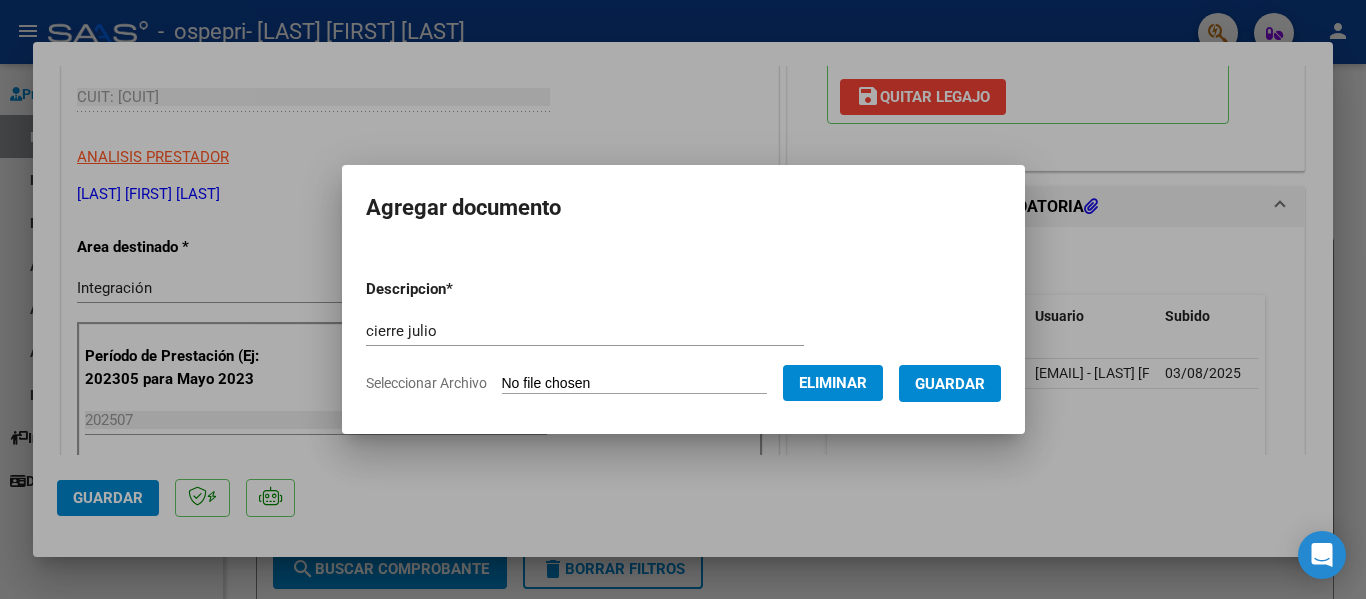 click on "Guardar" at bounding box center (950, 384) 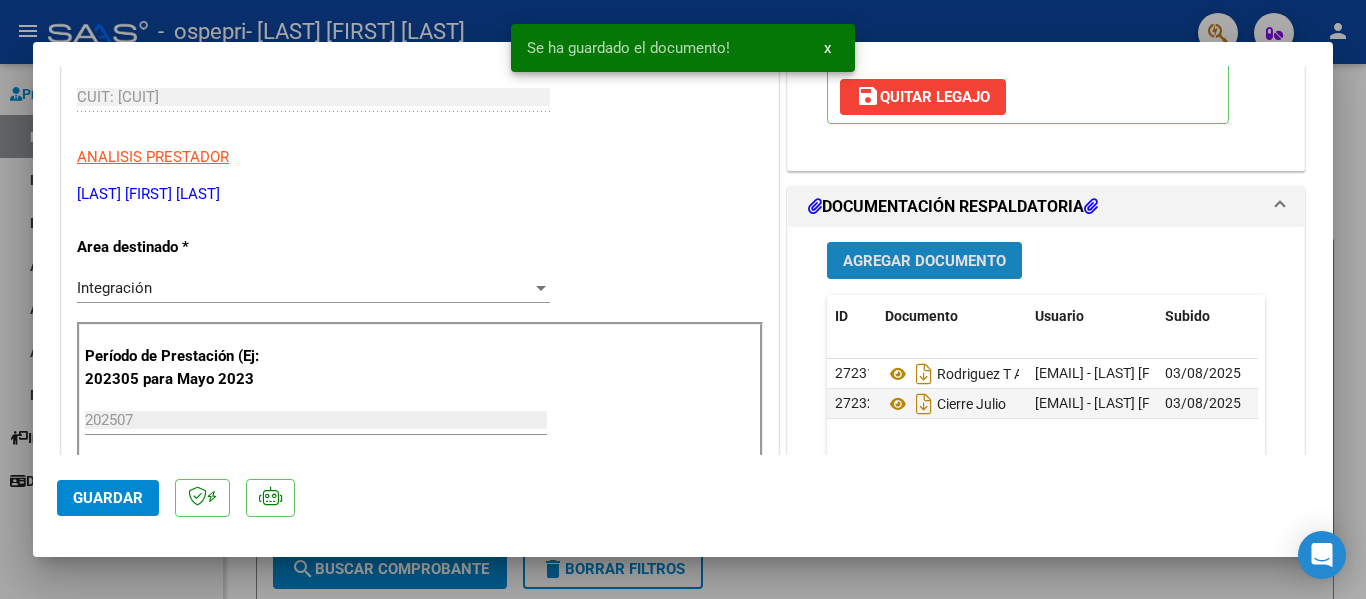 click on "Agregar Documento" at bounding box center [924, 260] 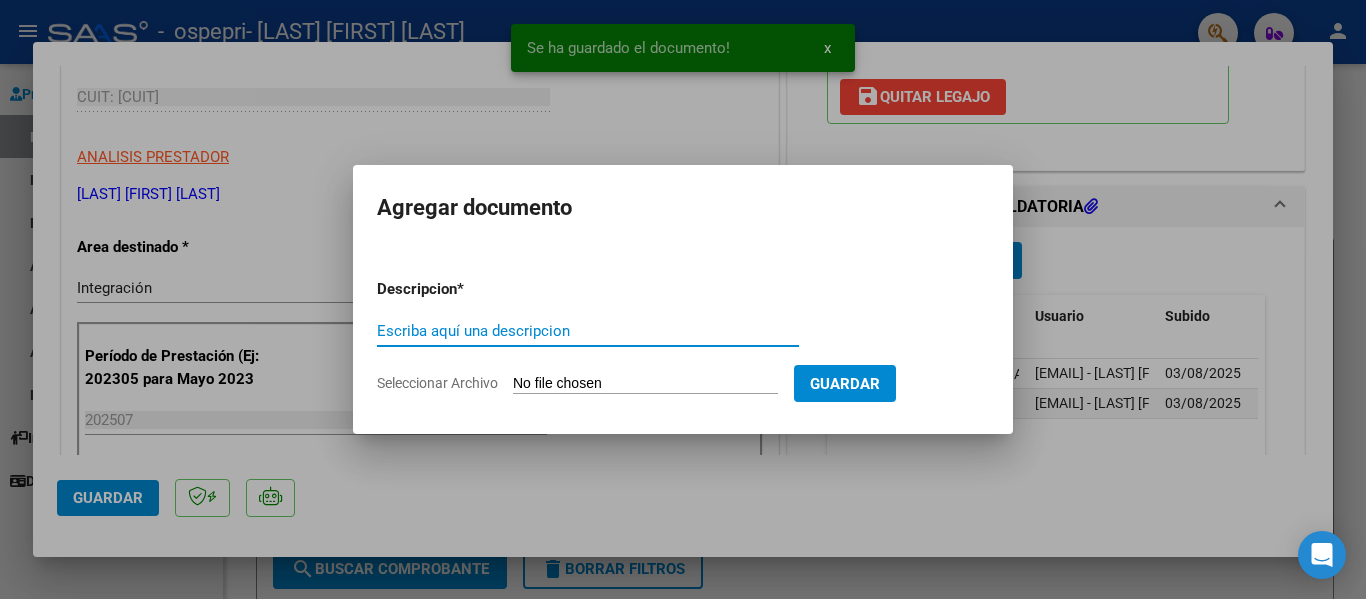 click on "Escriba aquí una descripcion" at bounding box center (588, 331) 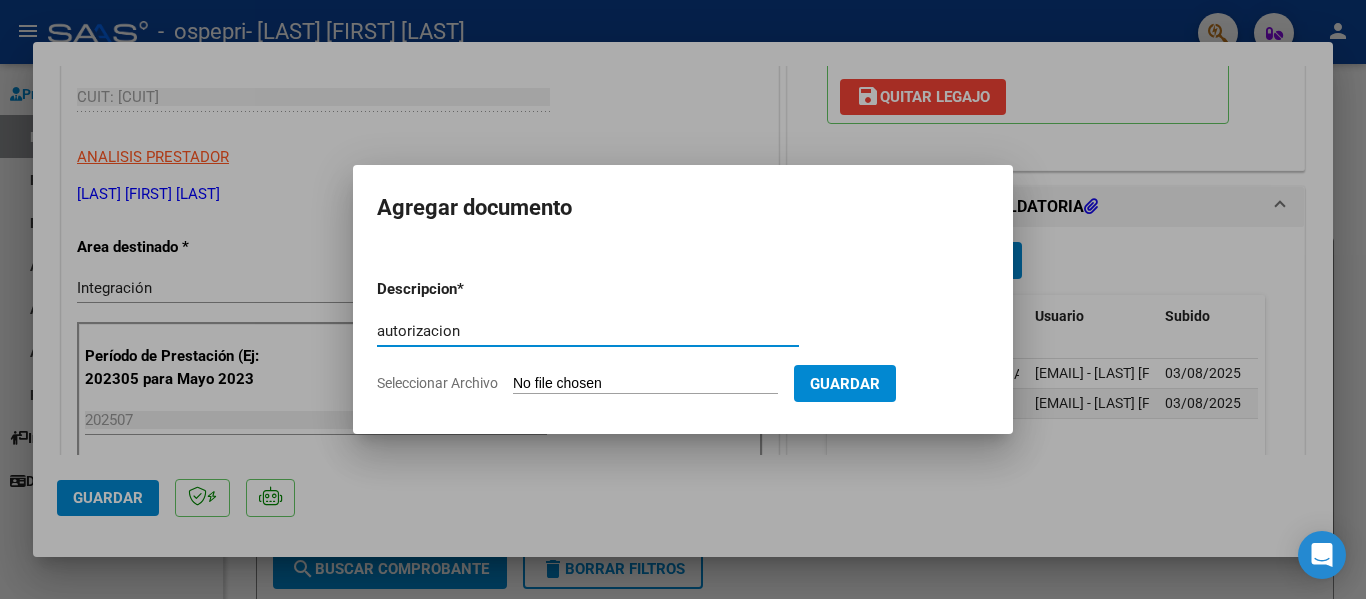 type on "autorizacion" 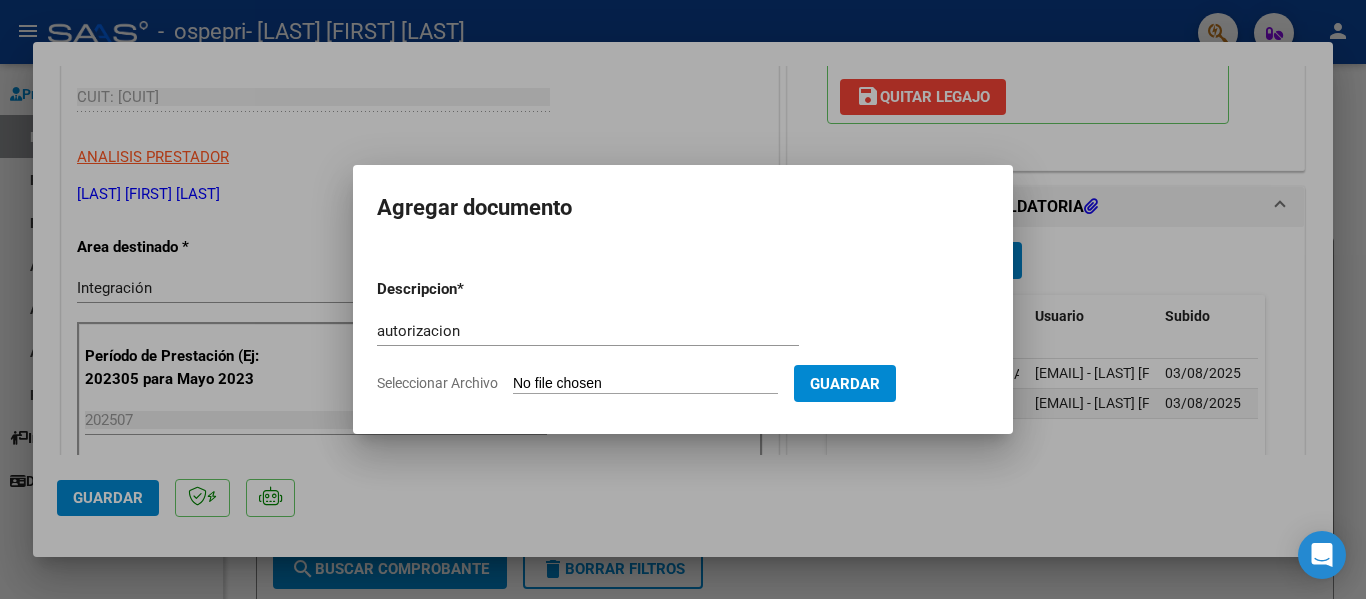 type on "C:\fakepath\[LAST] [FIRST] [LAST] [NUMBER] [YEAR] [MONTH].pdf" 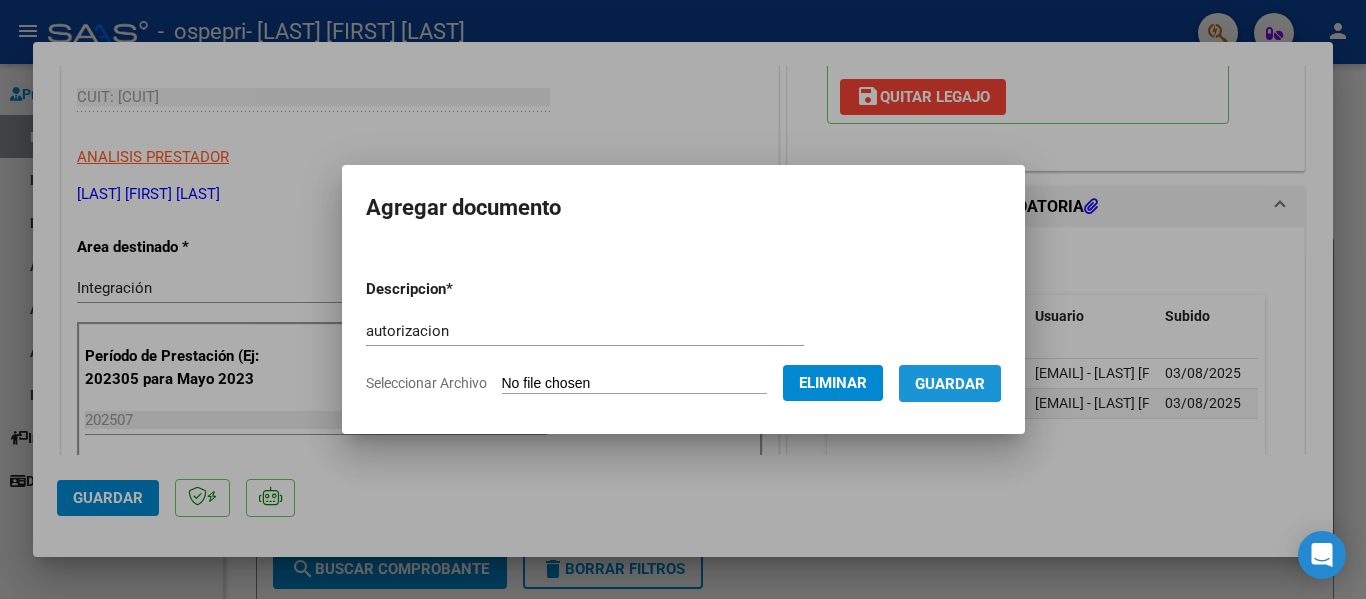 click on "Guardar" at bounding box center (950, 384) 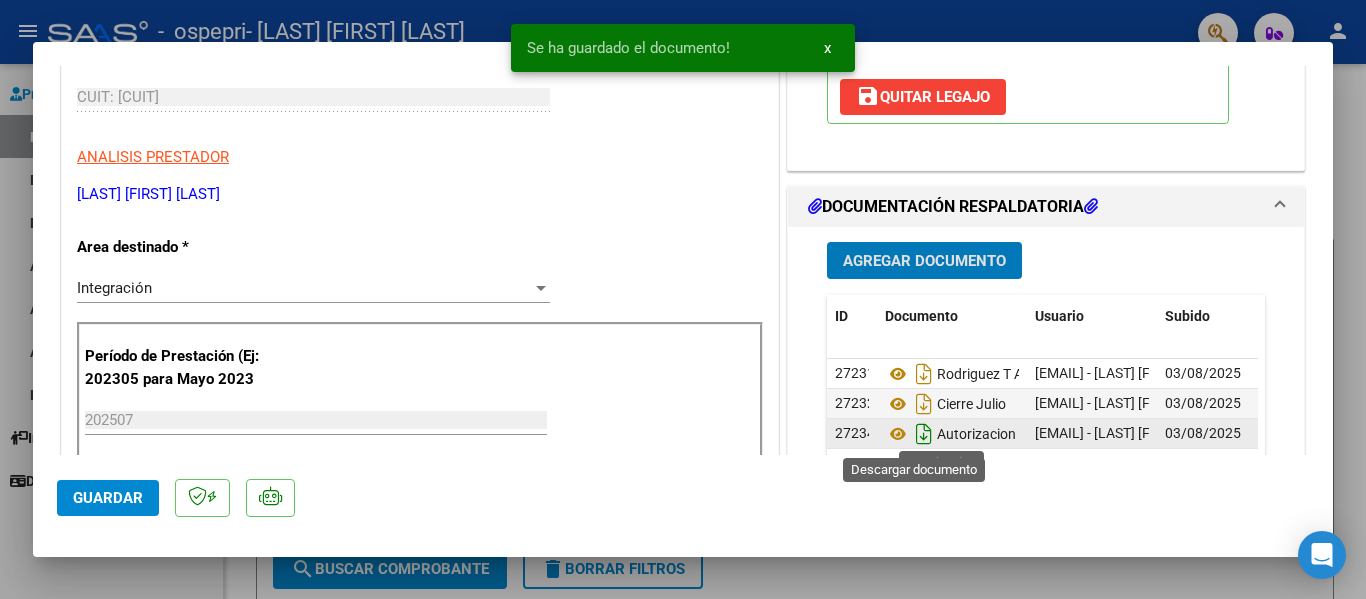 click 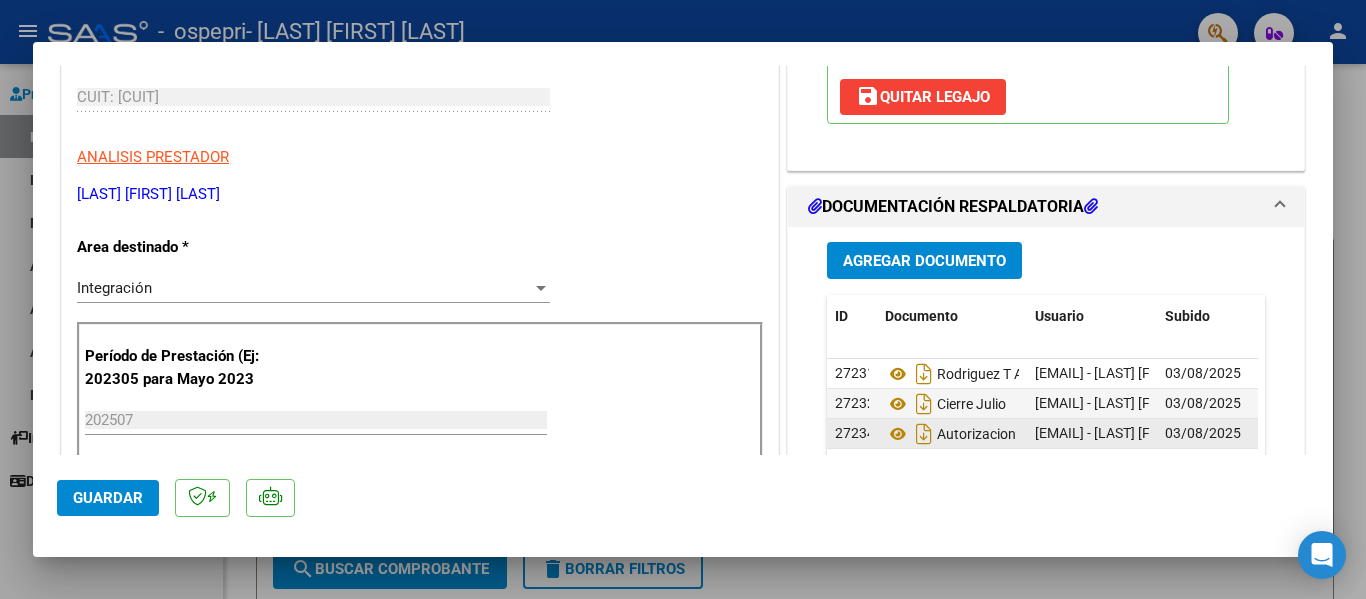 click on "Agregar Documento" at bounding box center (924, 261) 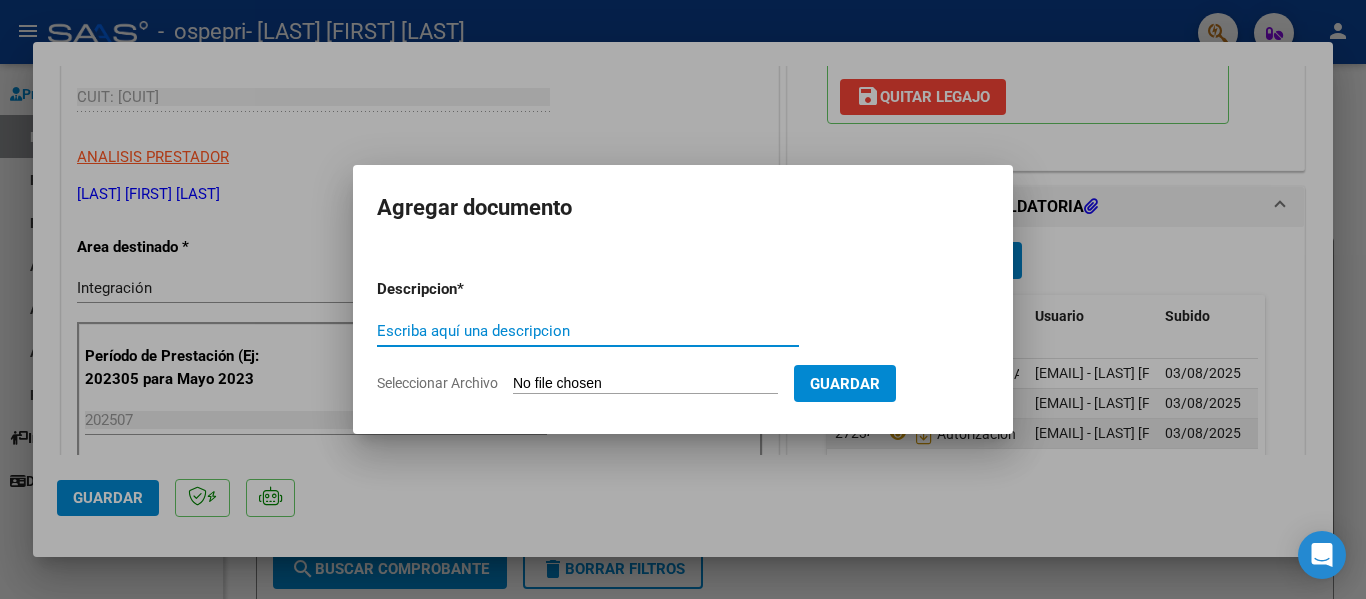 click on "Escriba aquí una descripcion" at bounding box center (588, 331) 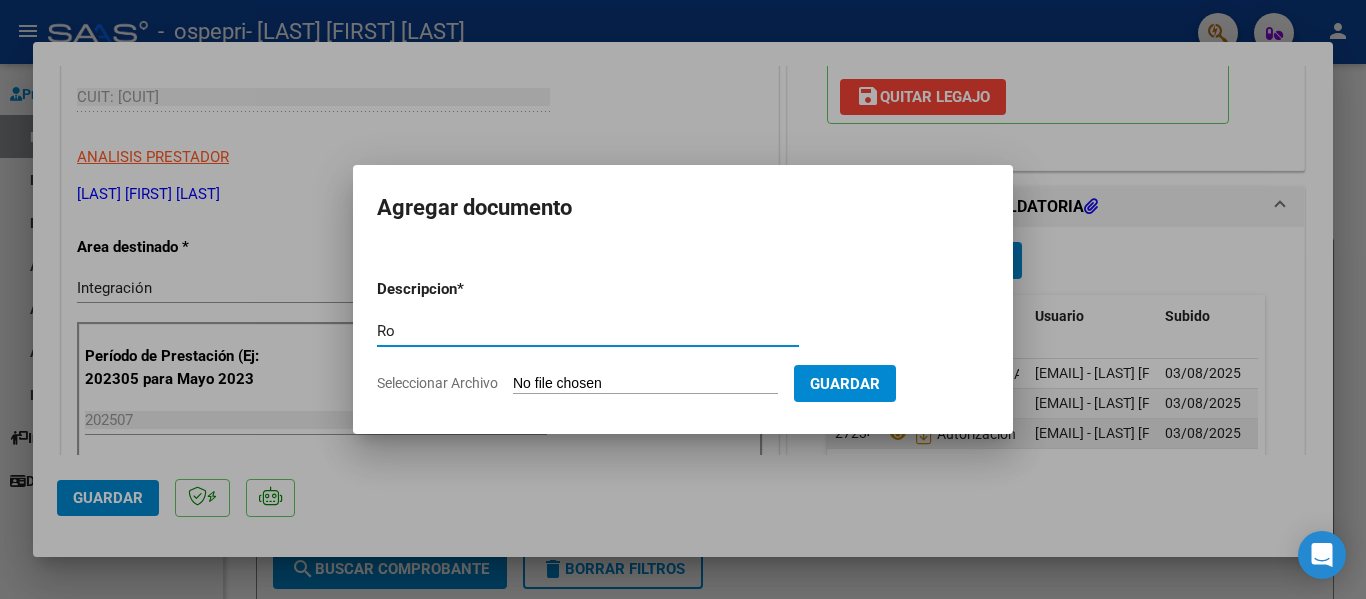 type on "R" 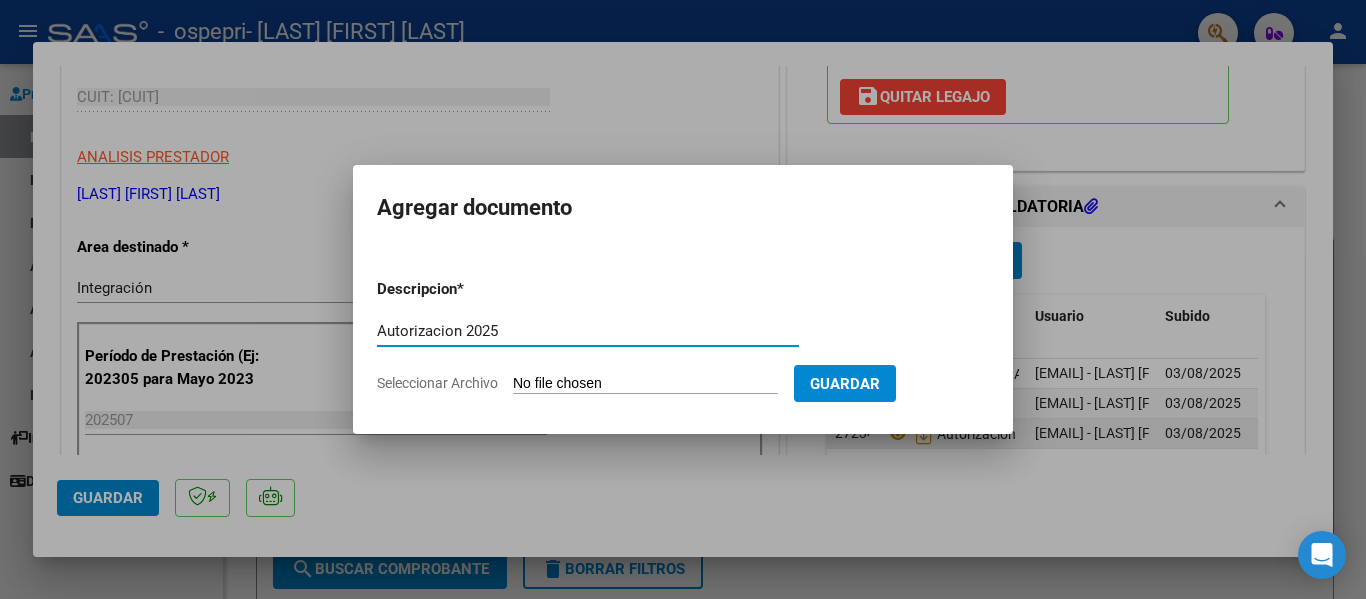 type on "Autorizacion 2025" 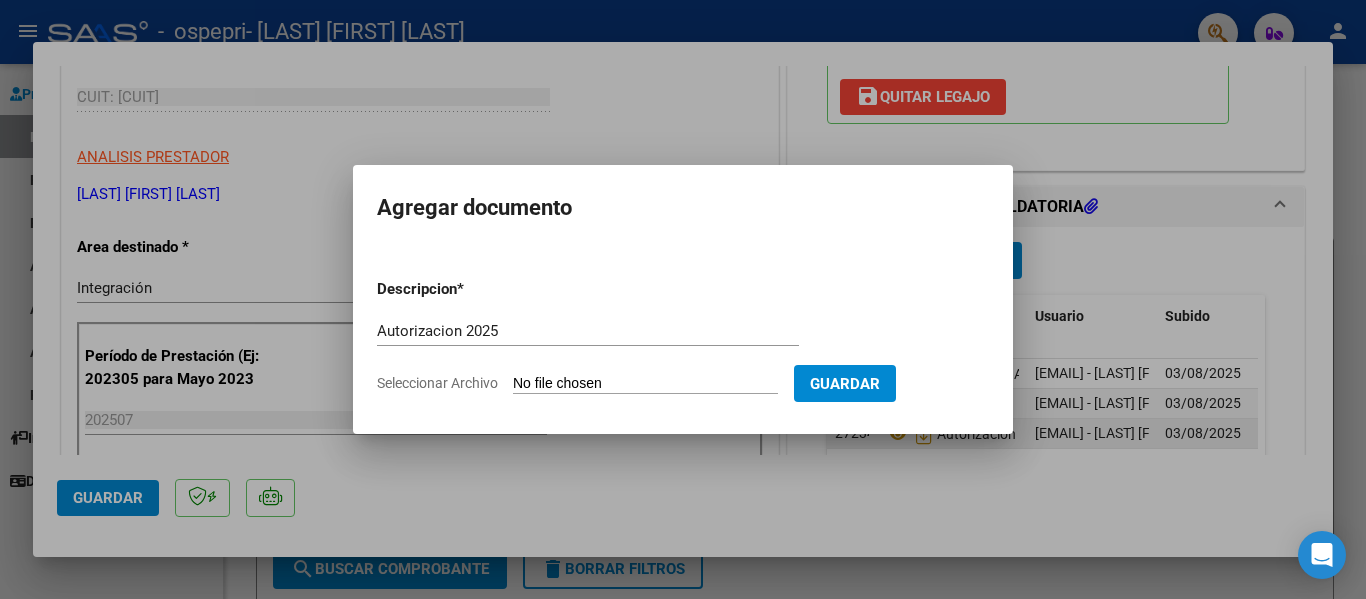click on "Seleccionar Archivo" at bounding box center (645, 384) 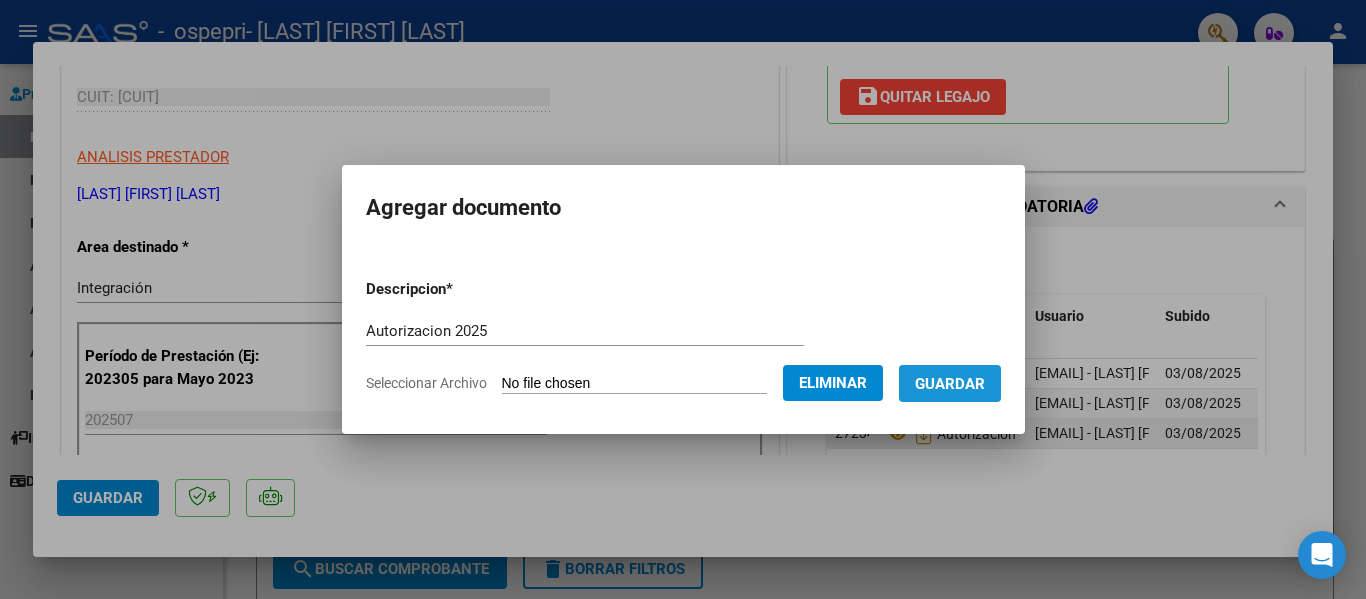 click on "Guardar" at bounding box center [950, 384] 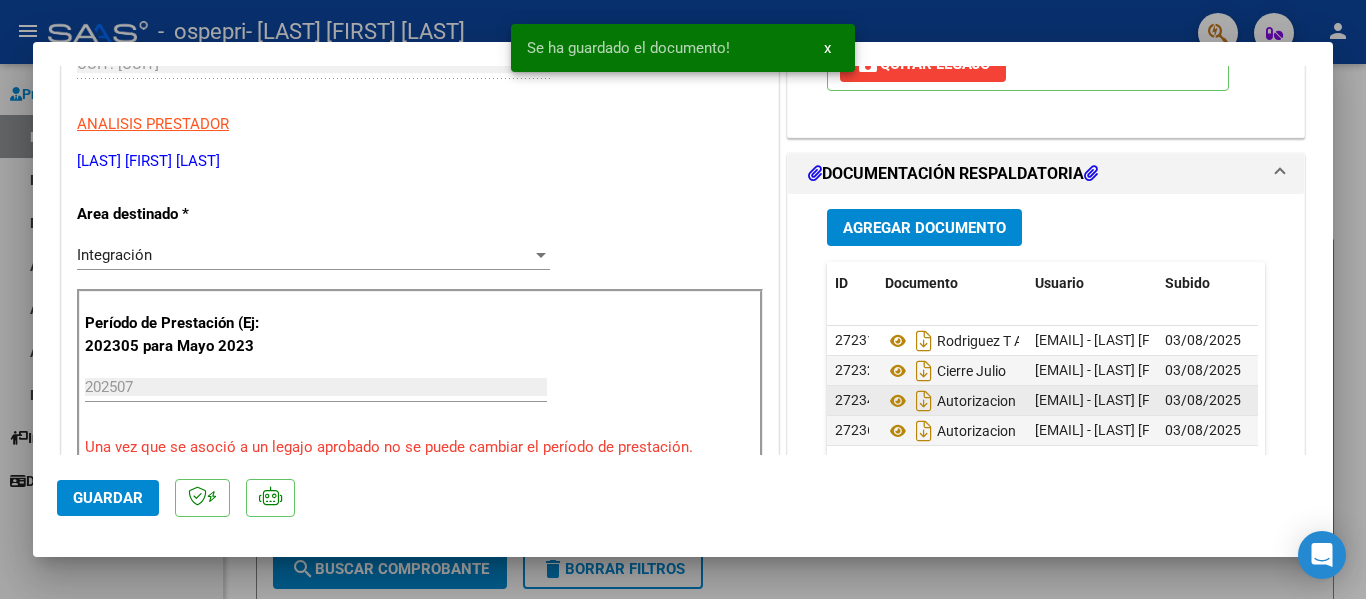 scroll, scrollTop: 380, scrollLeft: 0, axis: vertical 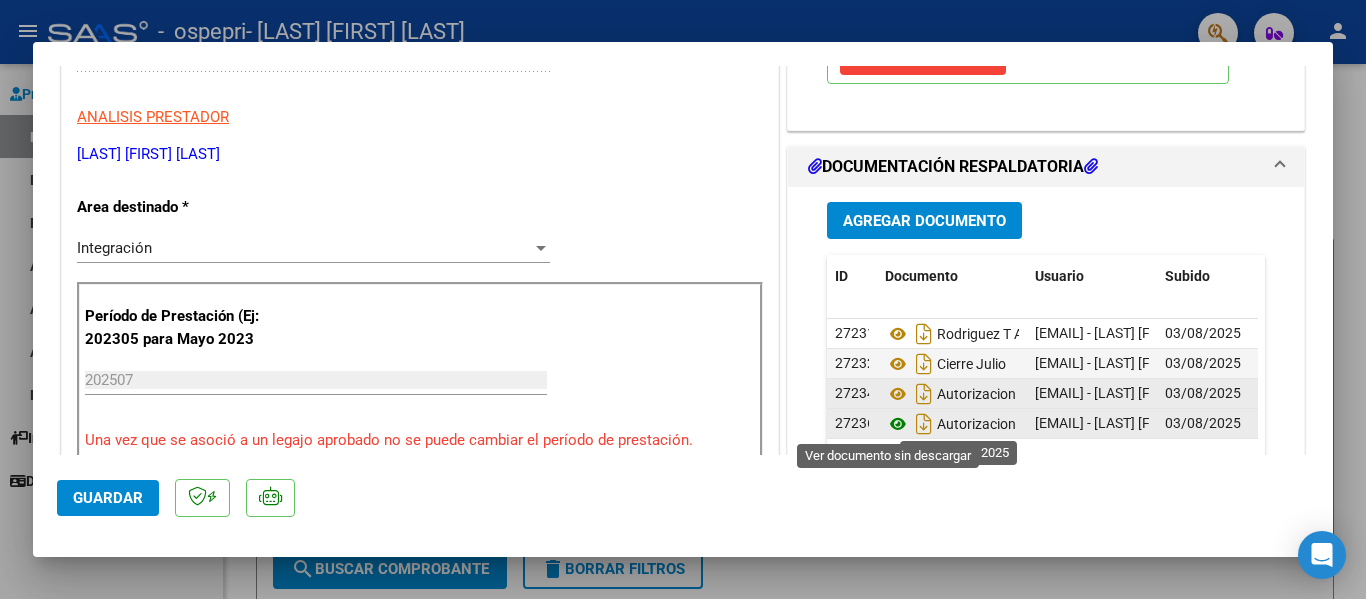 click 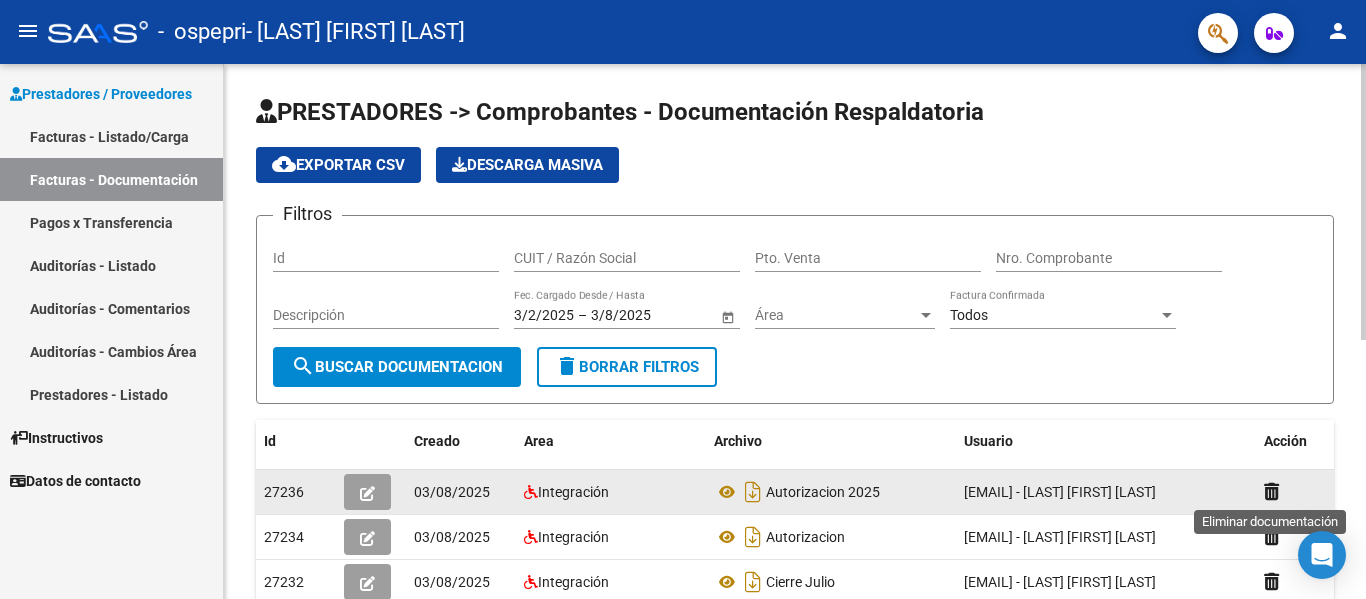 click 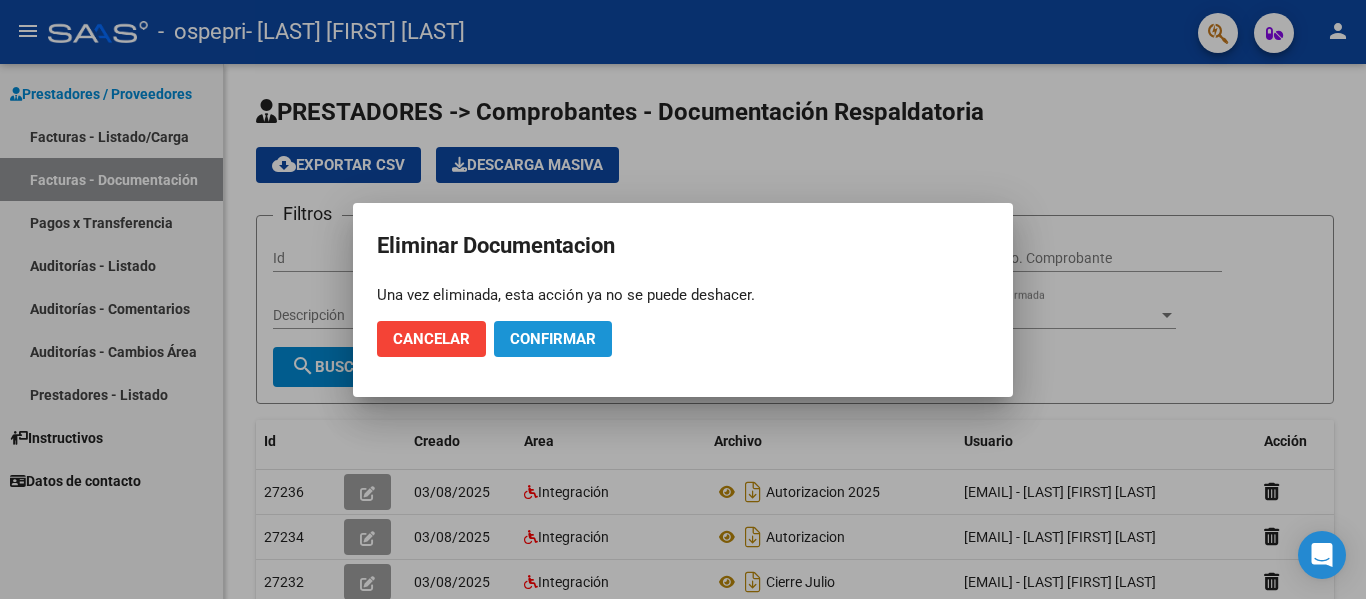 click on "Confirmar" 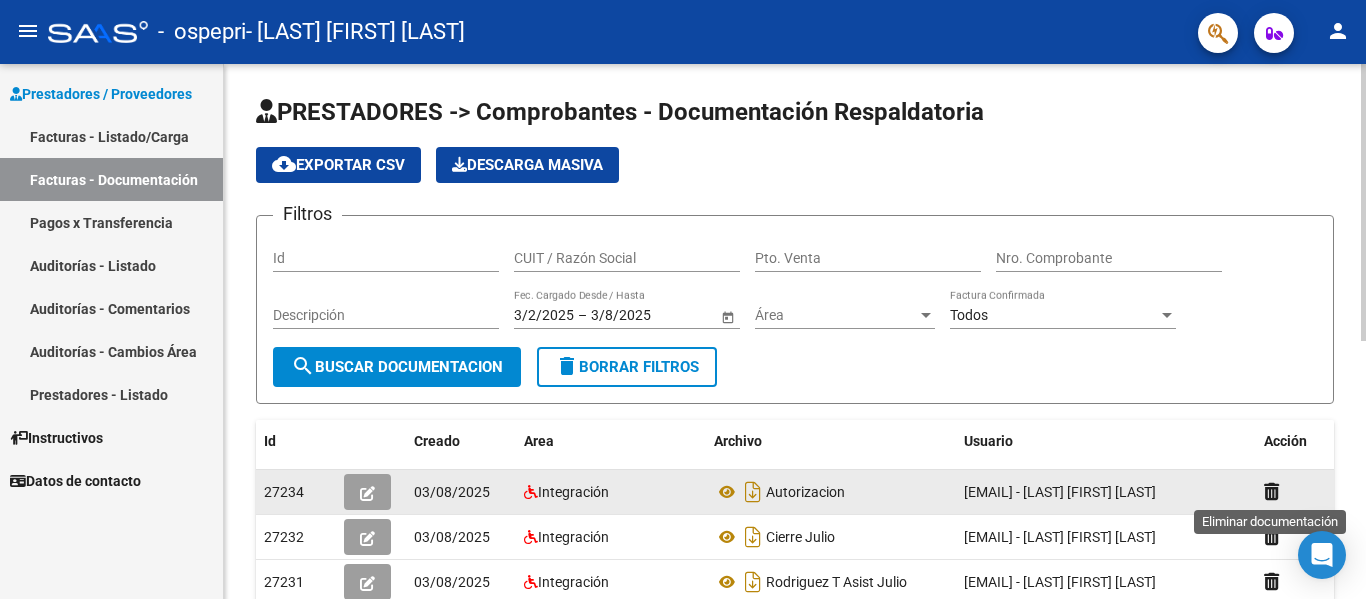 click 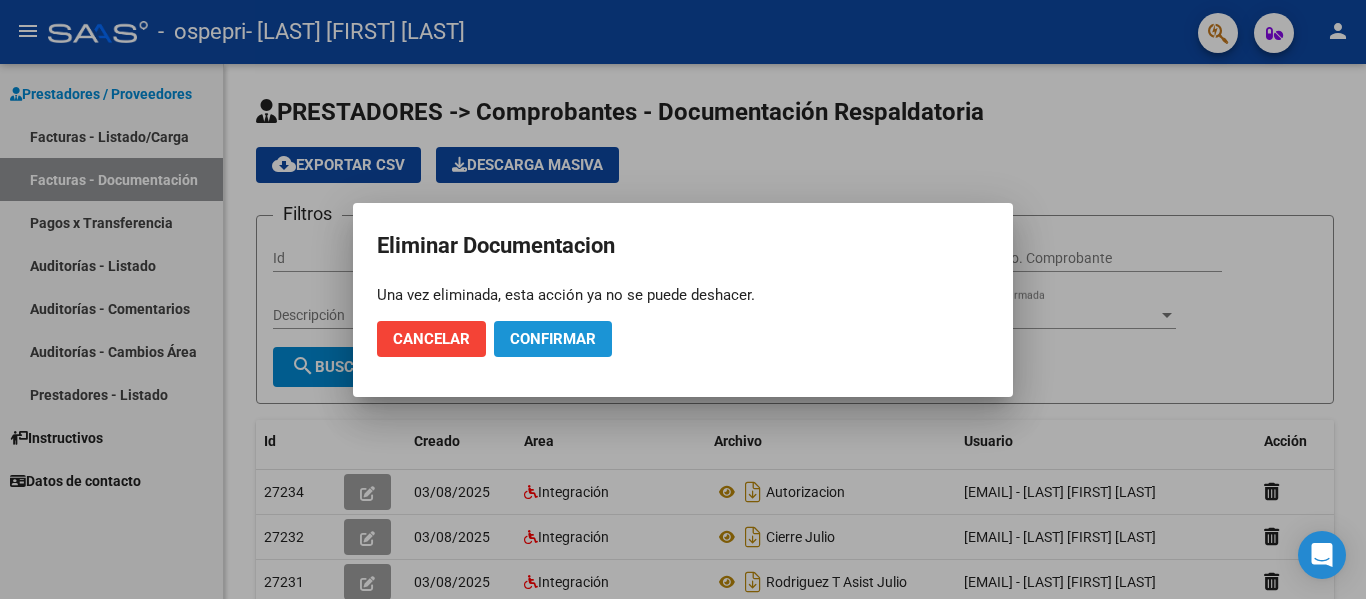 click on "Confirmar" 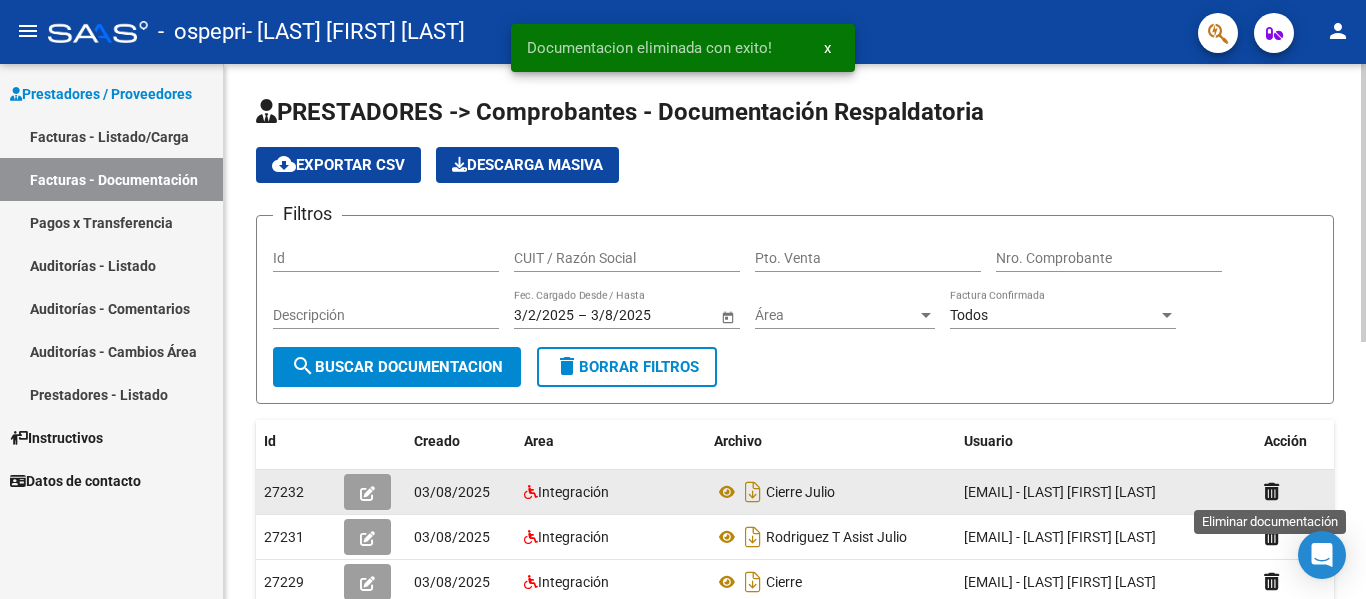 click 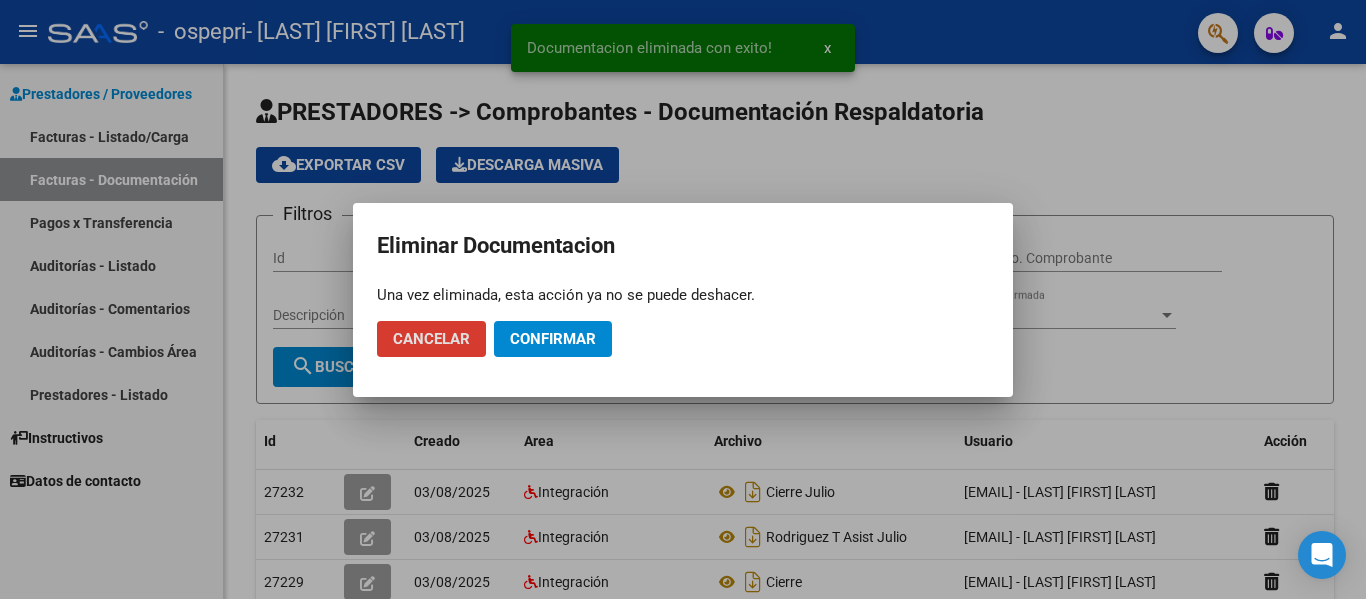 click on "Confirmar" 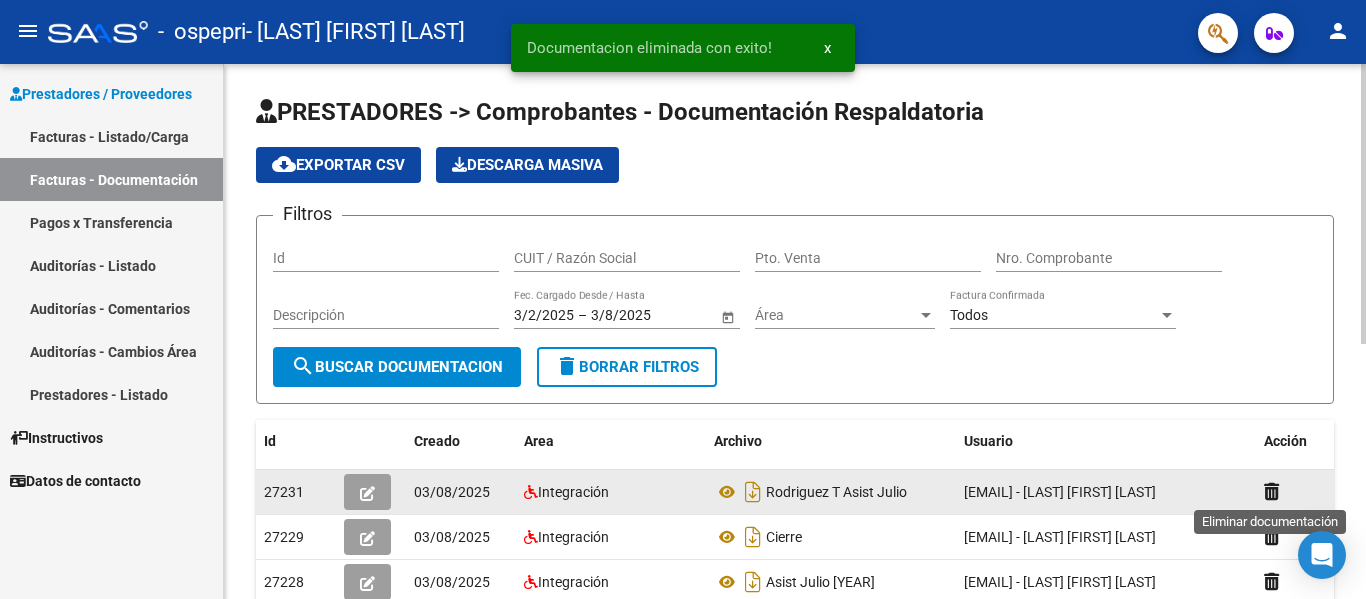 click 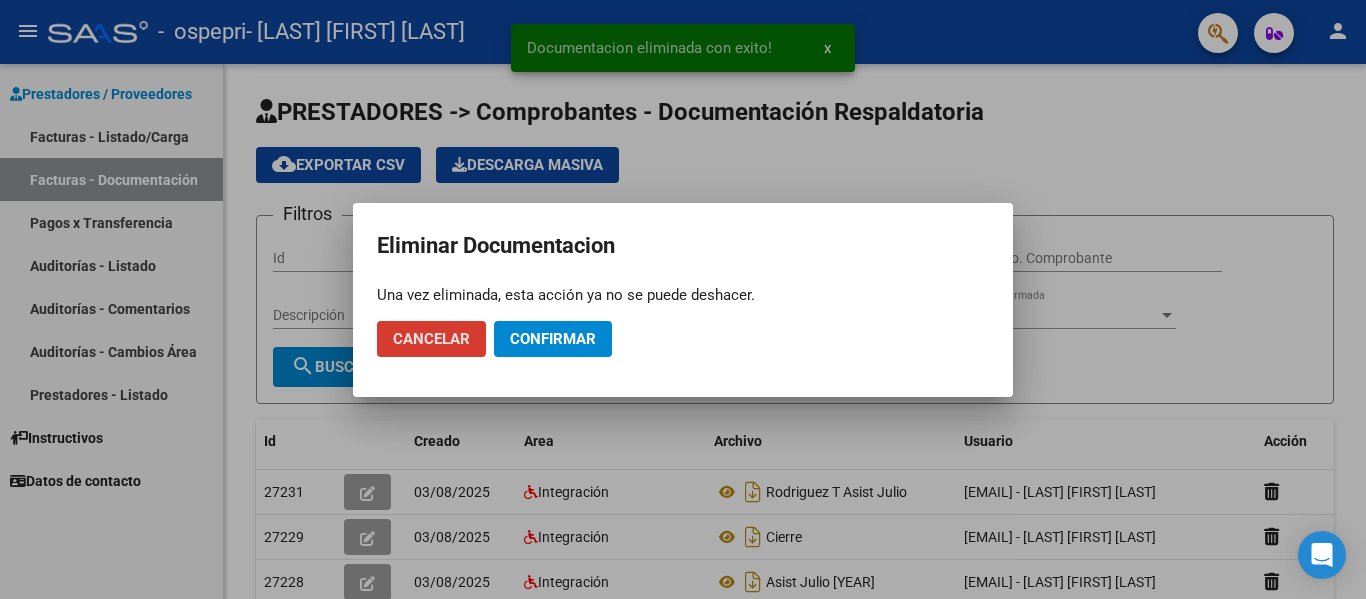 click on "Confirmar" 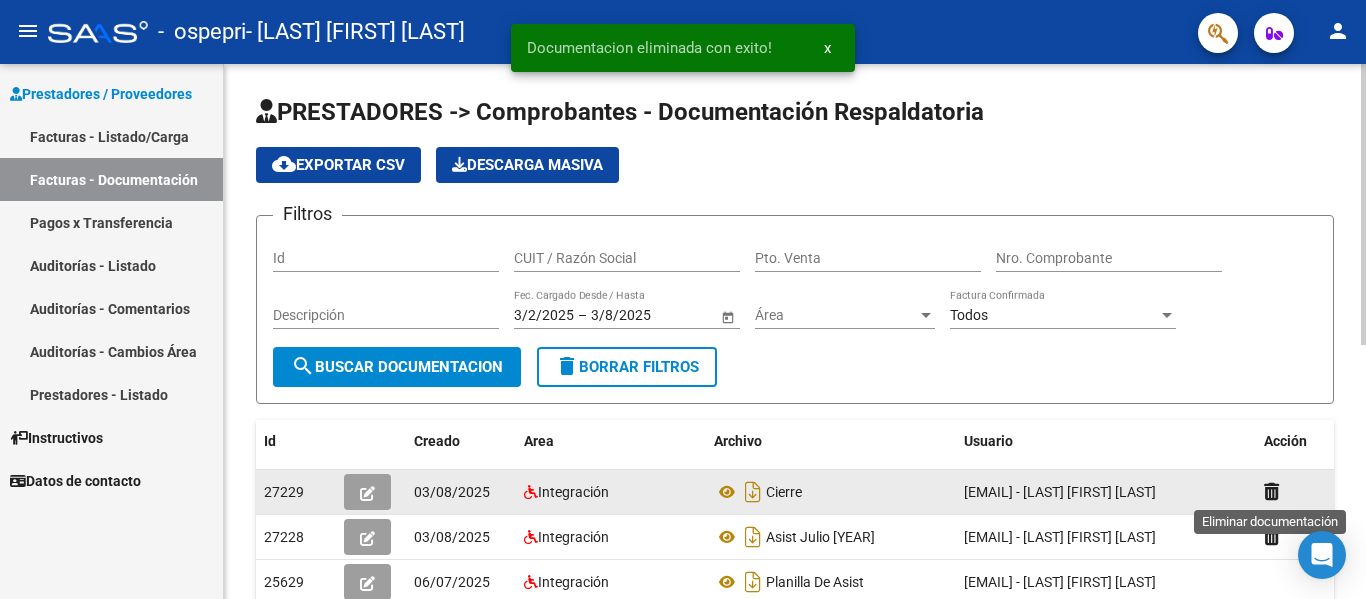 click 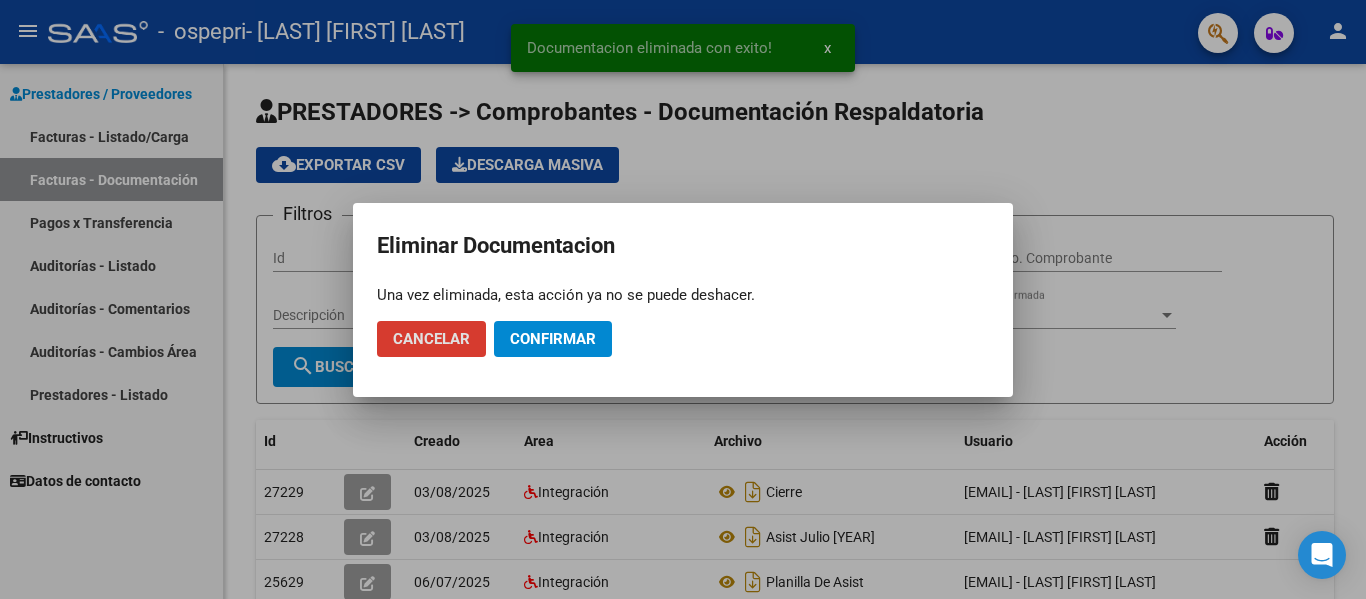 click on "Confirmar" 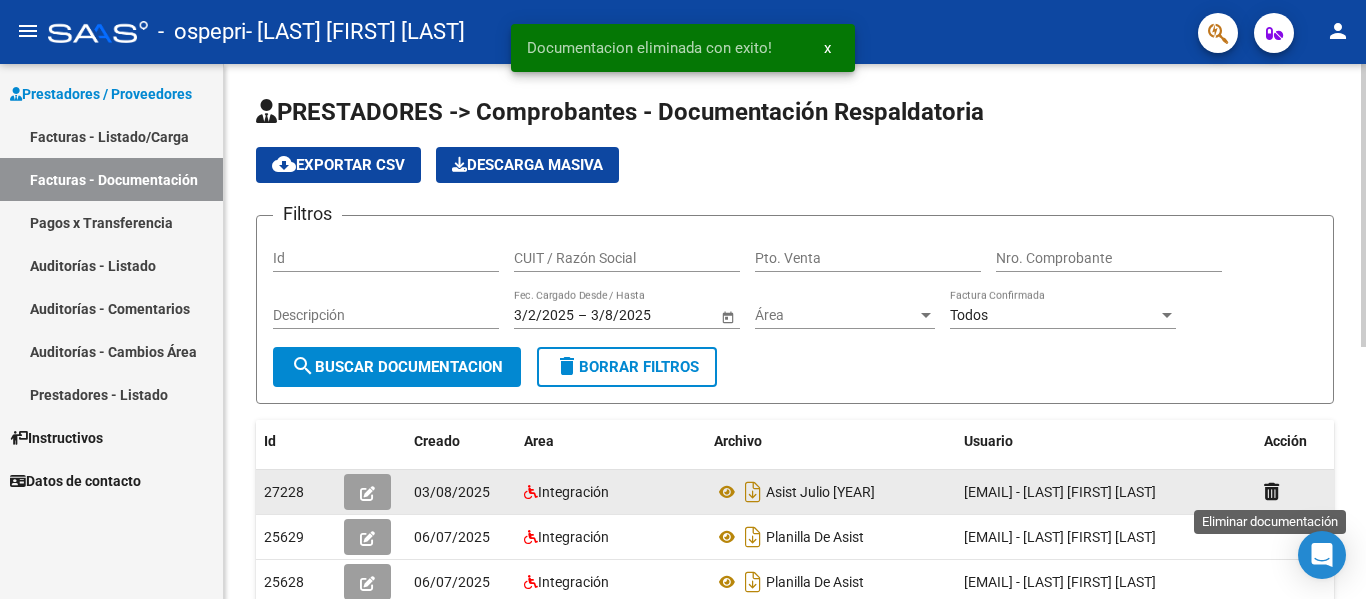 click 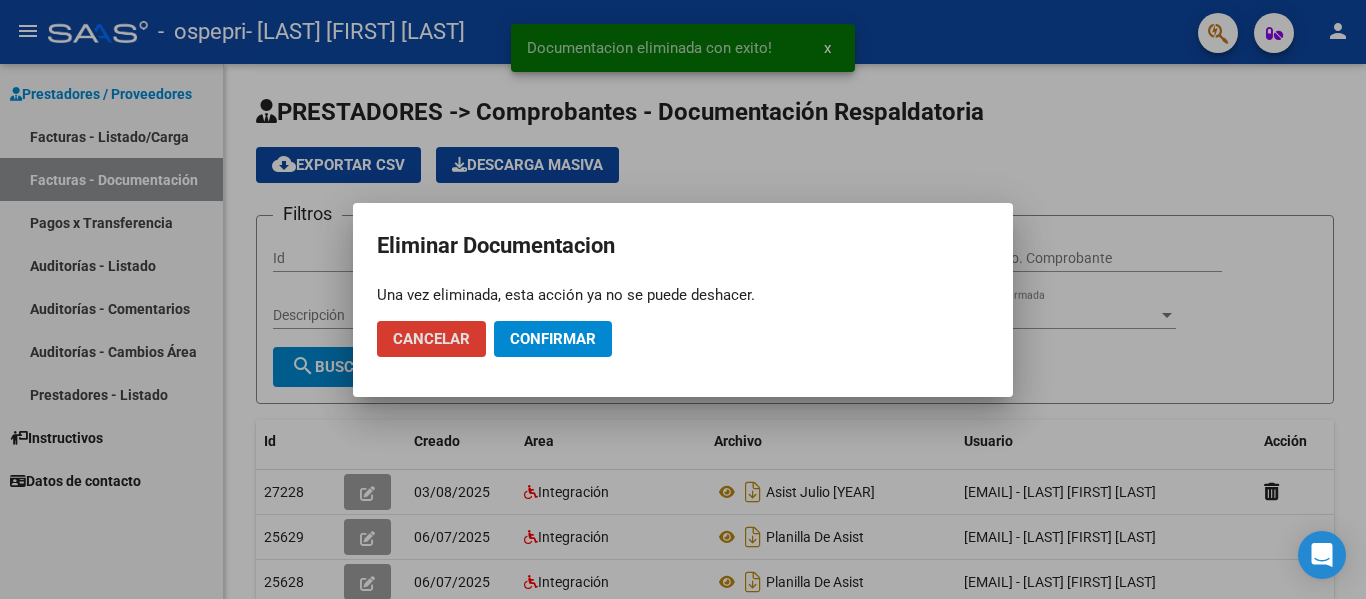 click on "Confirmar" 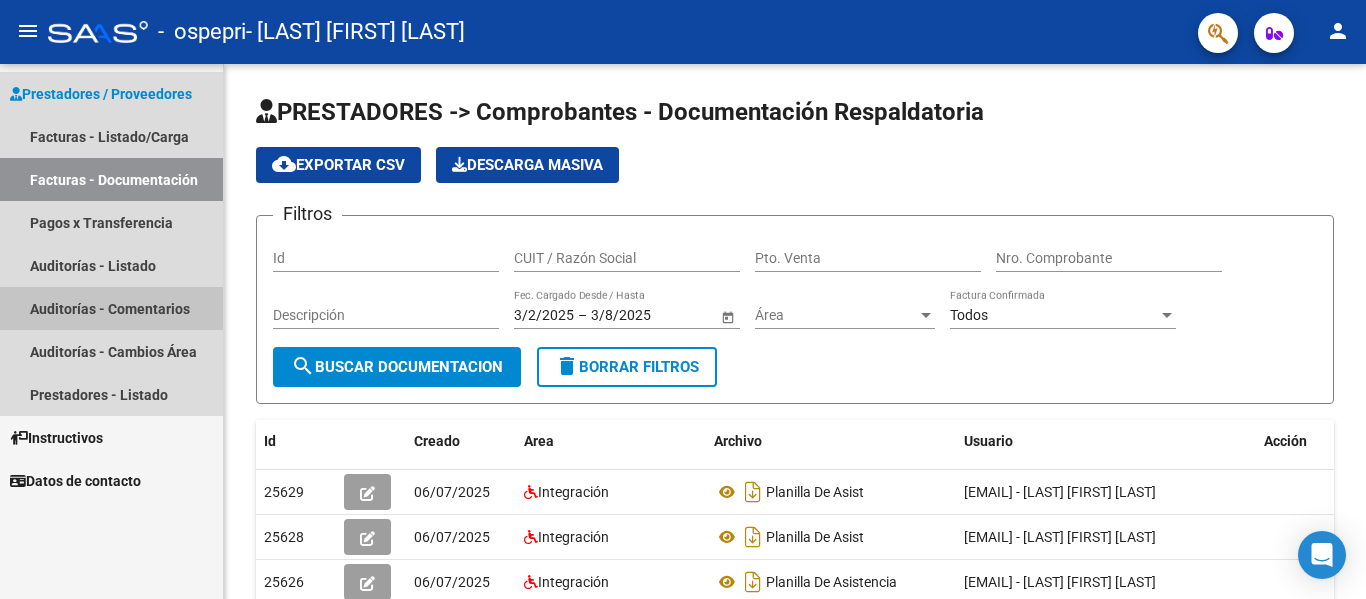 click on "Auditorías - Comentarios" at bounding box center [111, 308] 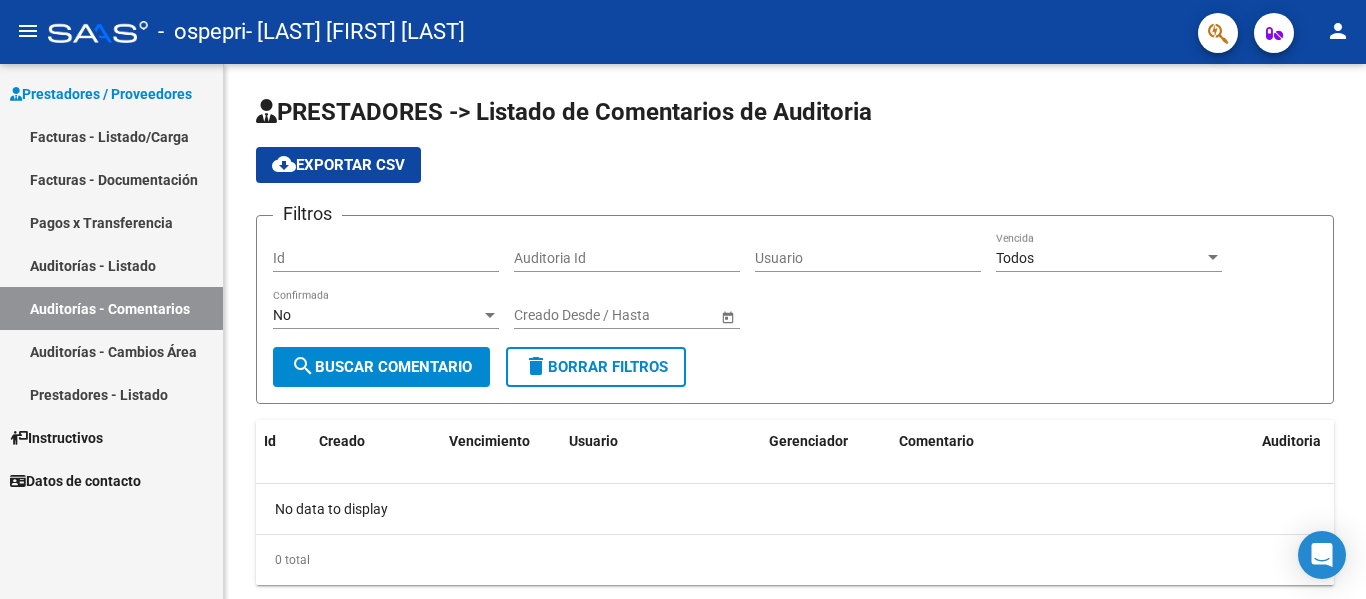 click on "Facturas - Listado/Carga" at bounding box center [111, 136] 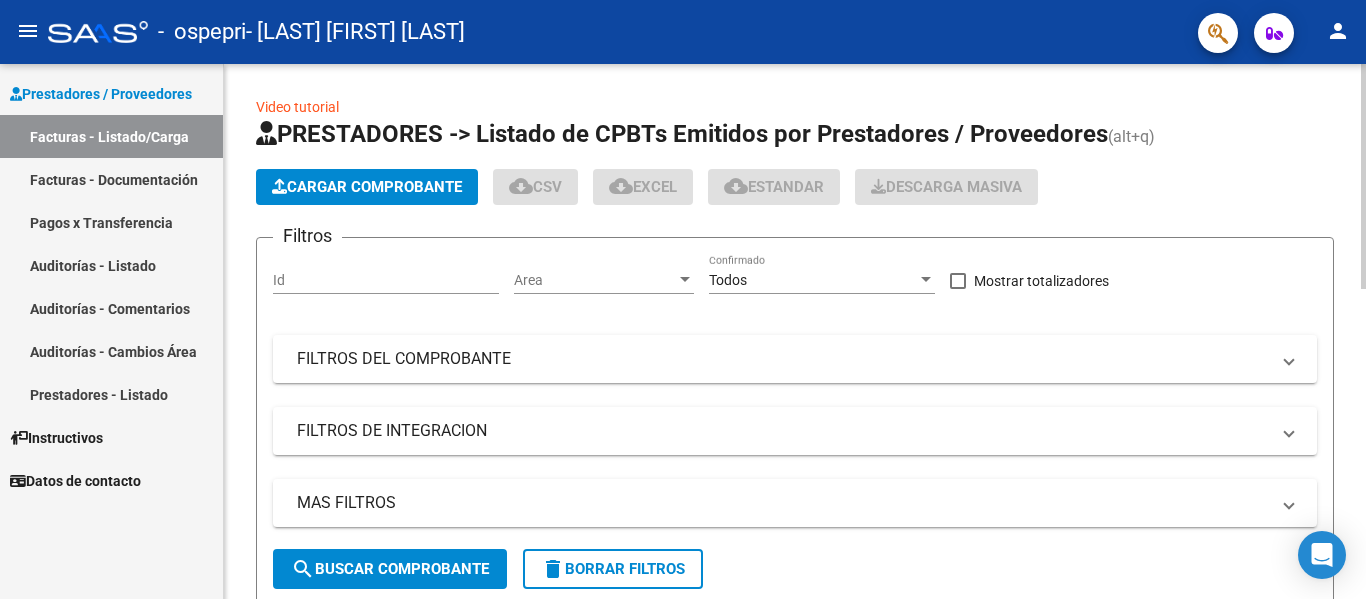 click on "Cargar Comprobante" 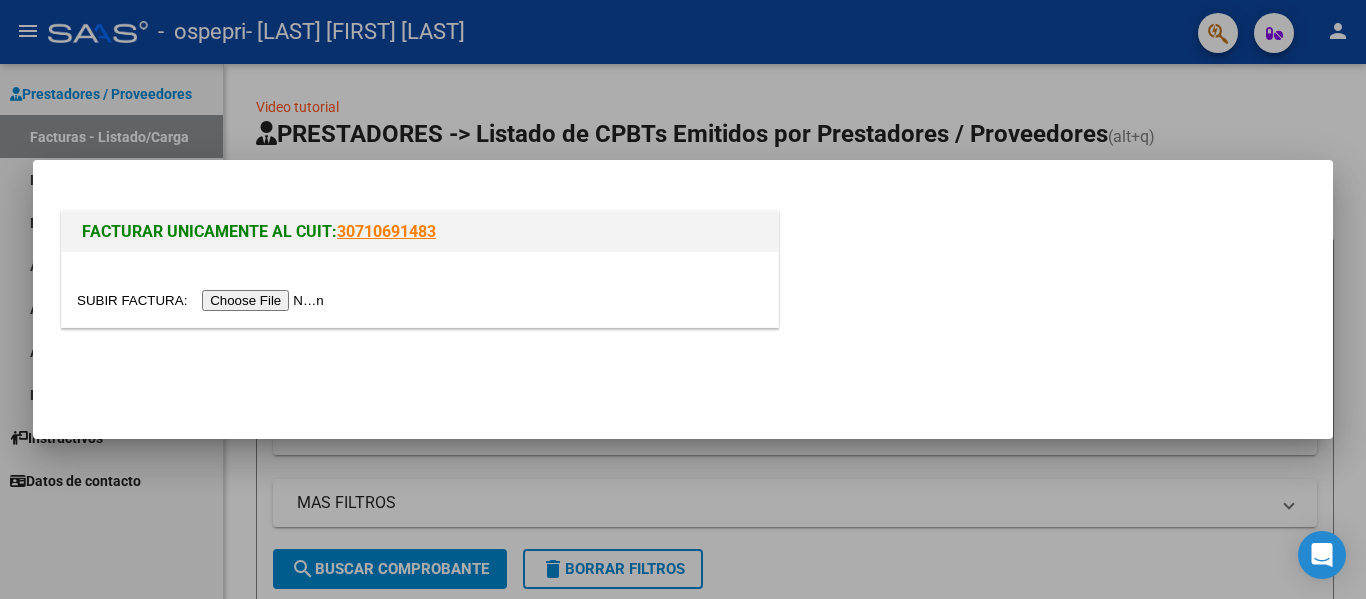 click at bounding box center (203, 300) 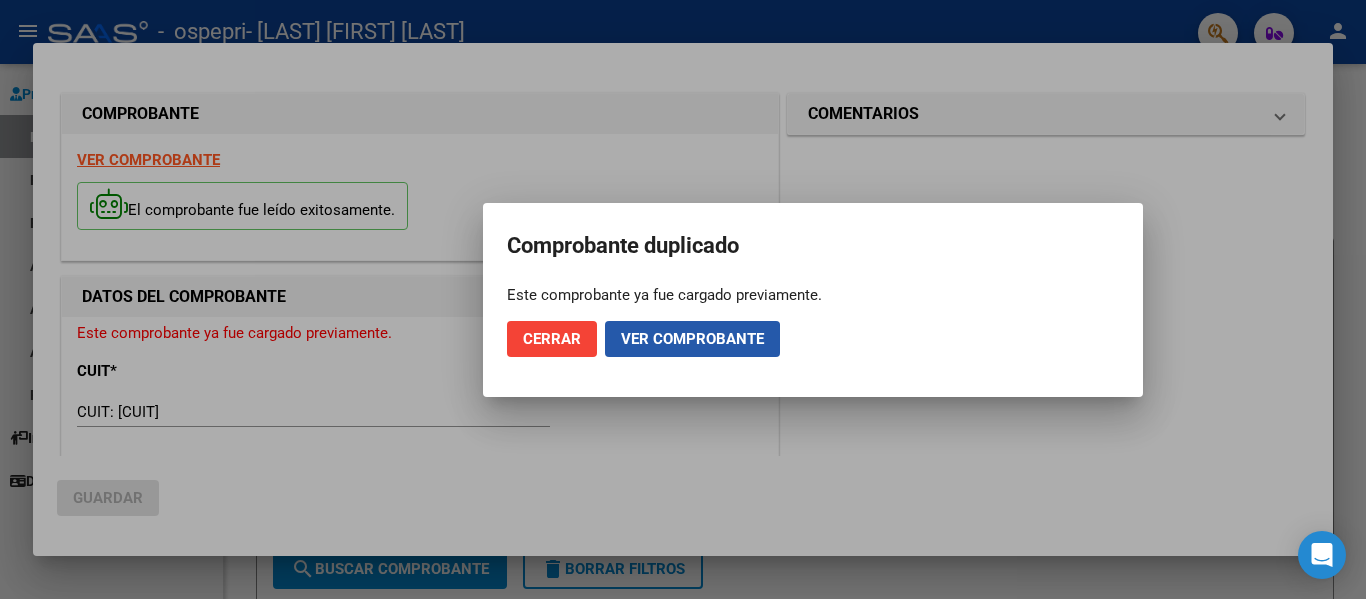 click on "Ver comprobante" 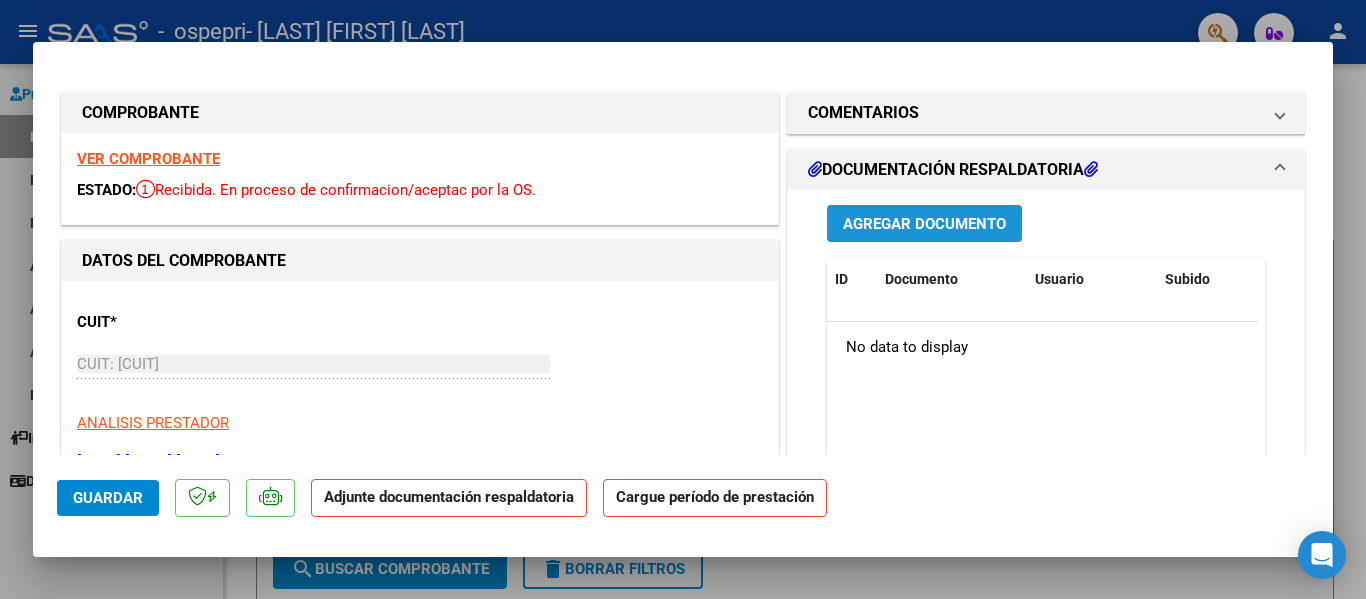 click on "Agregar Documento" at bounding box center (924, 224) 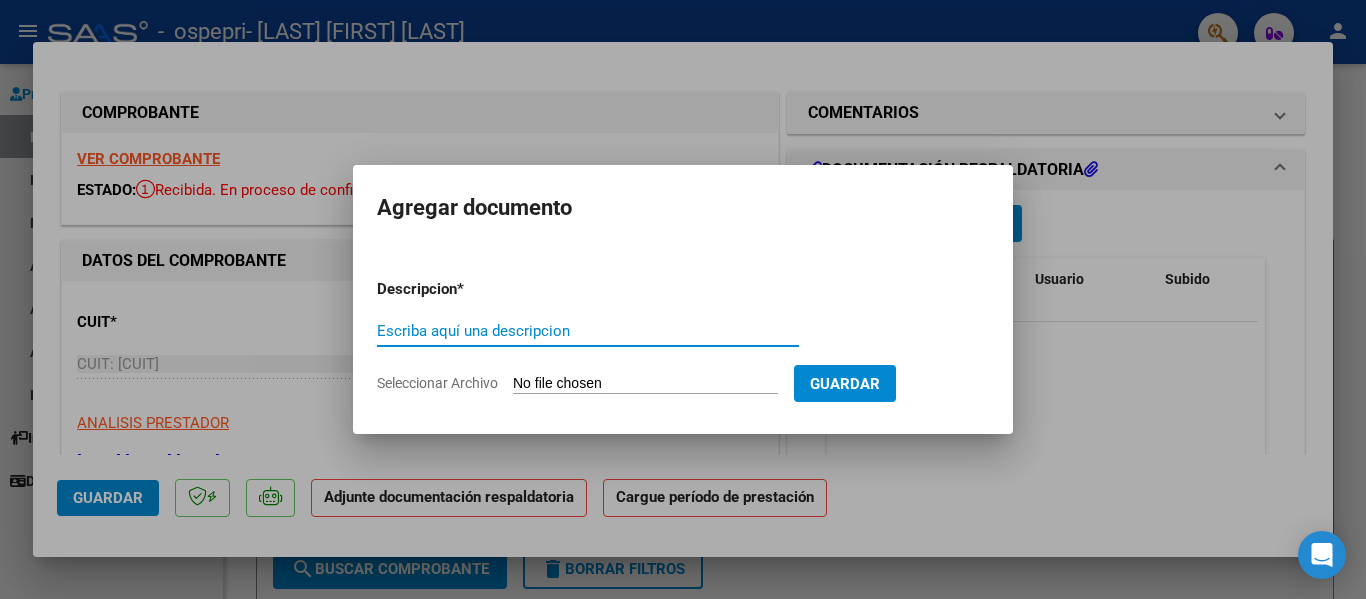 click on "Escriba aquí una descripcion" at bounding box center (588, 331) 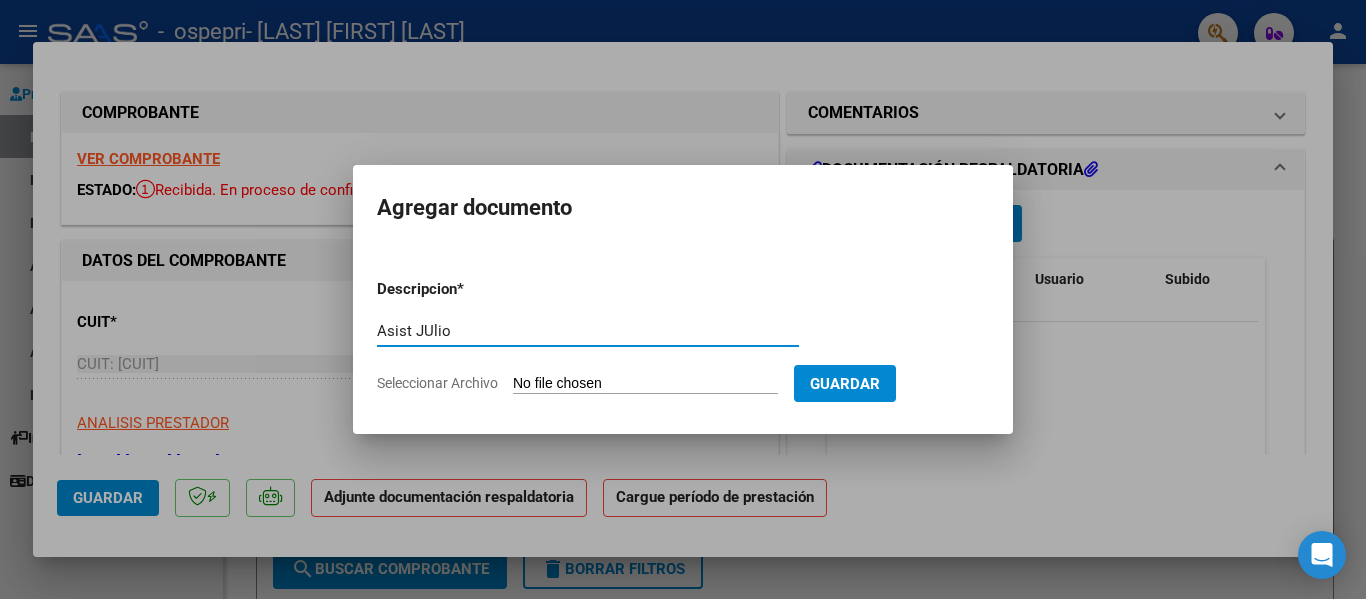 type on "Asist JUlio" 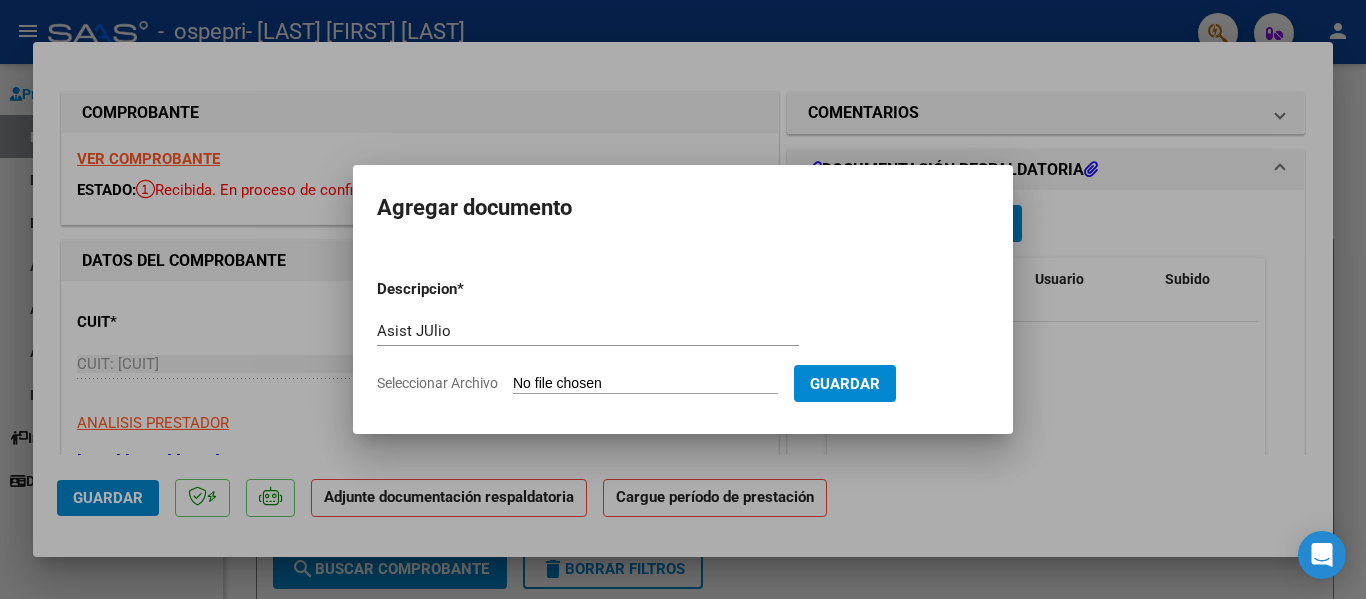 click on "Seleccionar Archivo" at bounding box center [645, 384] 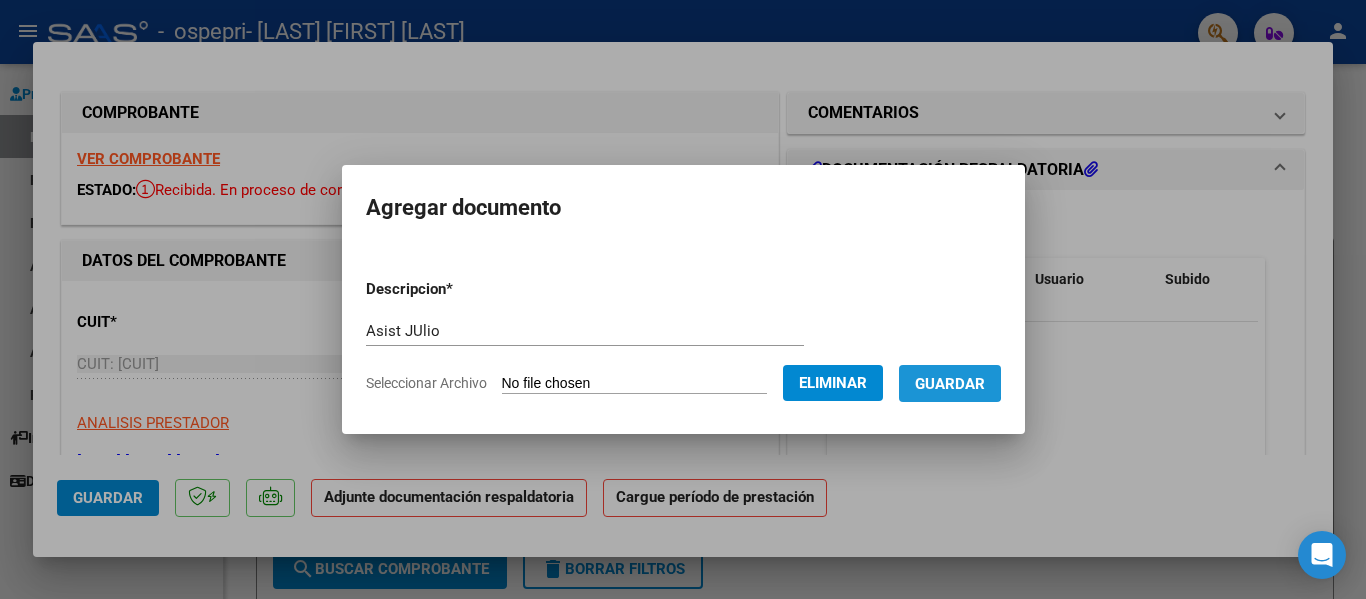 click on "Guardar" at bounding box center (950, 384) 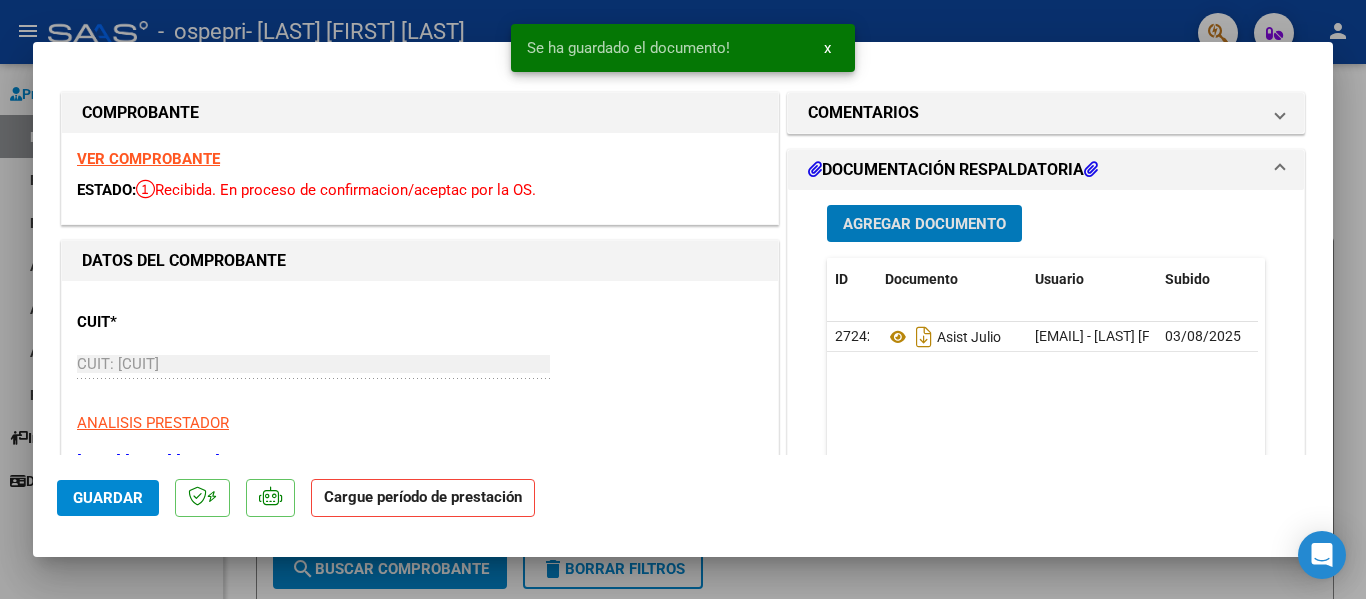 click on "Agregar Documento" at bounding box center (924, 224) 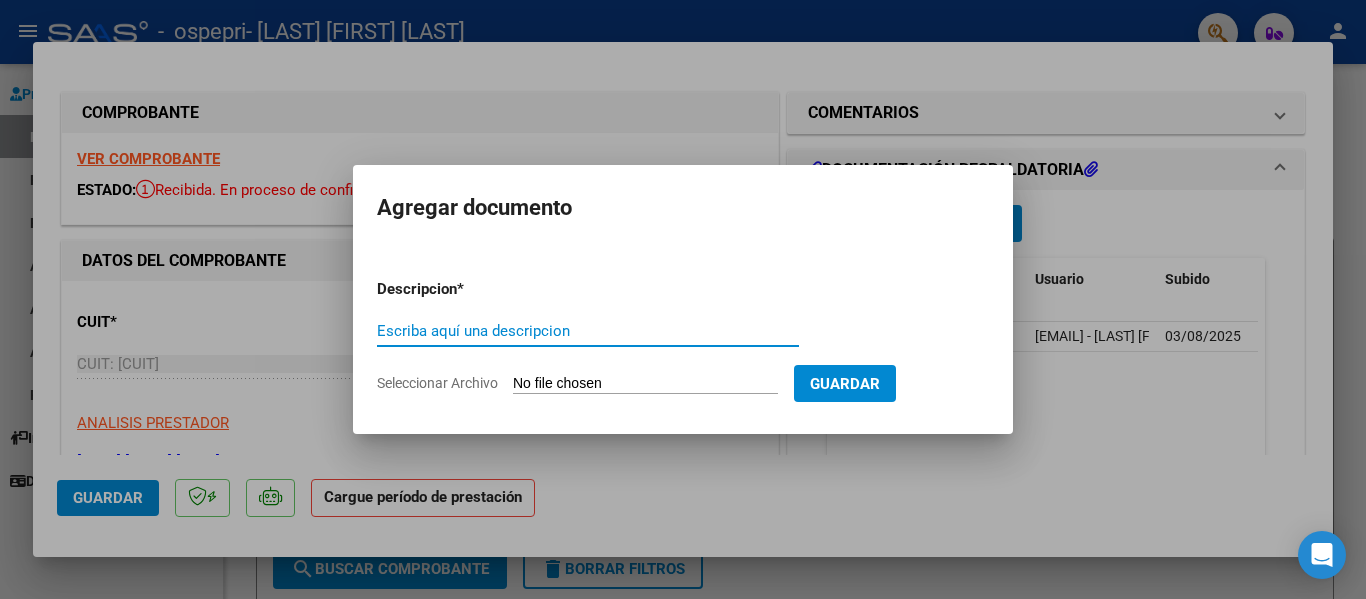 click on "Escriba aquí una descripcion" at bounding box center (588, 331) 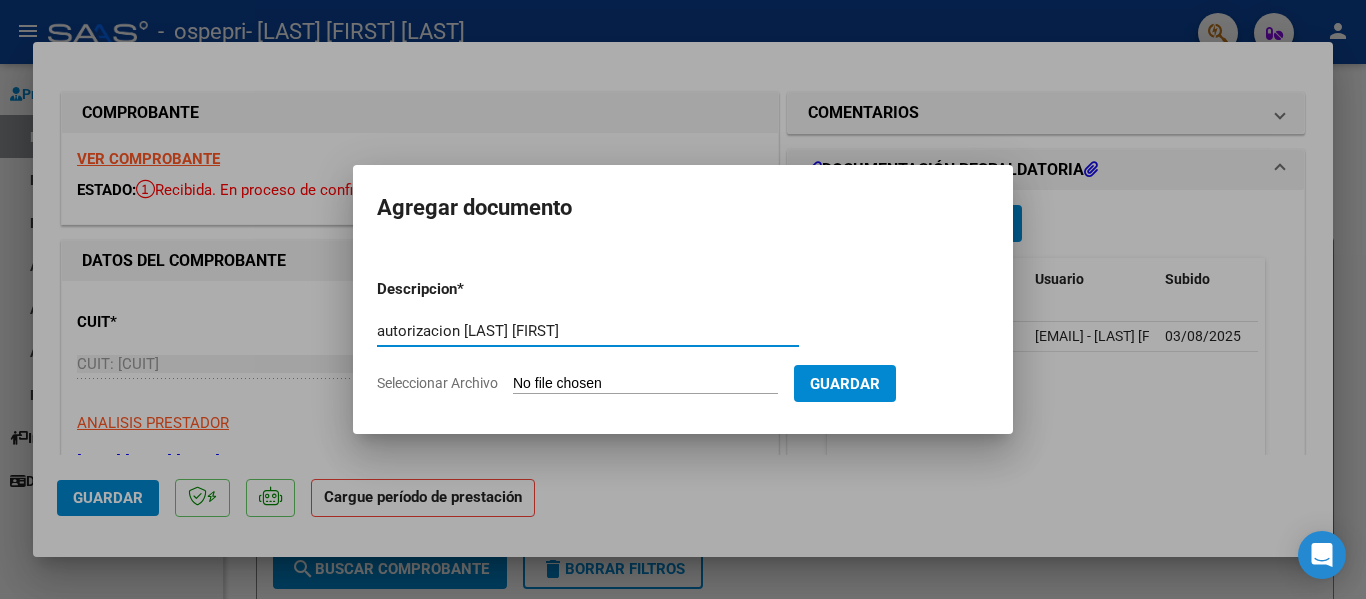 type on "autorizacion [LAST] [FIRST]" 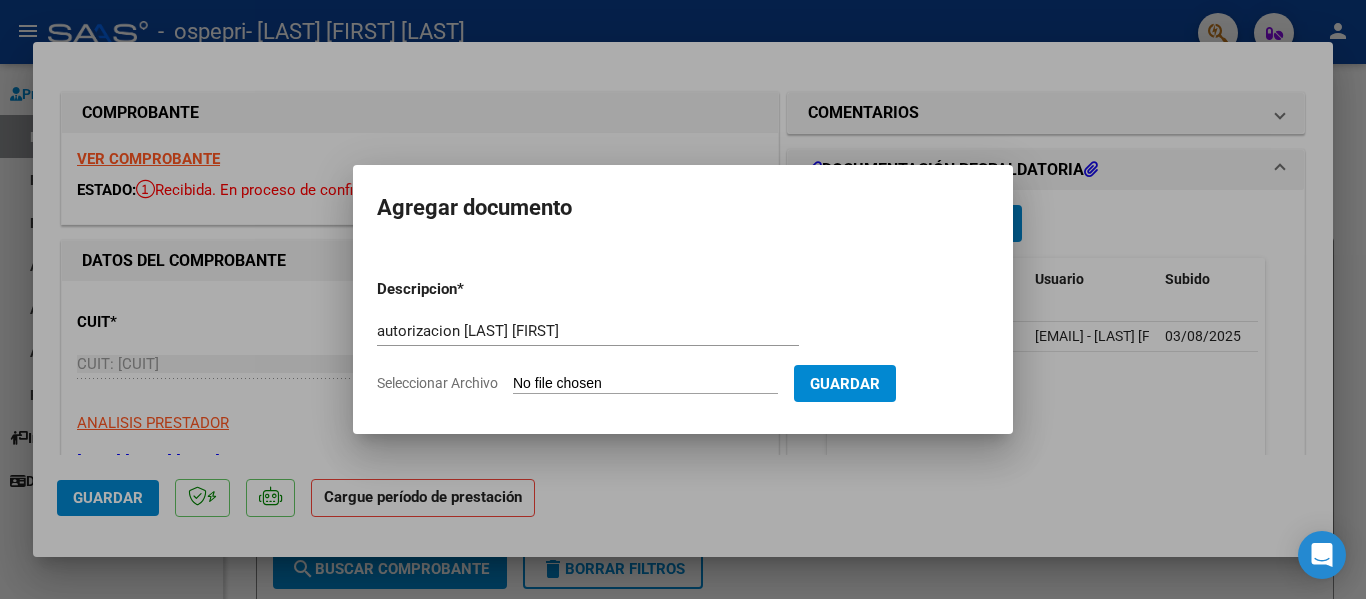 type on "C:\fakepath\autorizacion [LAST] [FIRST].pdf" 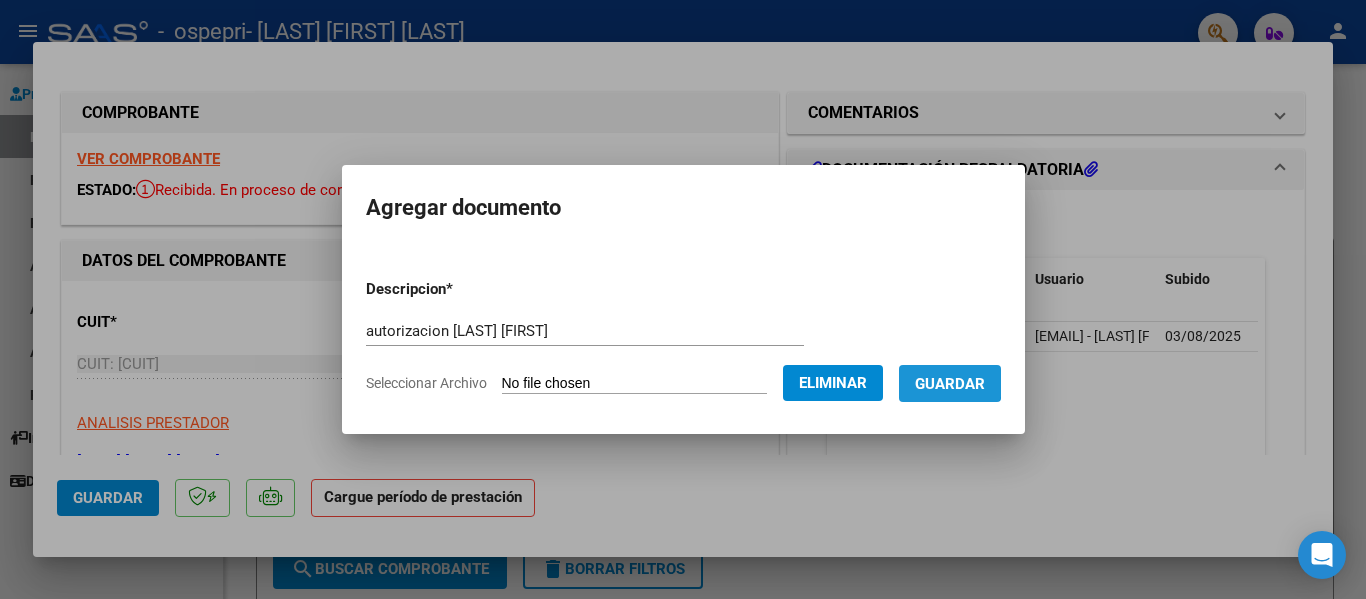 click on "Guardar" at bounding box center [950, 384] 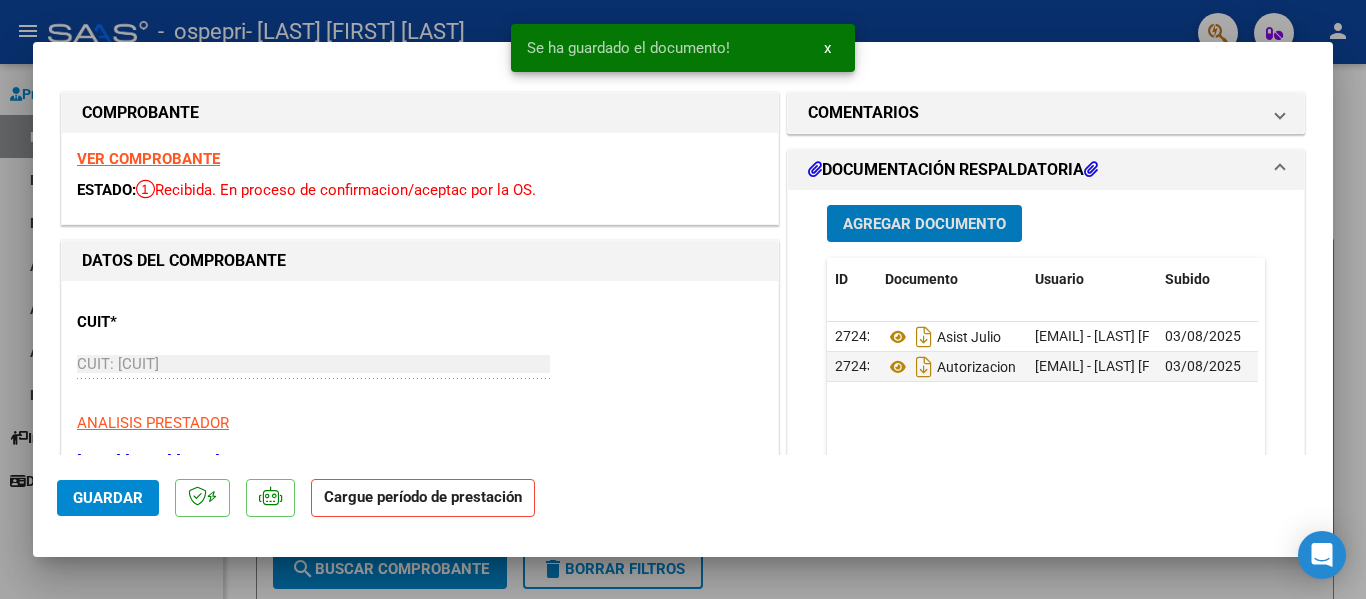 click on "Agregar Documento" at bounding box center (924, 224) 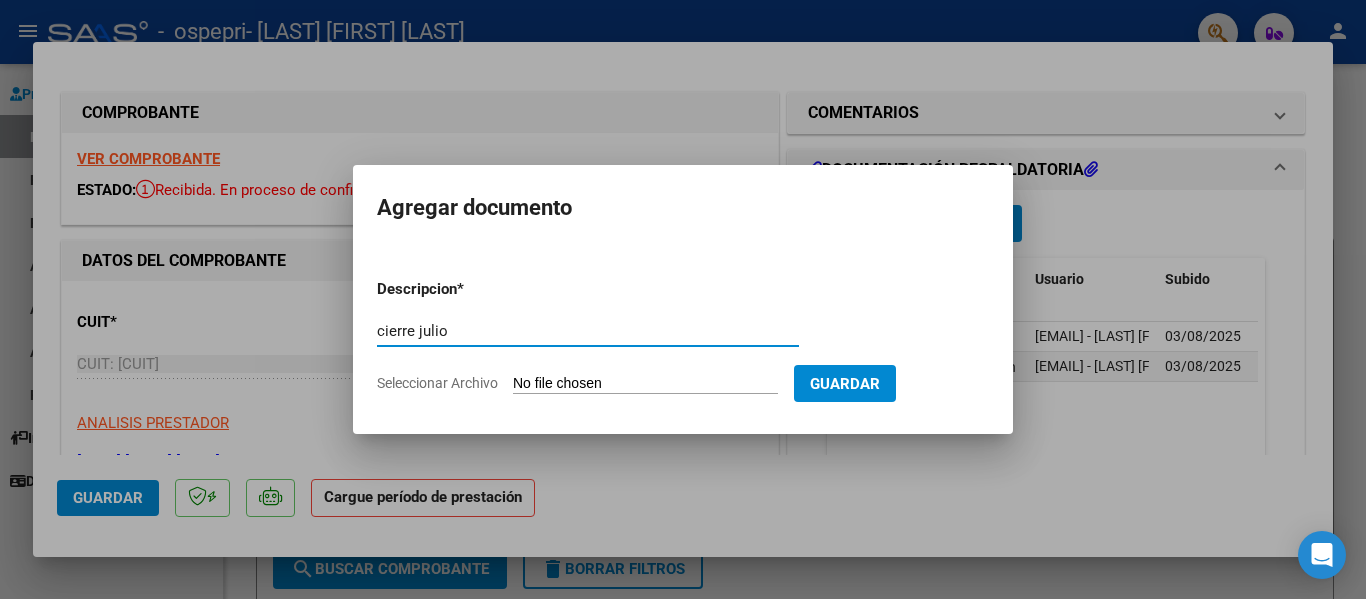 type on "cierre julio" 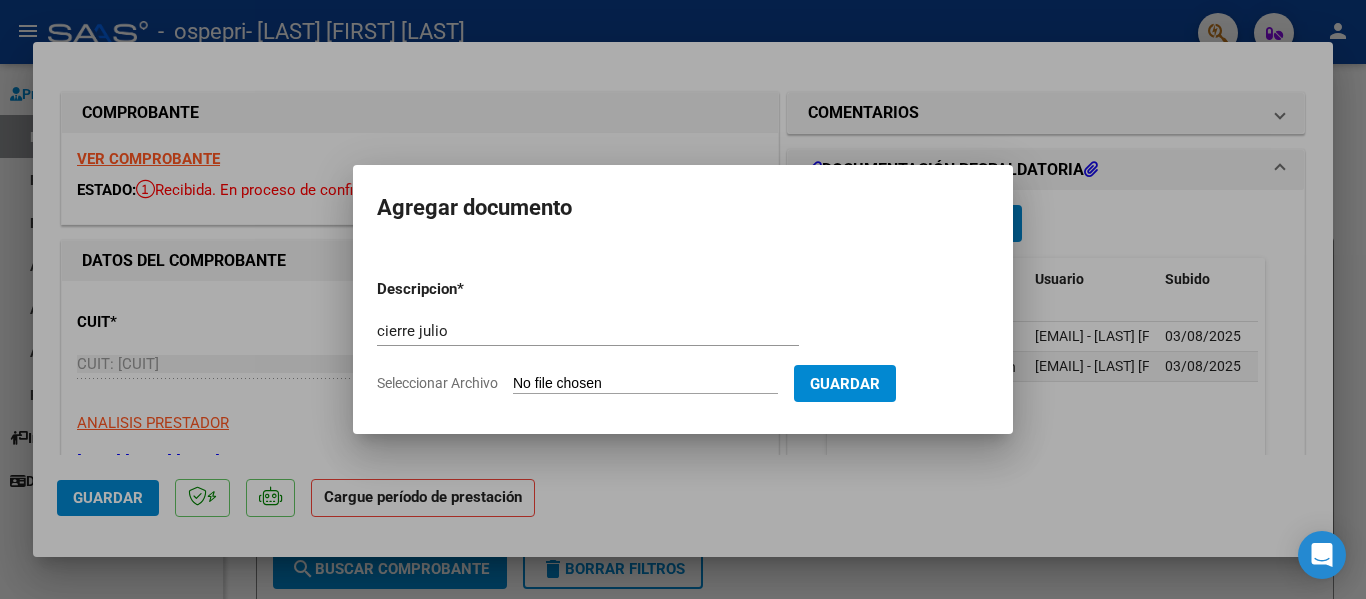 type on "C:\fakepath\apfmimpresionpreliq  [MONTH] [YEAR].pdf" 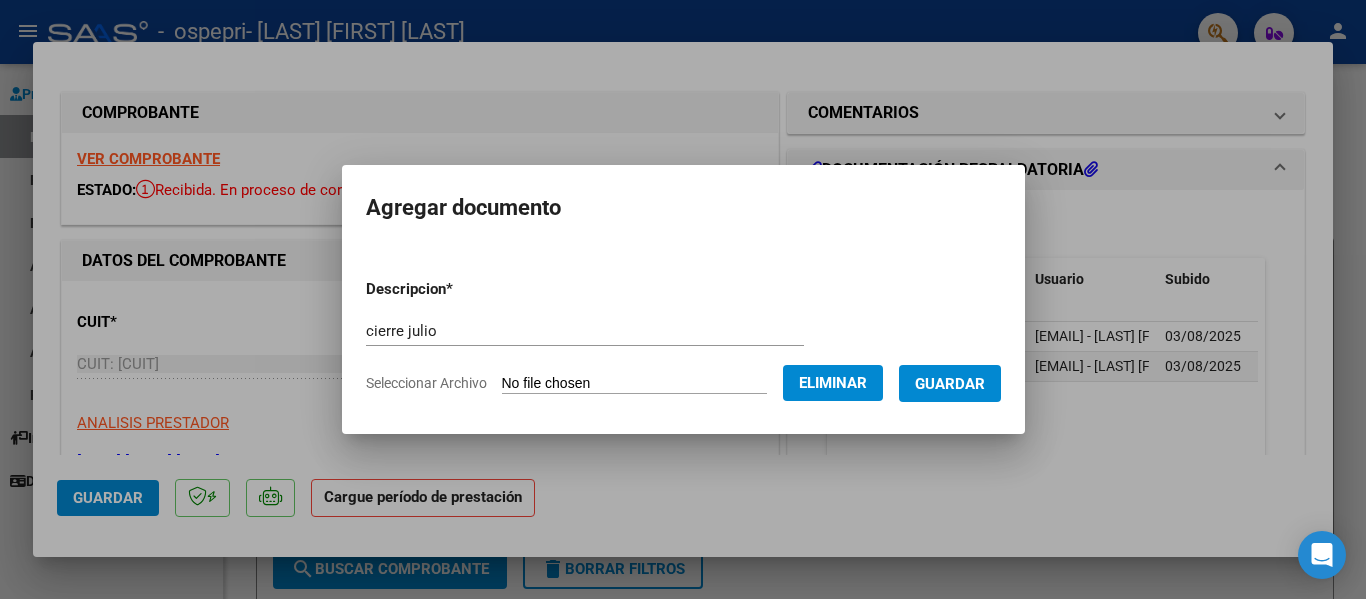 click on "Guardar" at bounding box center [950, 384] 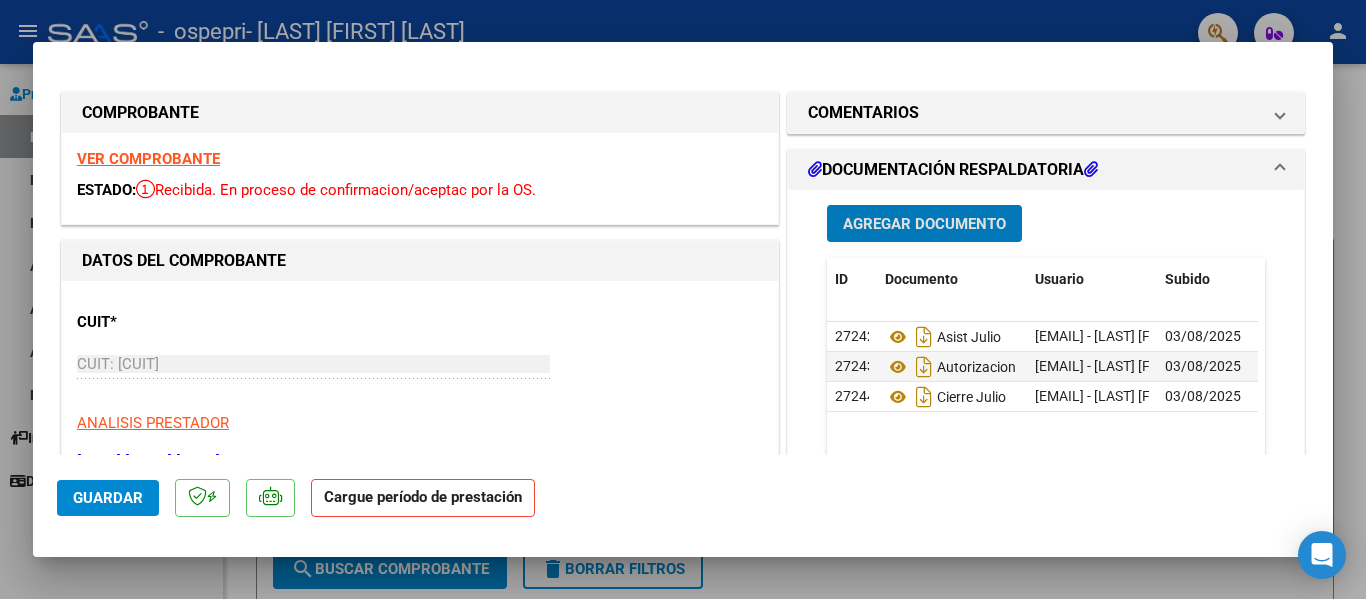 click on "Guardar" 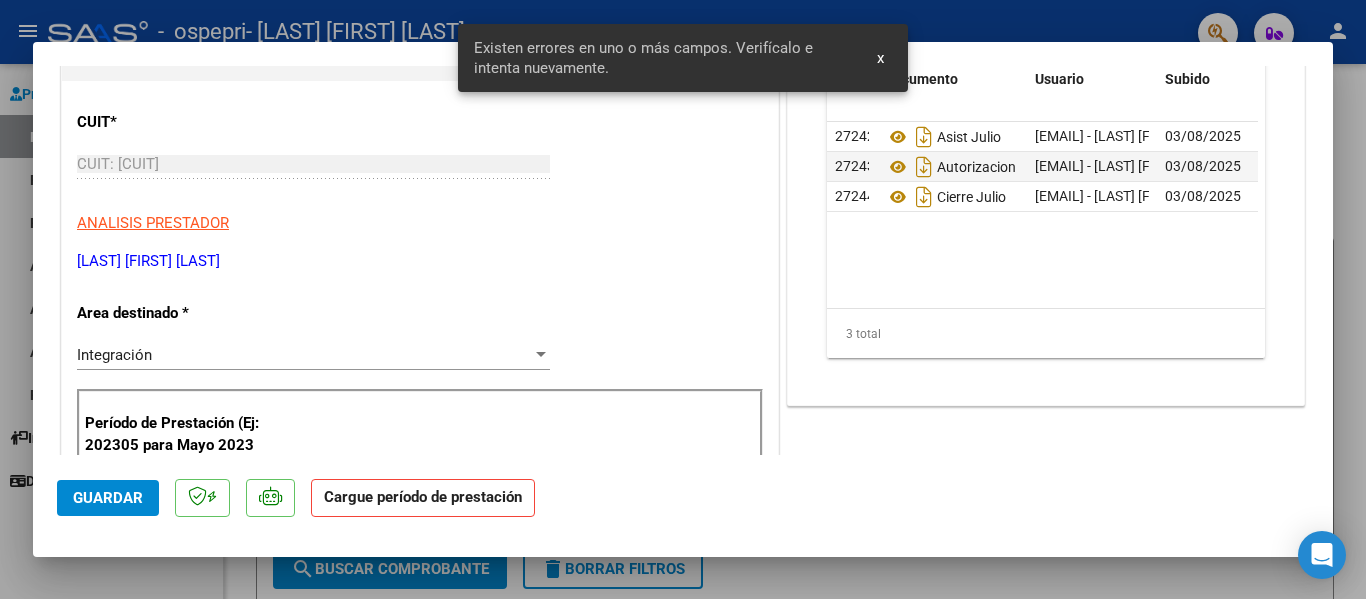 scroll, scrollTop: 406, scrollLeft: 0, axis: vertical 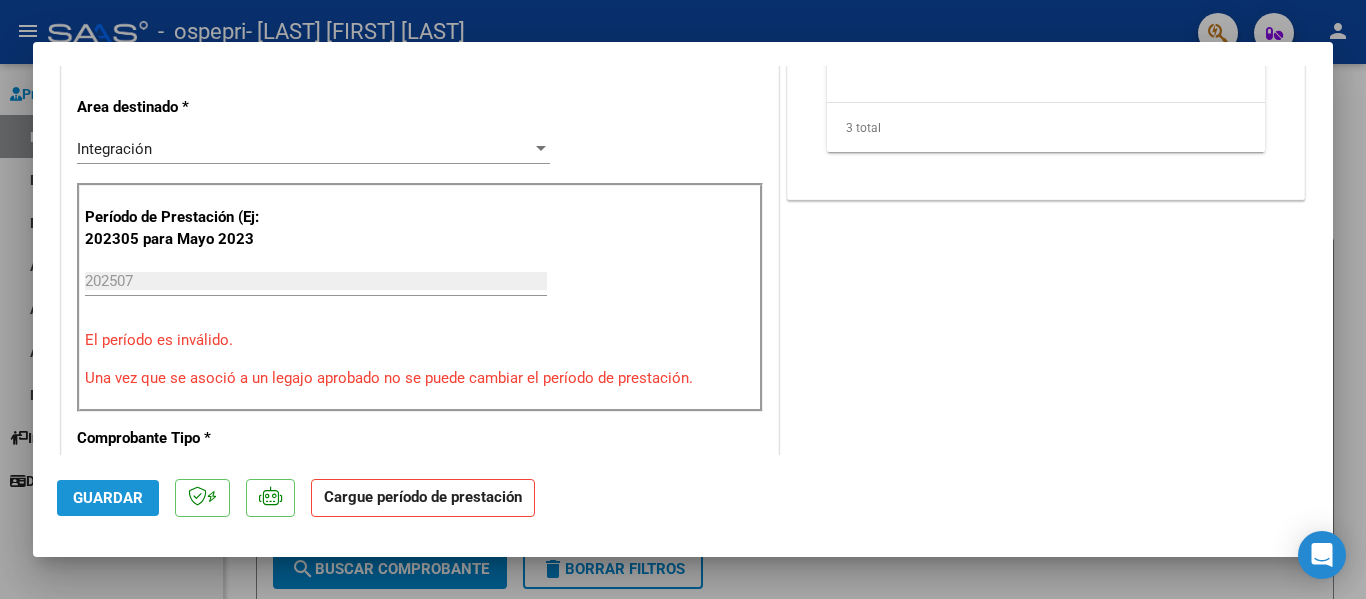 click on "Guardar" 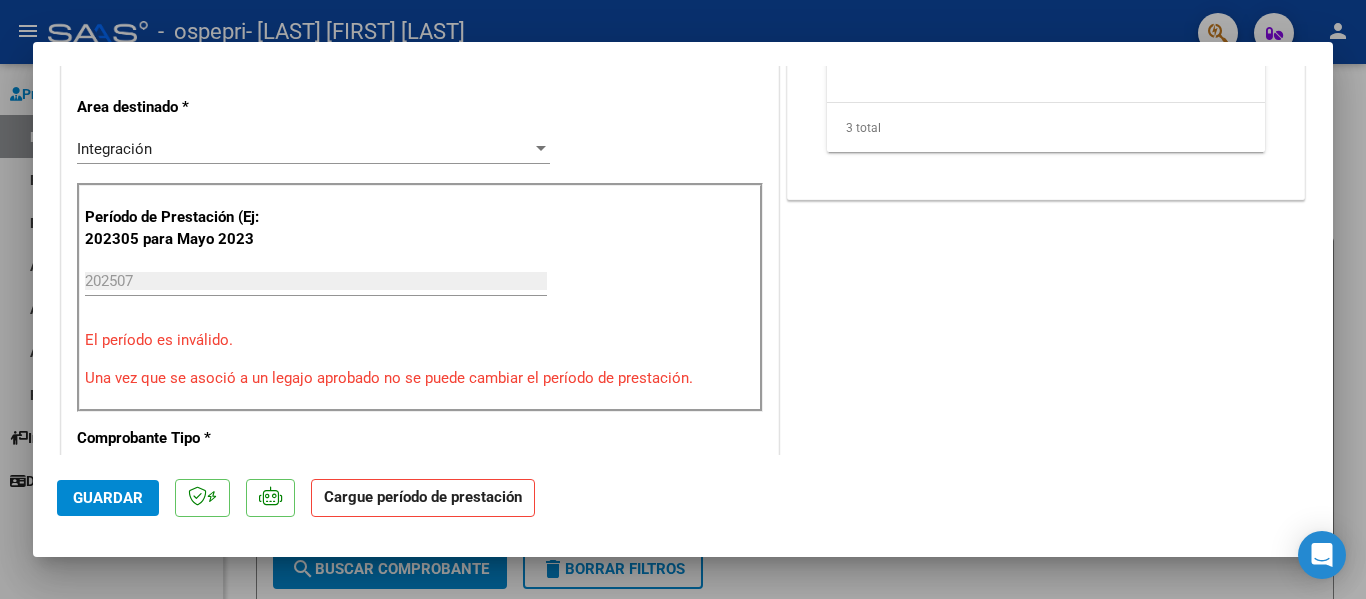 scroll, scrollTop: 366, scrollLeft: 0, axis: vertical 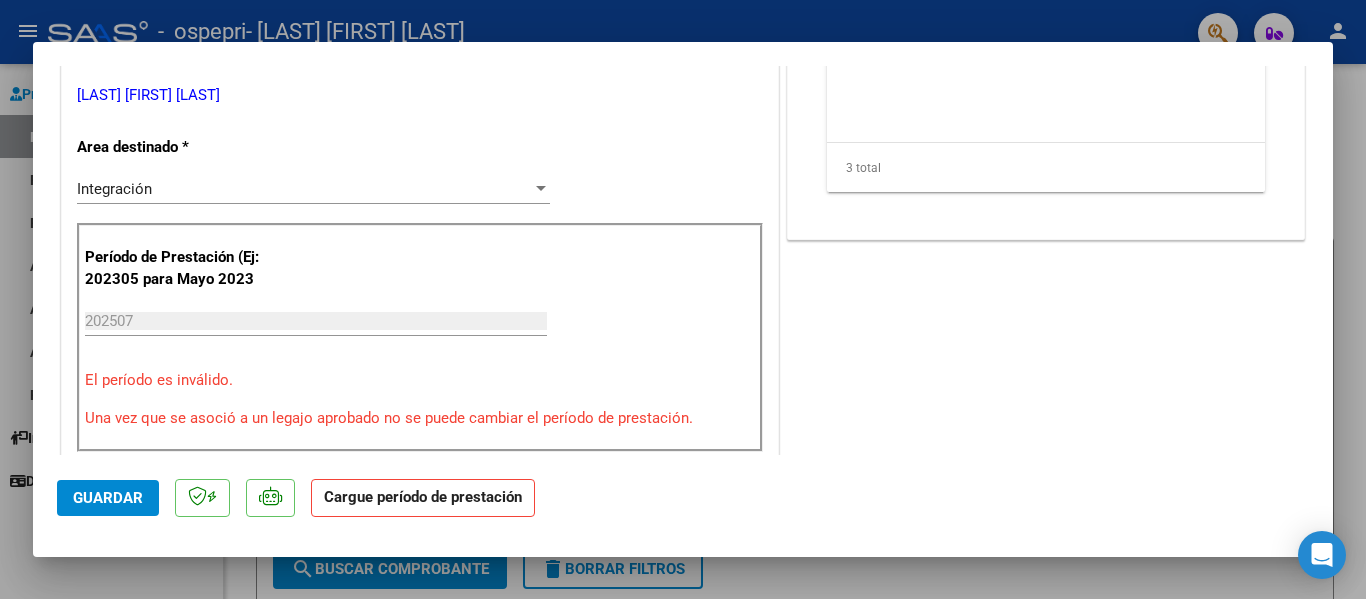 click on "Cargue período de prestación" 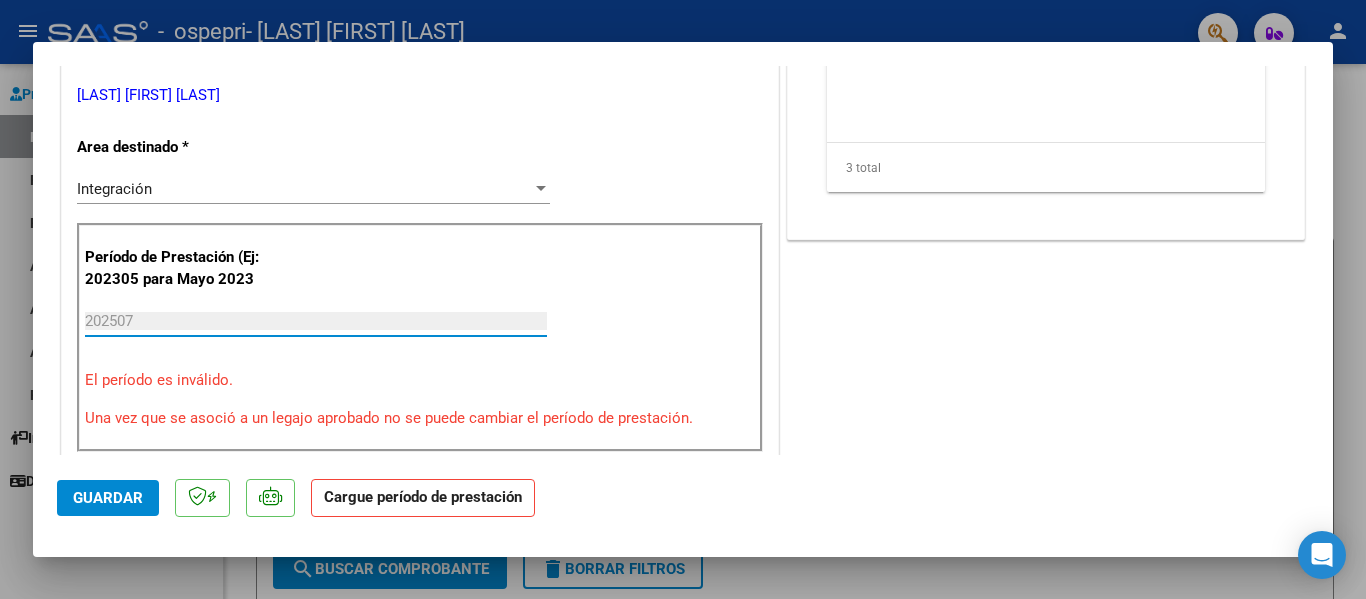 click on "202507" at bounding box center (316, 321) 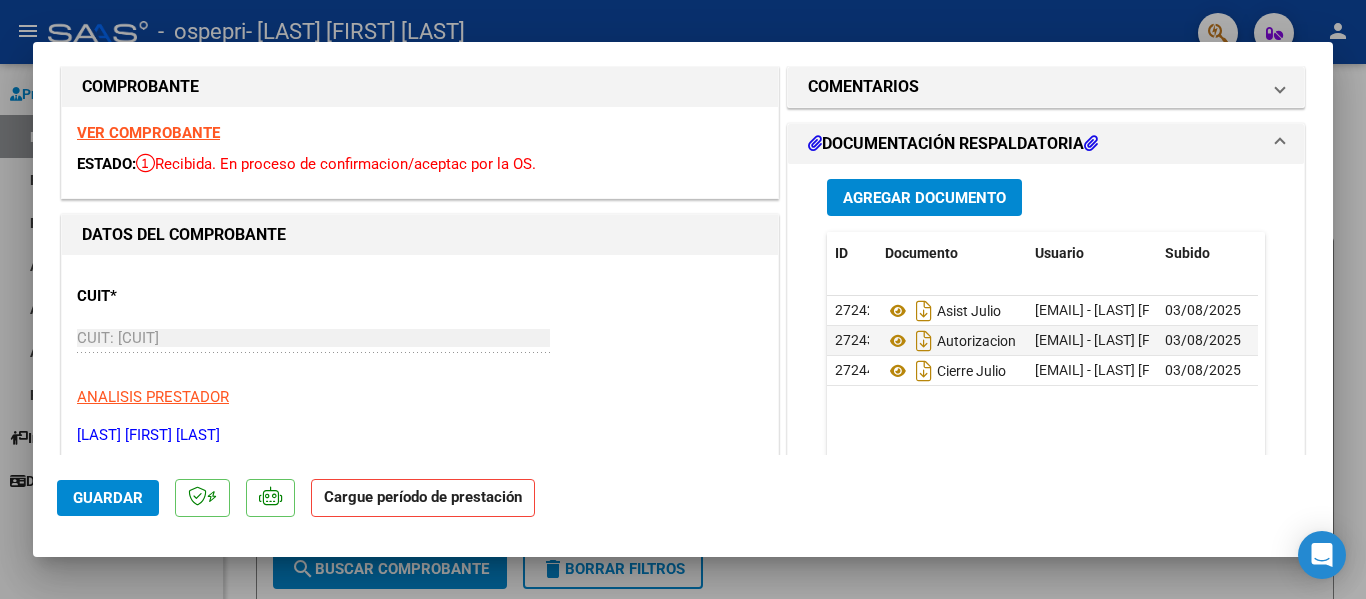click on "Guardar" 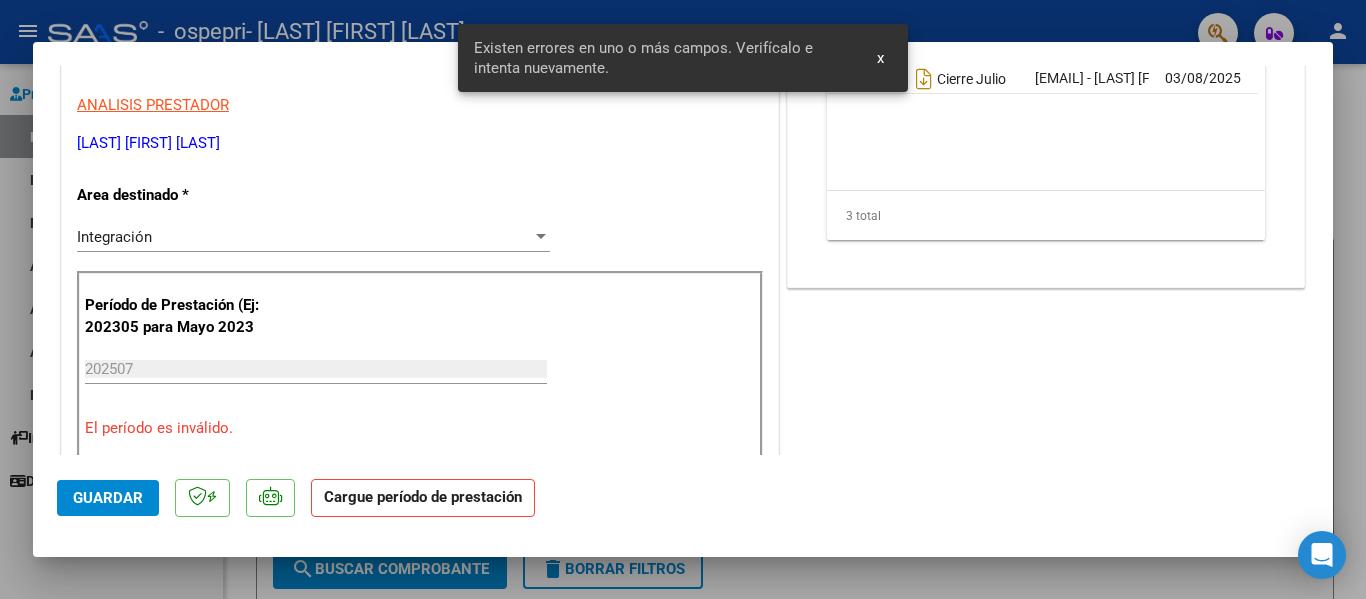 scroll, scrollTop: 406, scrollLeft: 0, axis: vertical 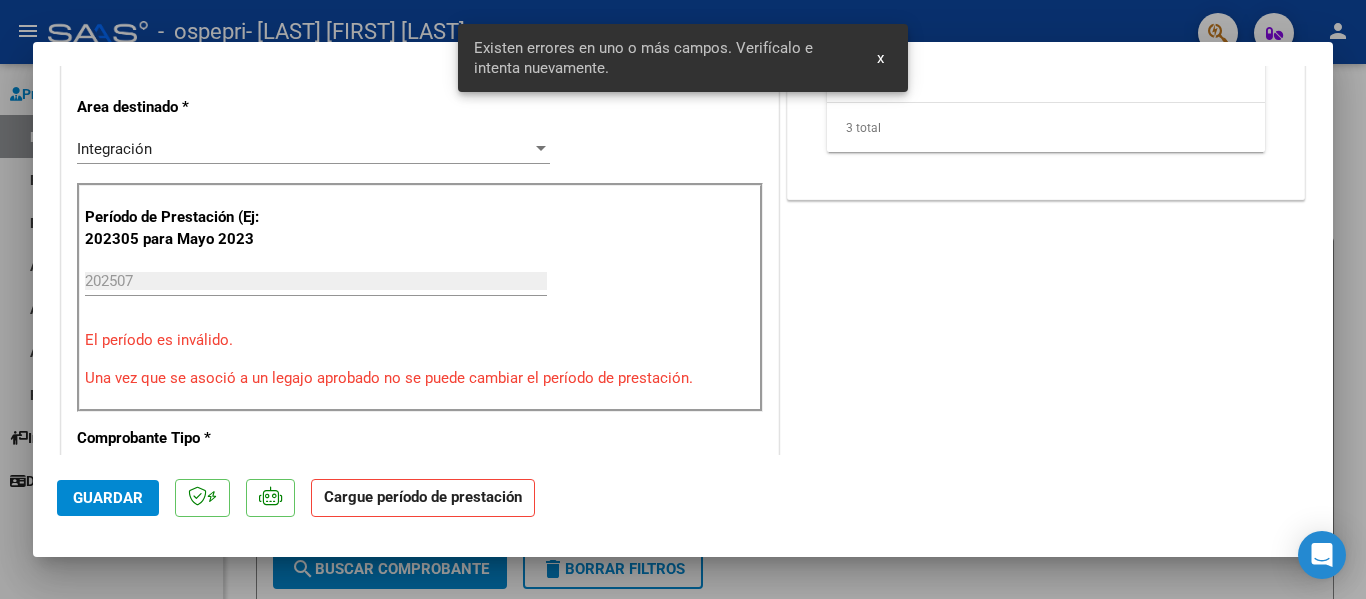 click at bounding box center (683, 299) 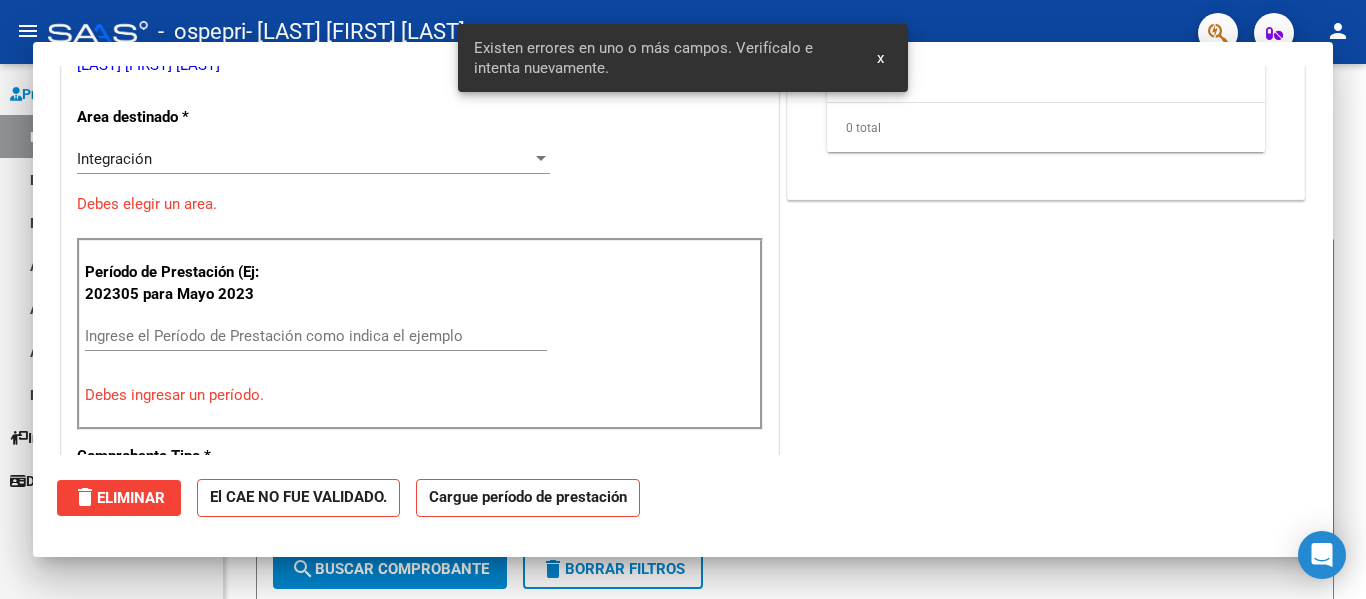 scroll, scrollTop: 416, scrollLeft: 0, axis: vertical 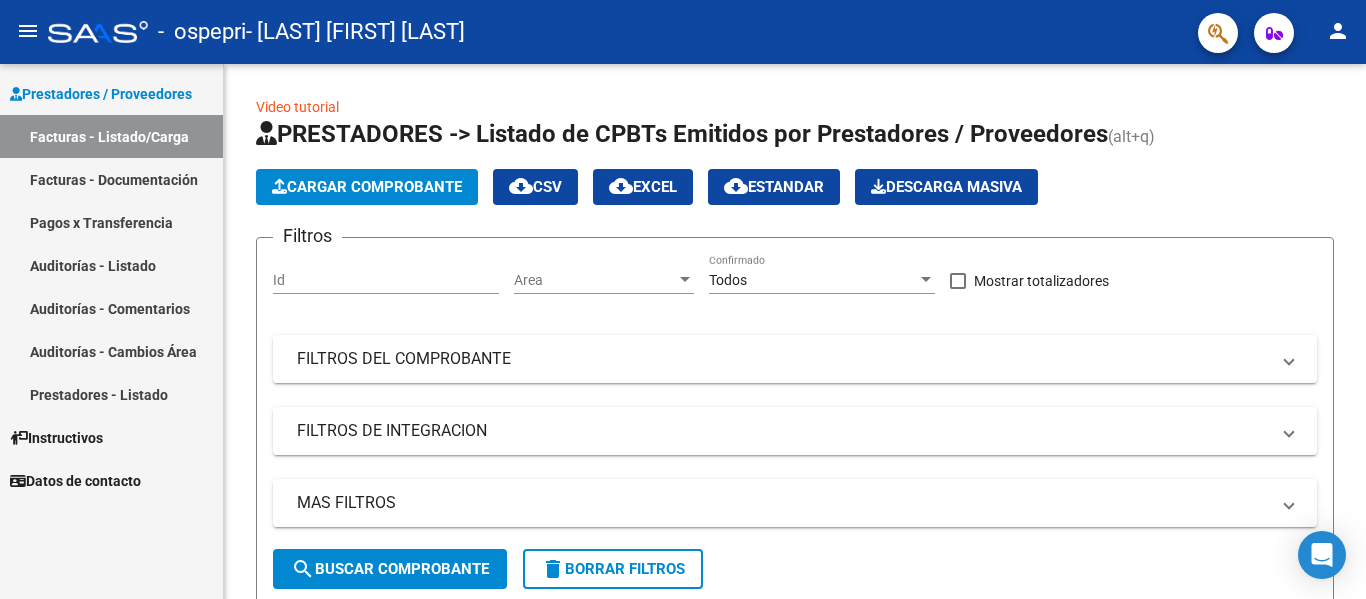 click on "Facturas - Documentación" at bounding box center (111, 179) 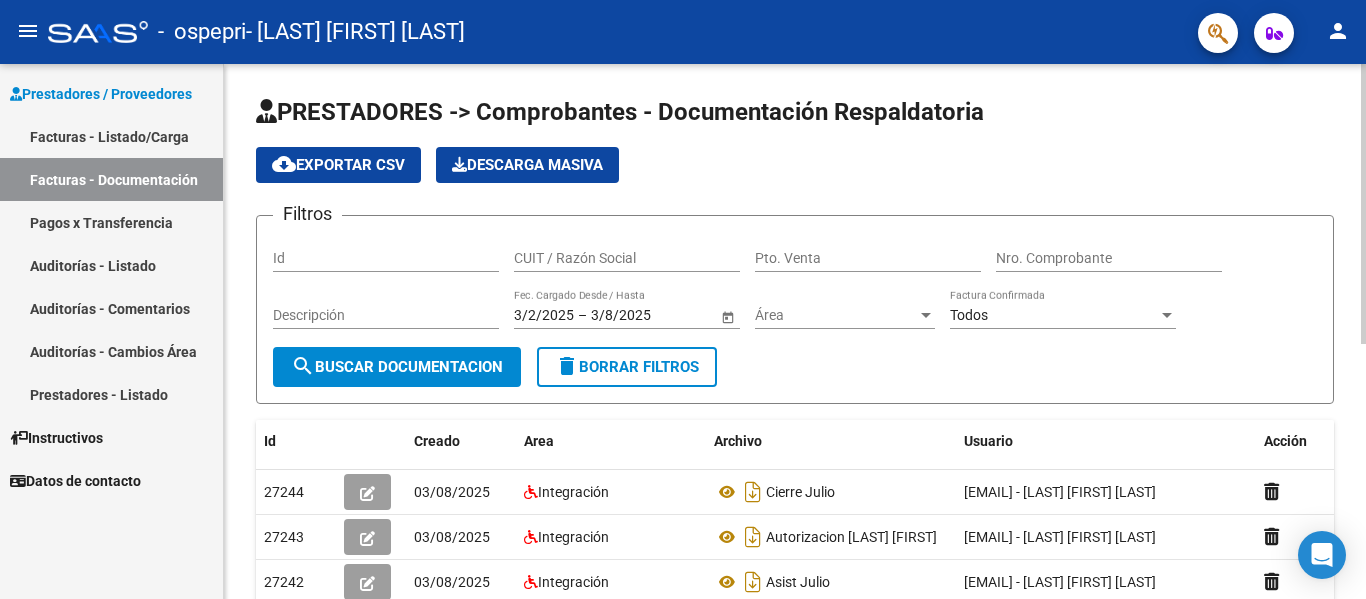 scroll, scrollTop: 488, scrollLeft: 0, axis: vertical 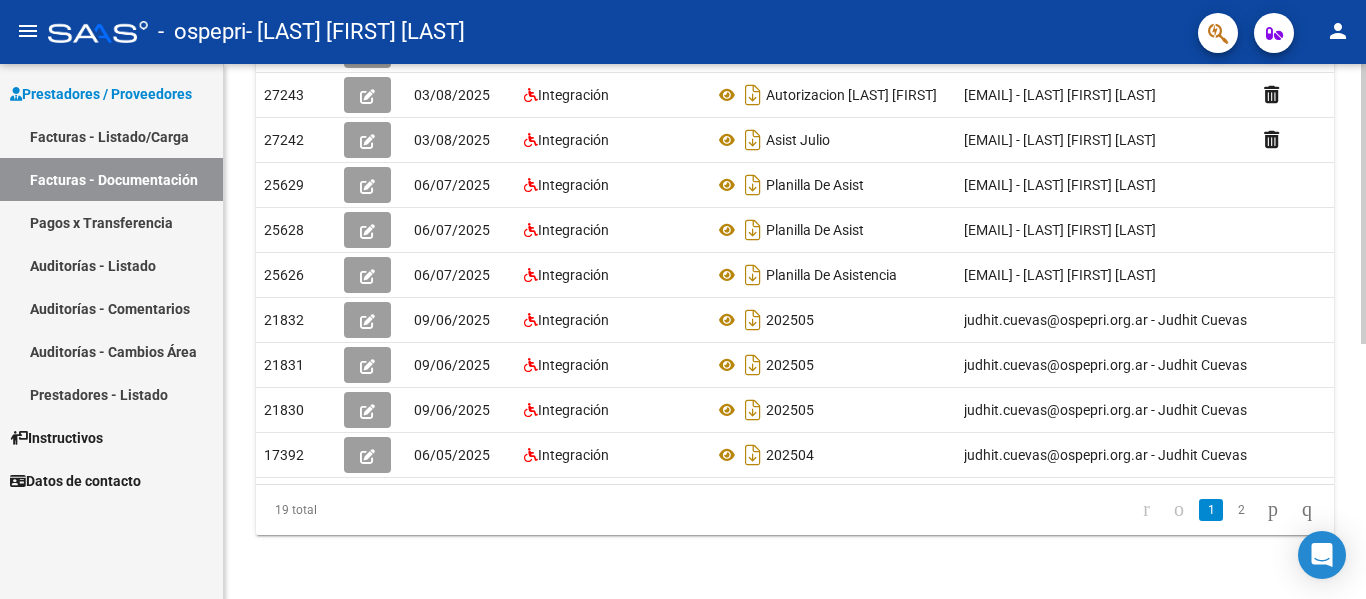 click 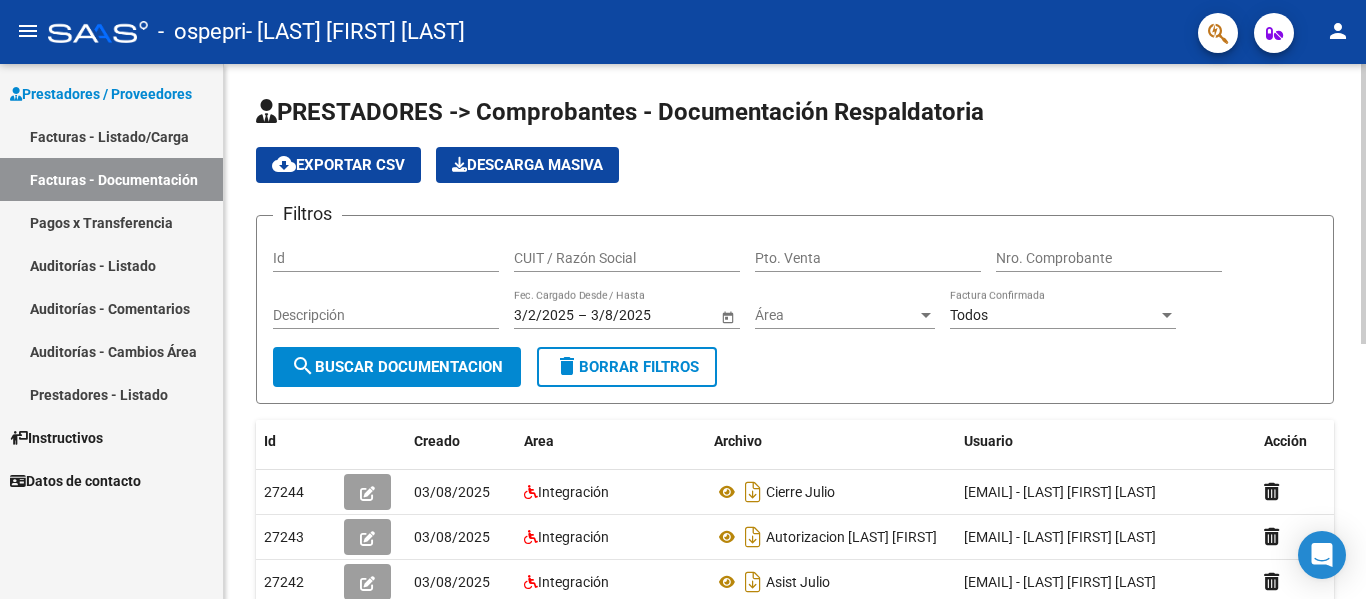 click 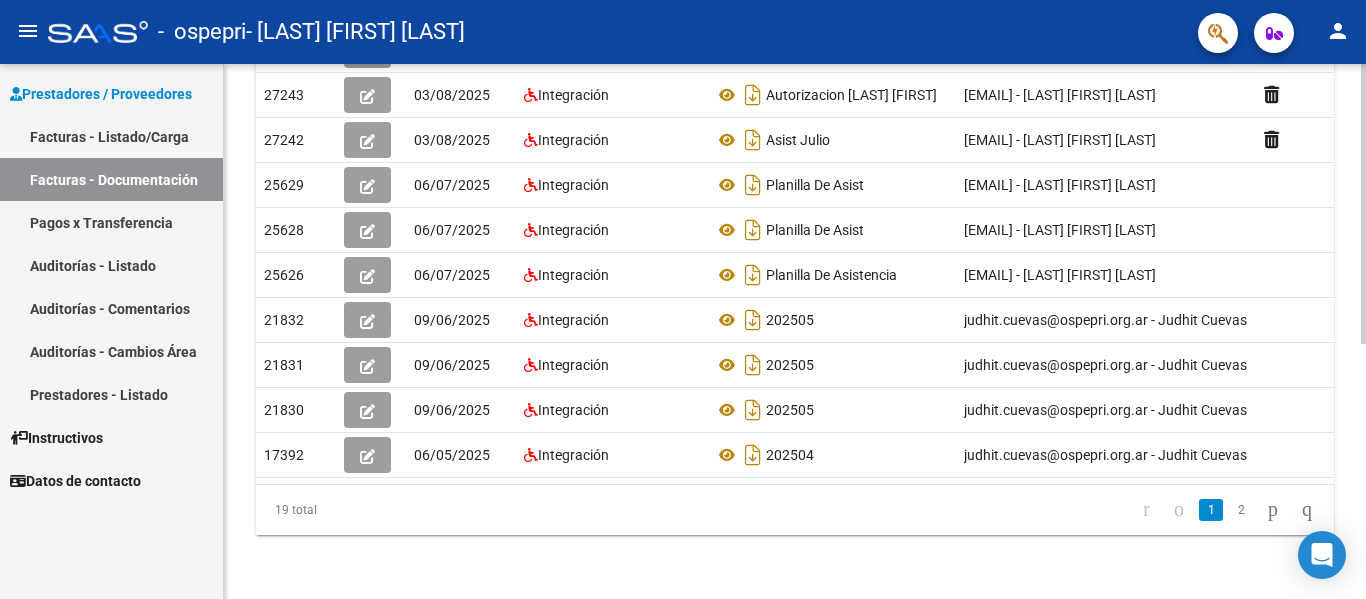 click 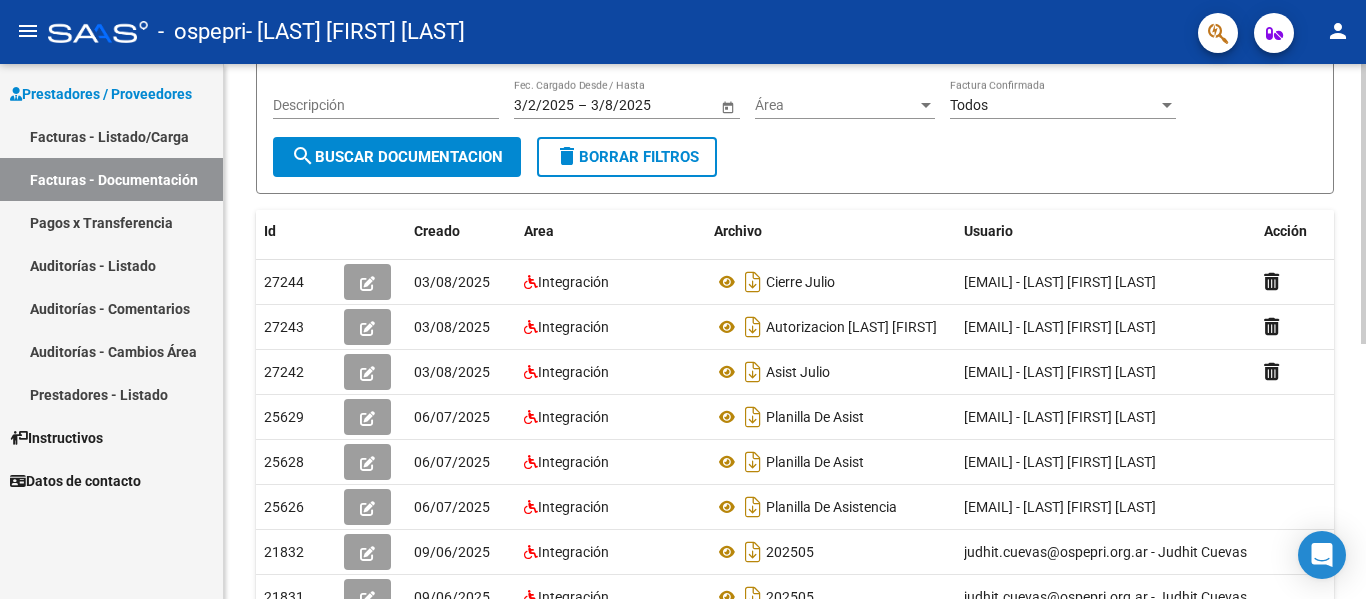 scroll, scrollTop: 208, scrollLeft: 0, axis: vertical 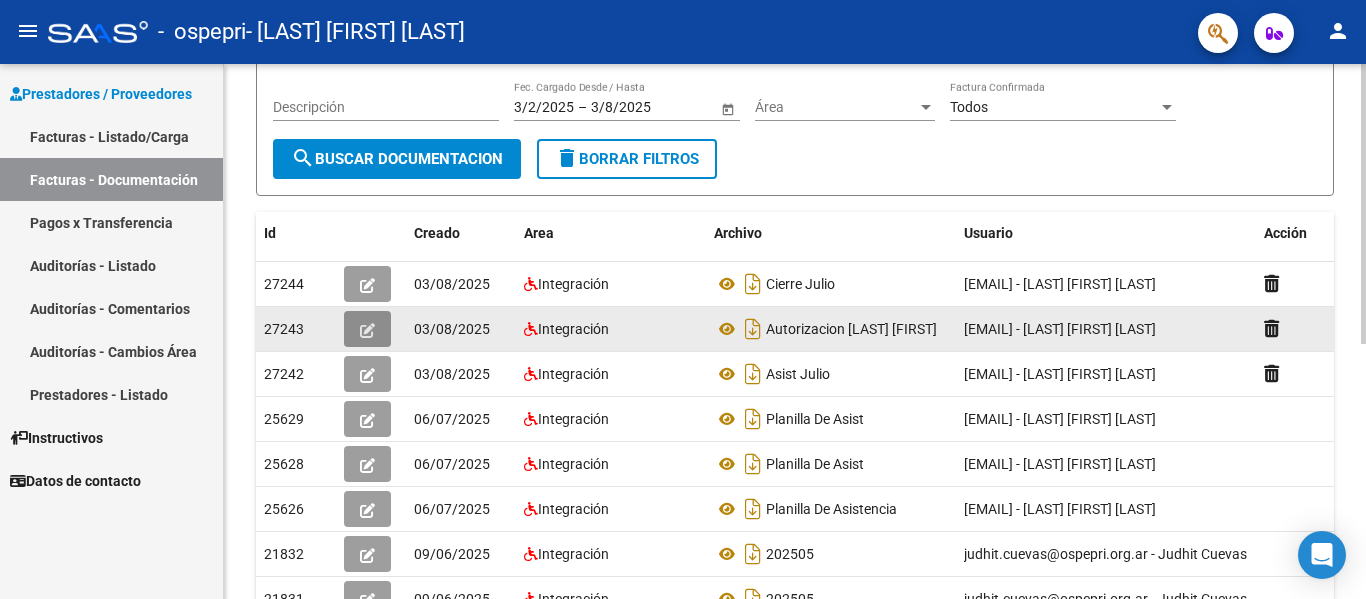 click 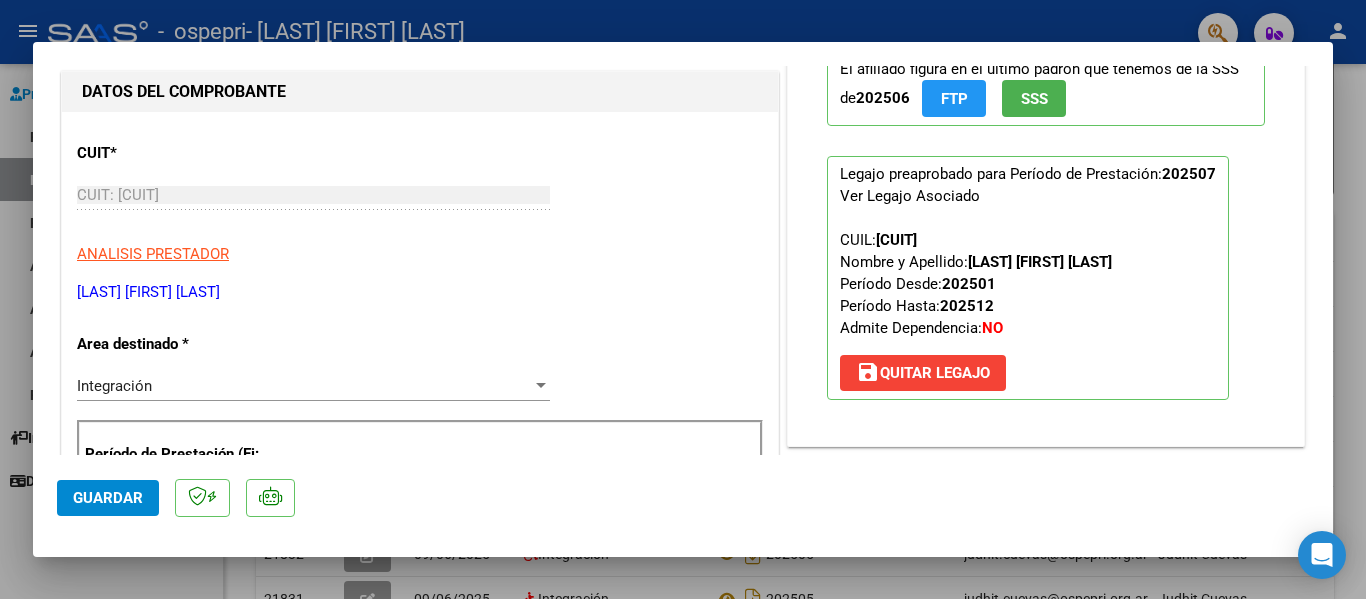 scroll, scrollTop: 200, scrollLeft: 0, axis: vertical 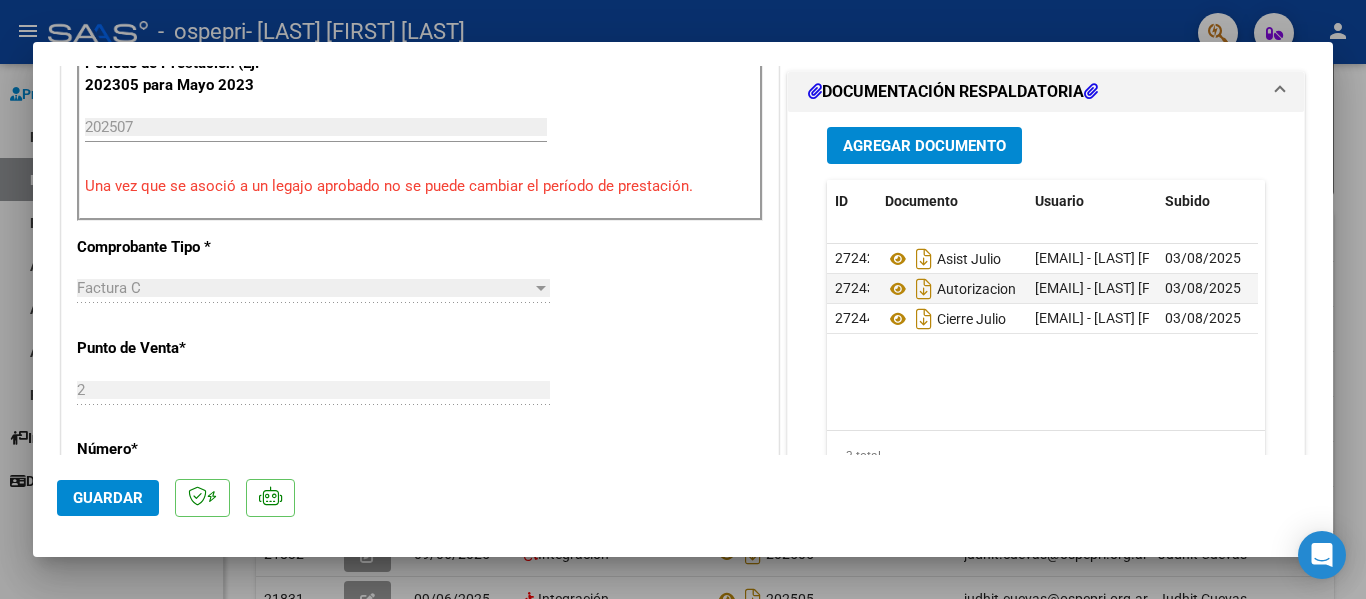 click at bounding box center [683, 299] 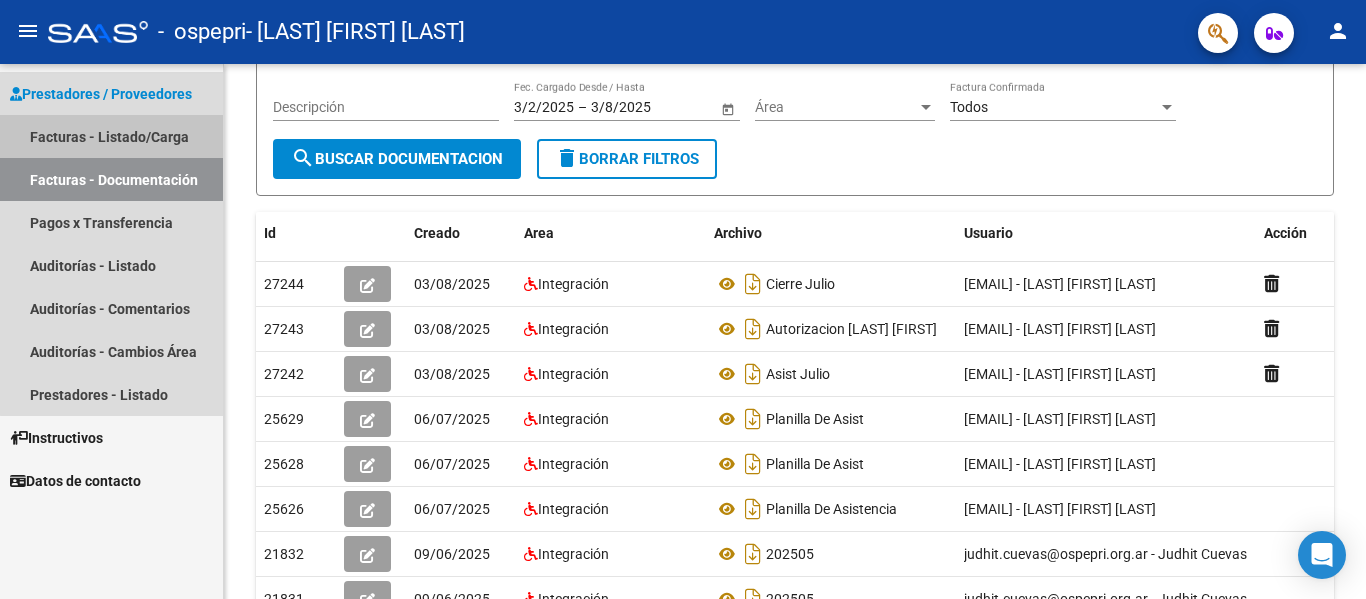 click on "Facturas - Listado/Carga" at bounding box center [111, 136] 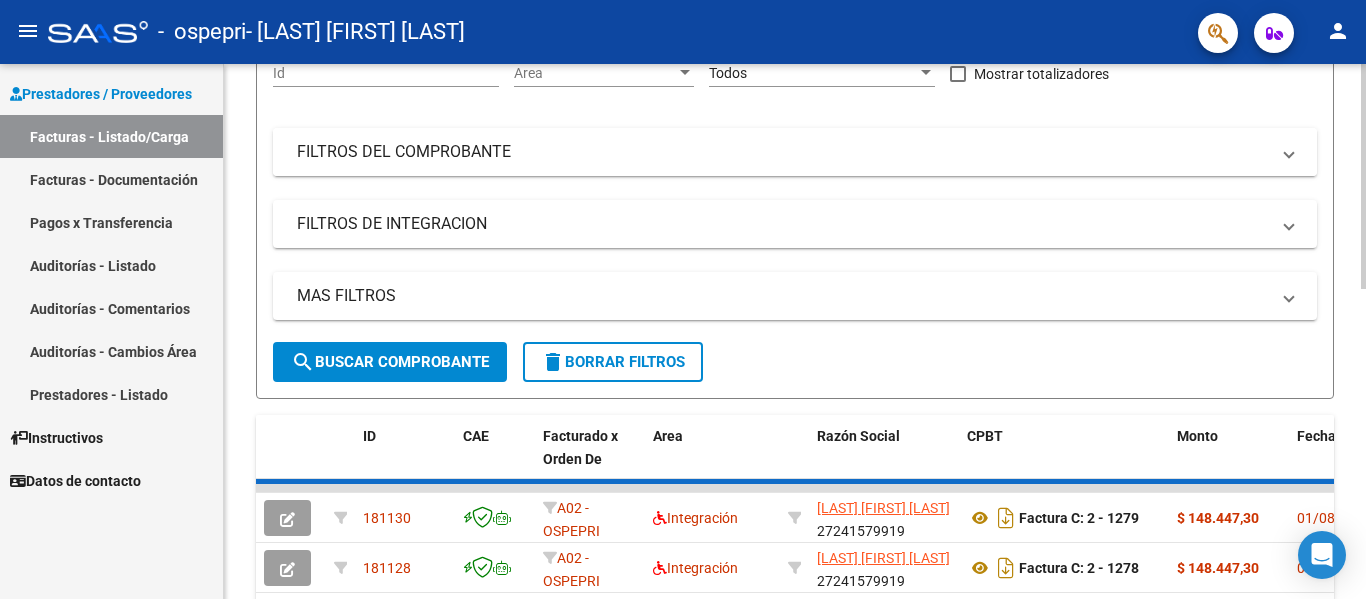 scroll, scrollTop: 208, scrollLeft: 0, axis: vertical 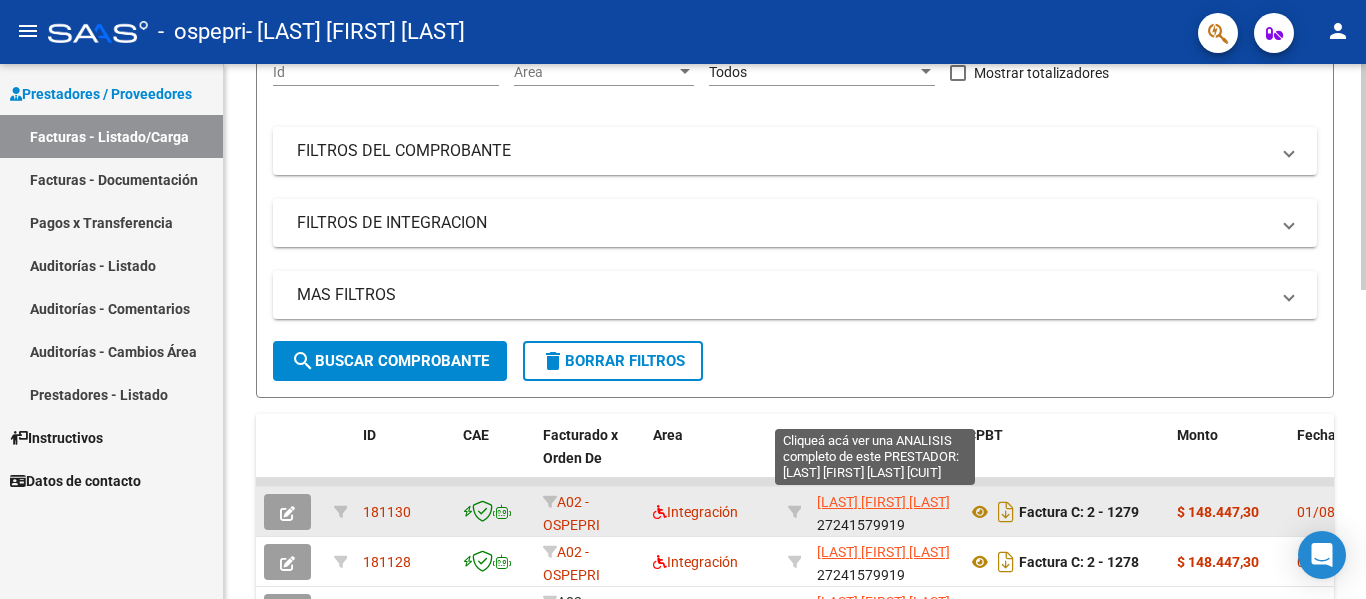 click on "[LAST] [FIRST] [LAST]" 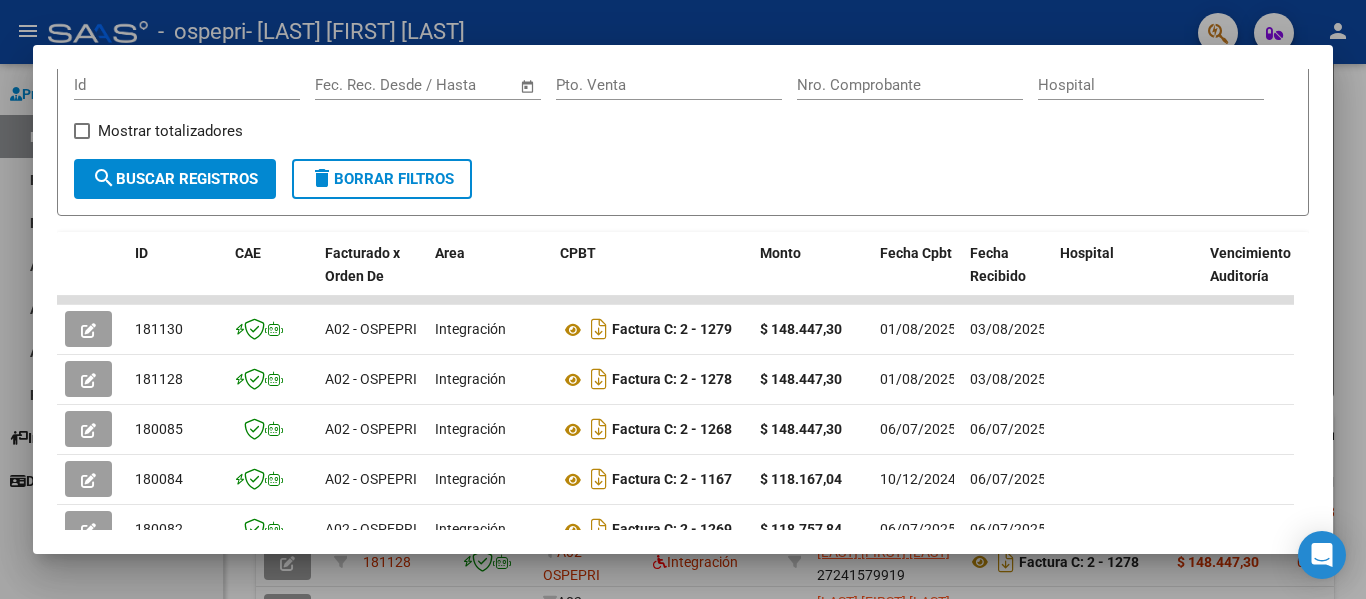 scroll, scrollTop: 320, scrollLeft: 0, axis: vertical 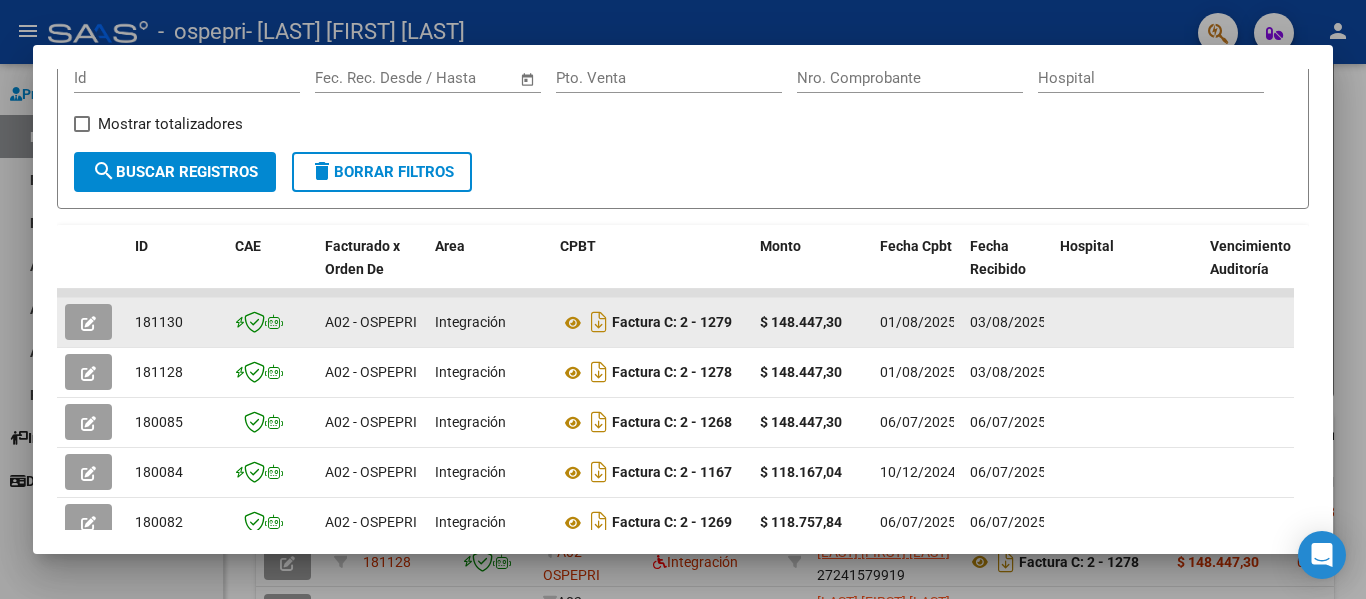 click 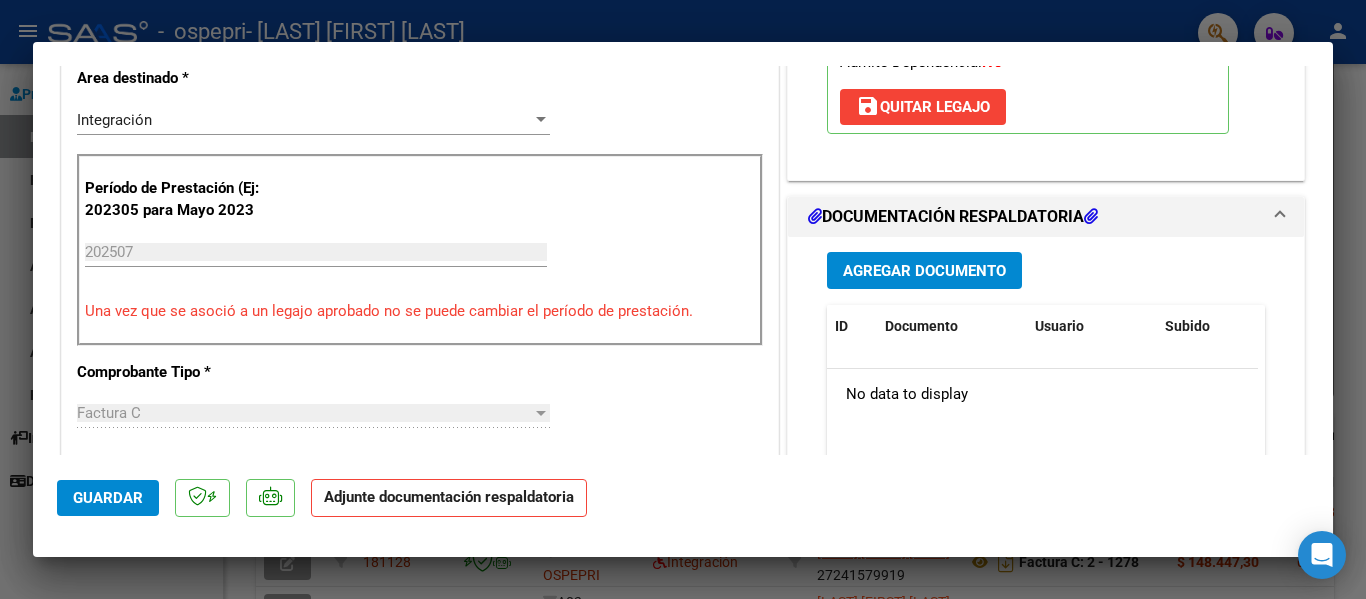 scroll, scrollTop: 440, scrollLeft: 0, axis: vertical 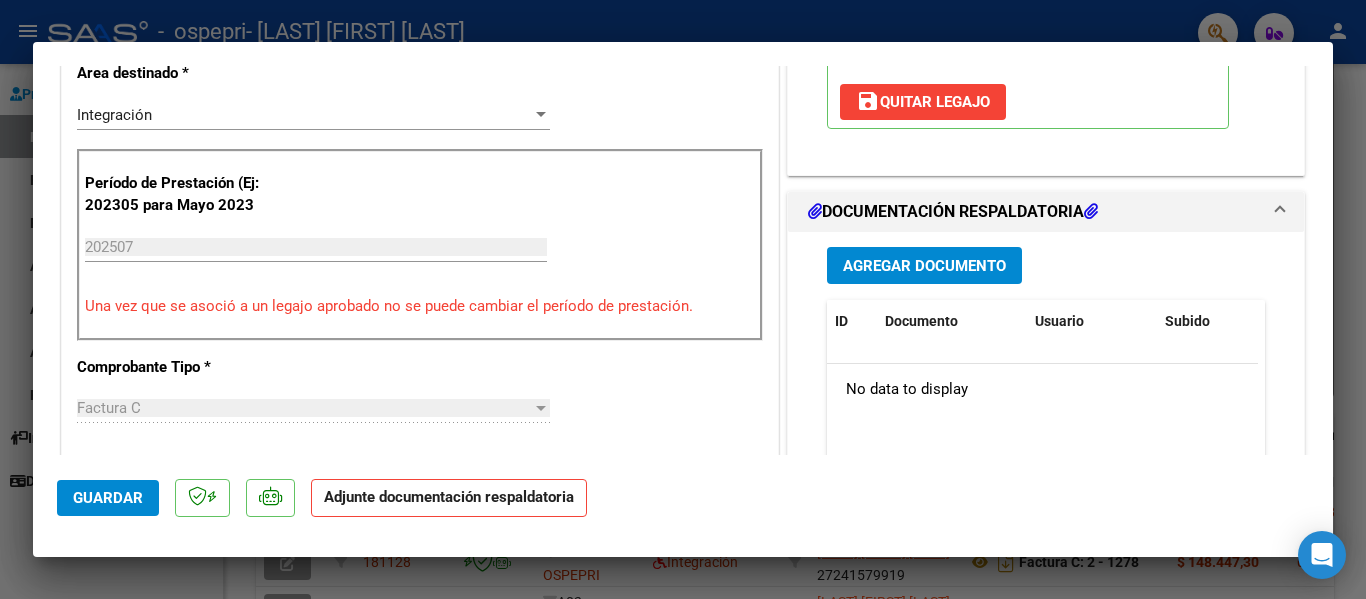 click on "Agregar Documento" at bounding box center [924, 266] 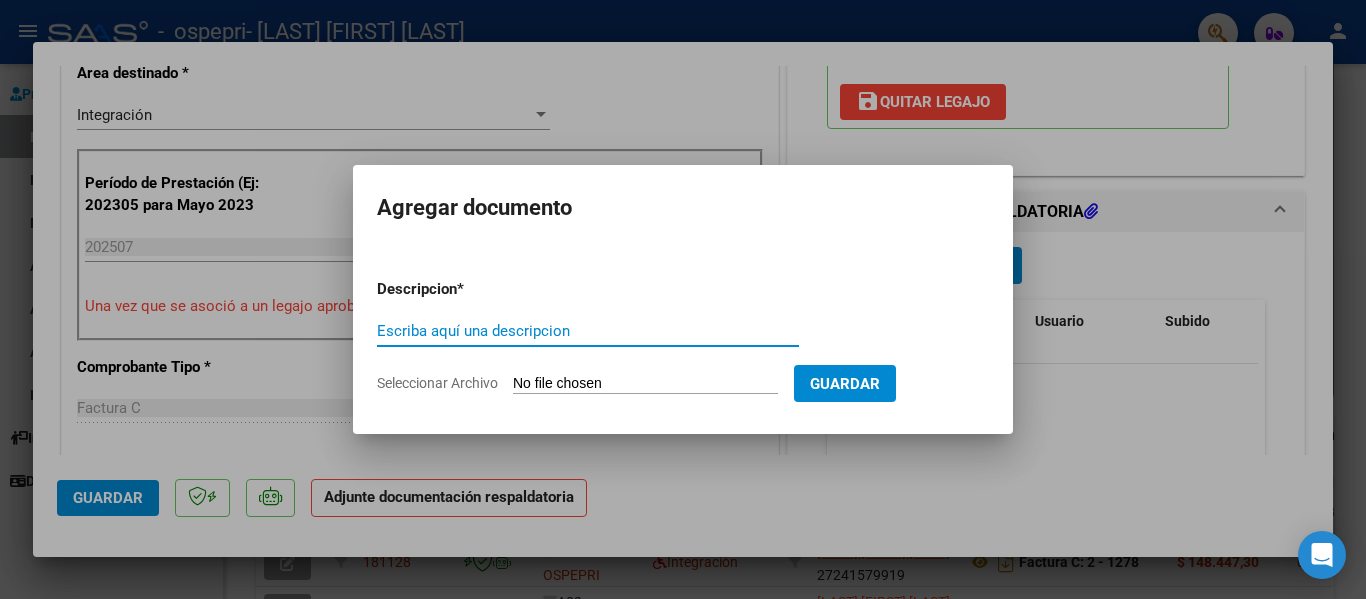 click on "Escriba aquí una descripcion" at bounding box center [588, 331] 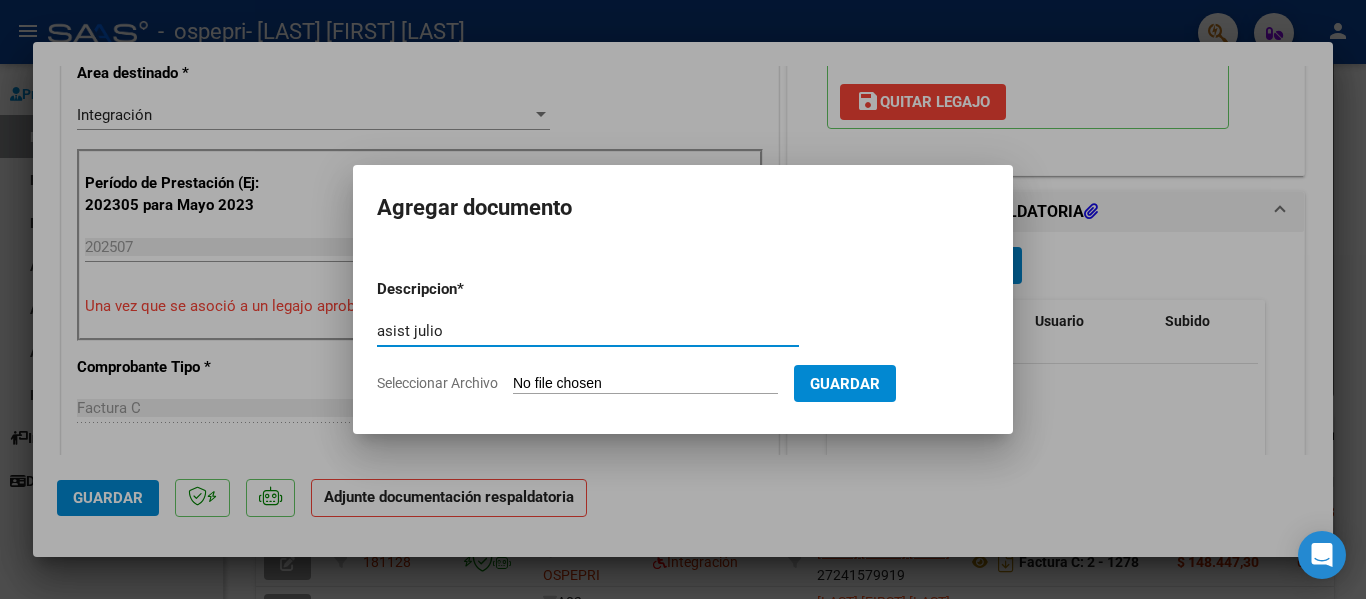 type on "asist julio" 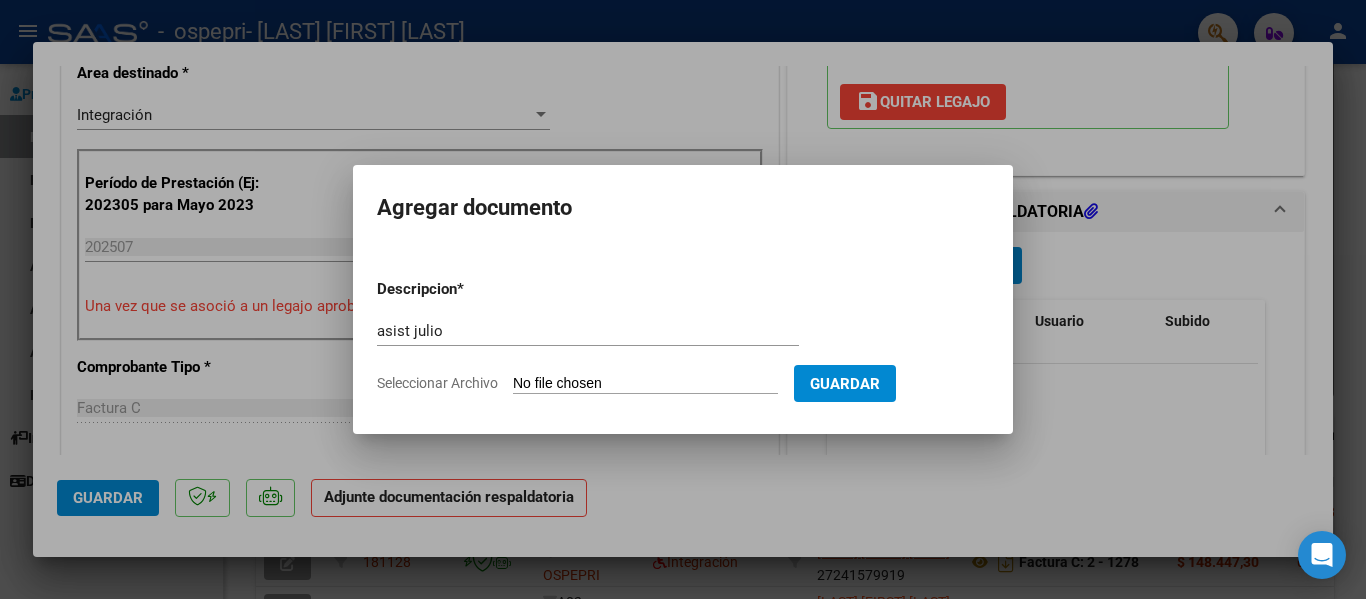 click on "Seleccionar Archivo" at bounding box center (645, 384) 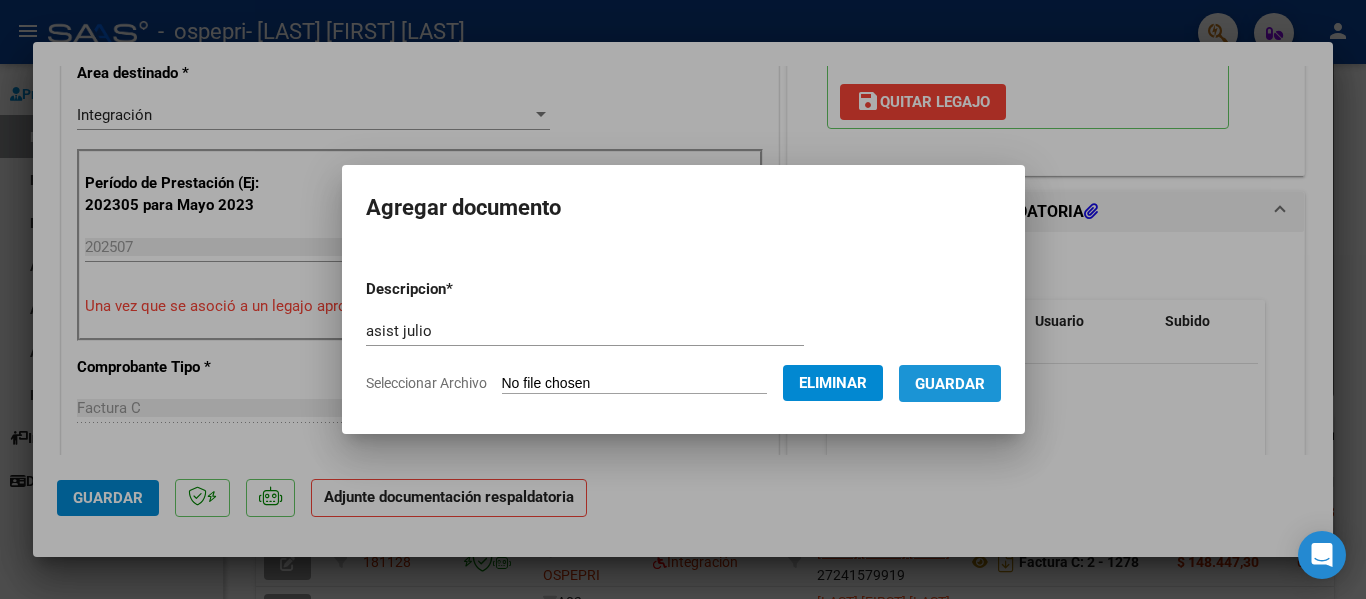 click on "Guardar" at bounding box center (950, 384) 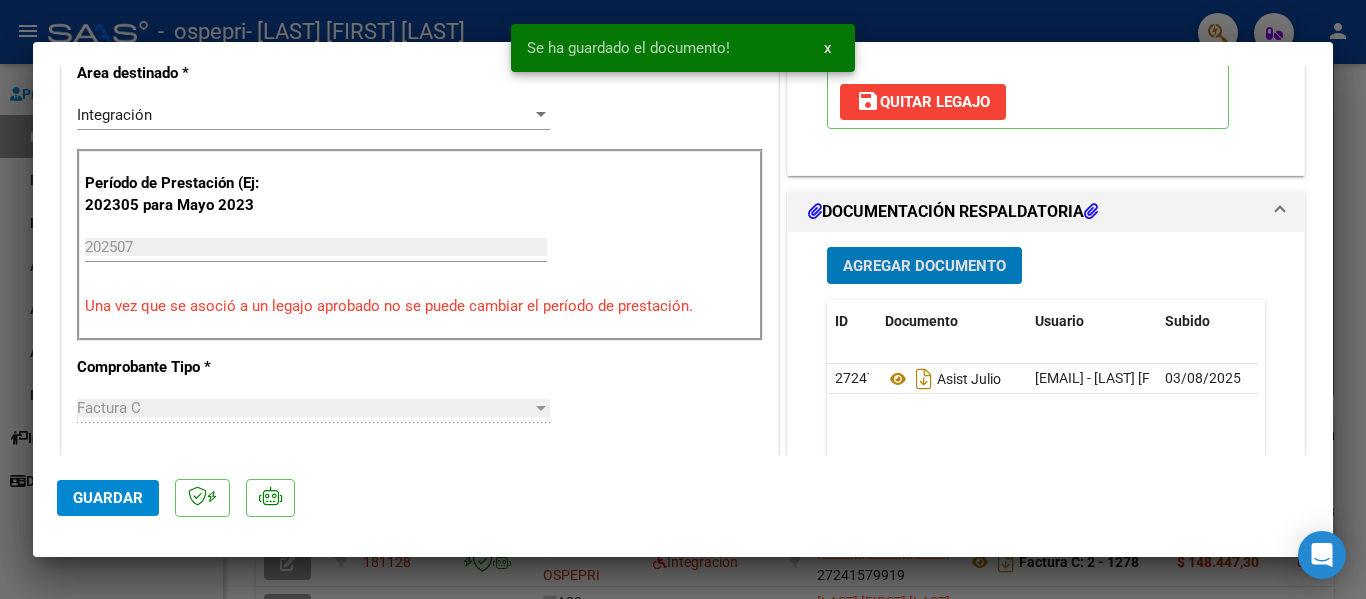 click on "Agregar Documento" at bounding box center [924, 266] 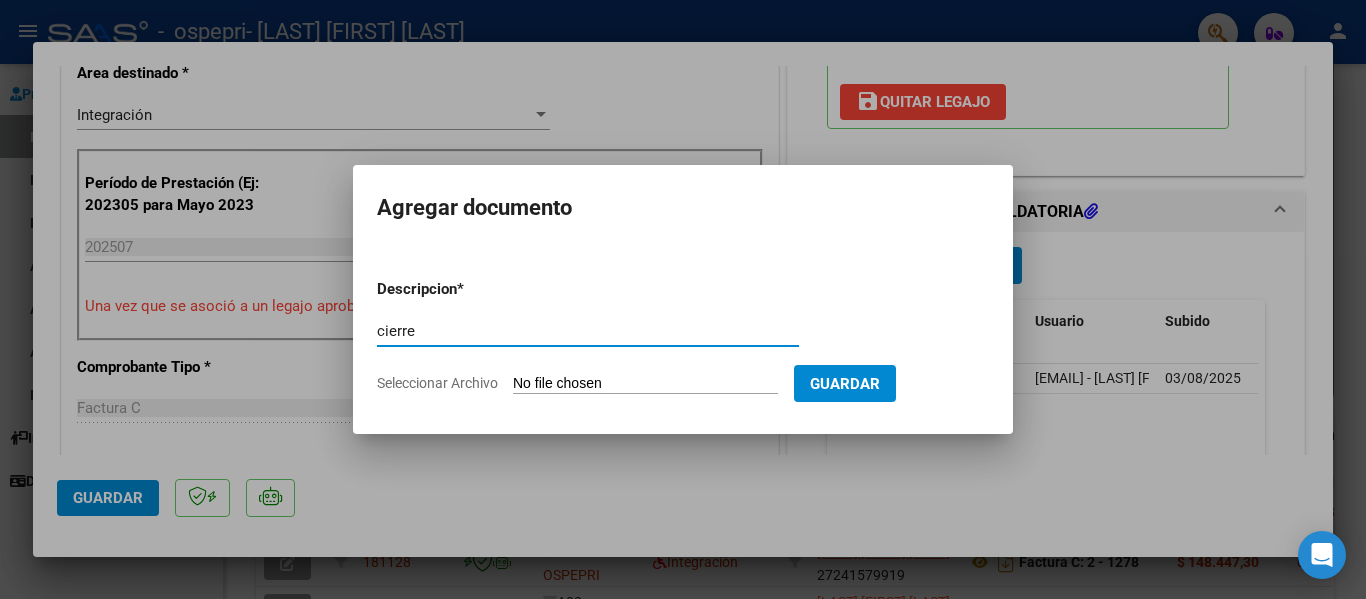 type on "cierre" 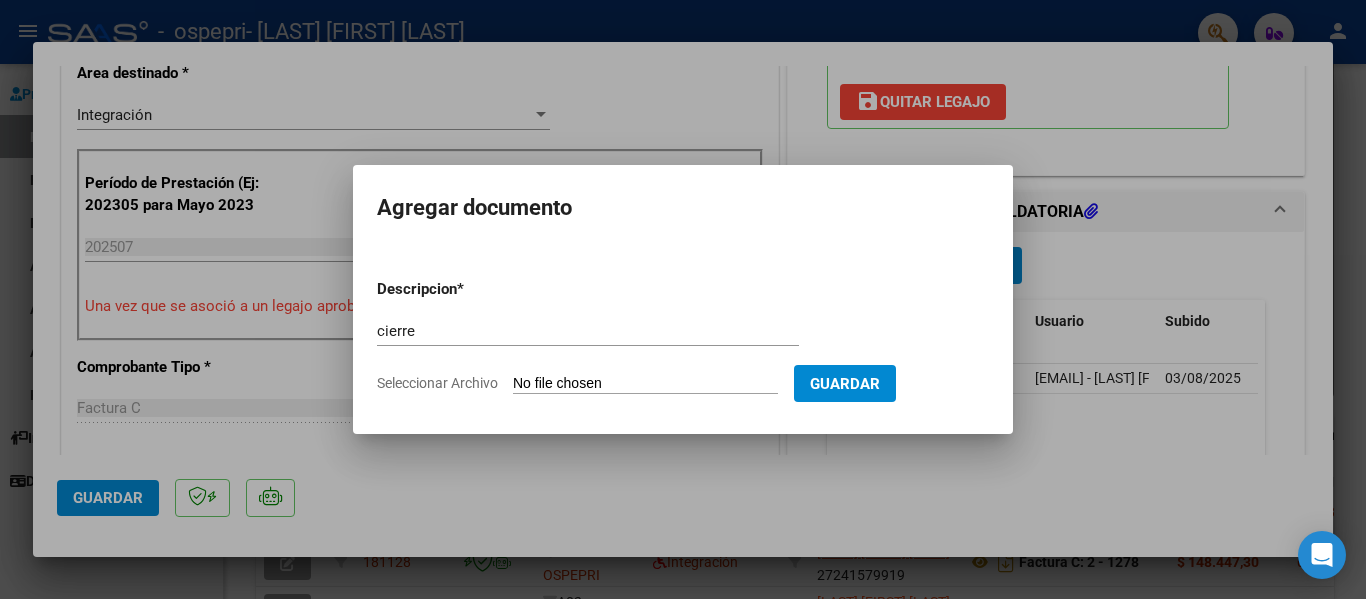 type on "C:\fakepath\apfmimpresionpreliq  [MONTH] [YEAR].pdf" 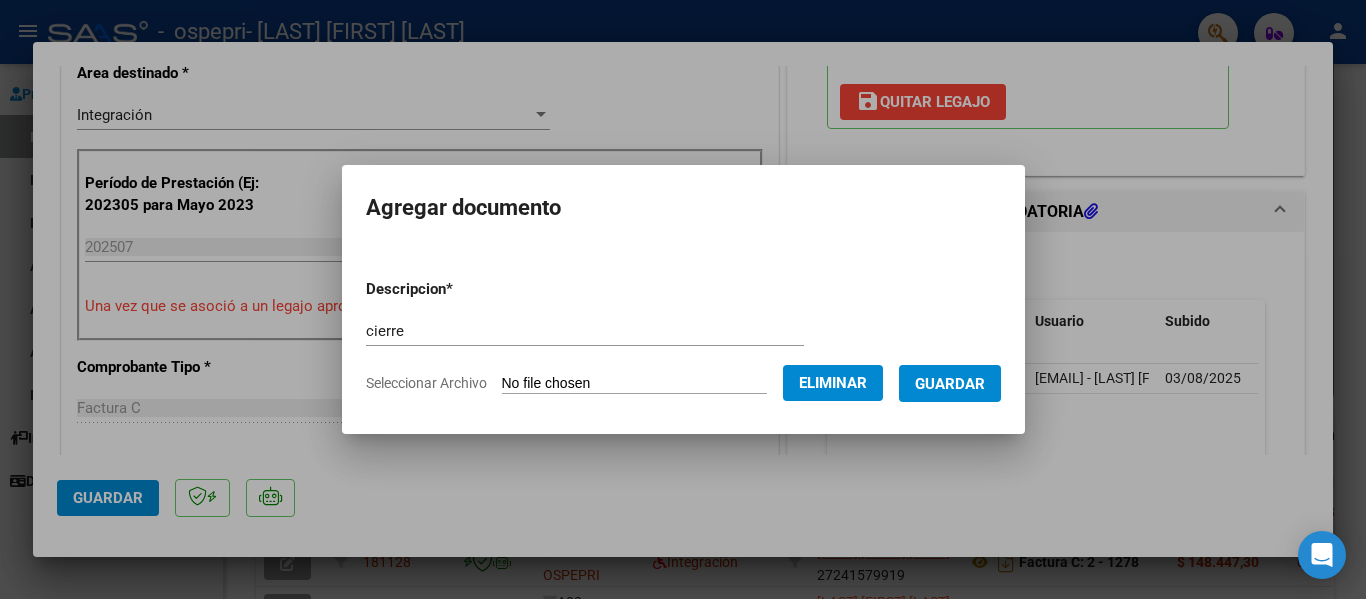 click on "Guardar" at bounding box center (950, 384) 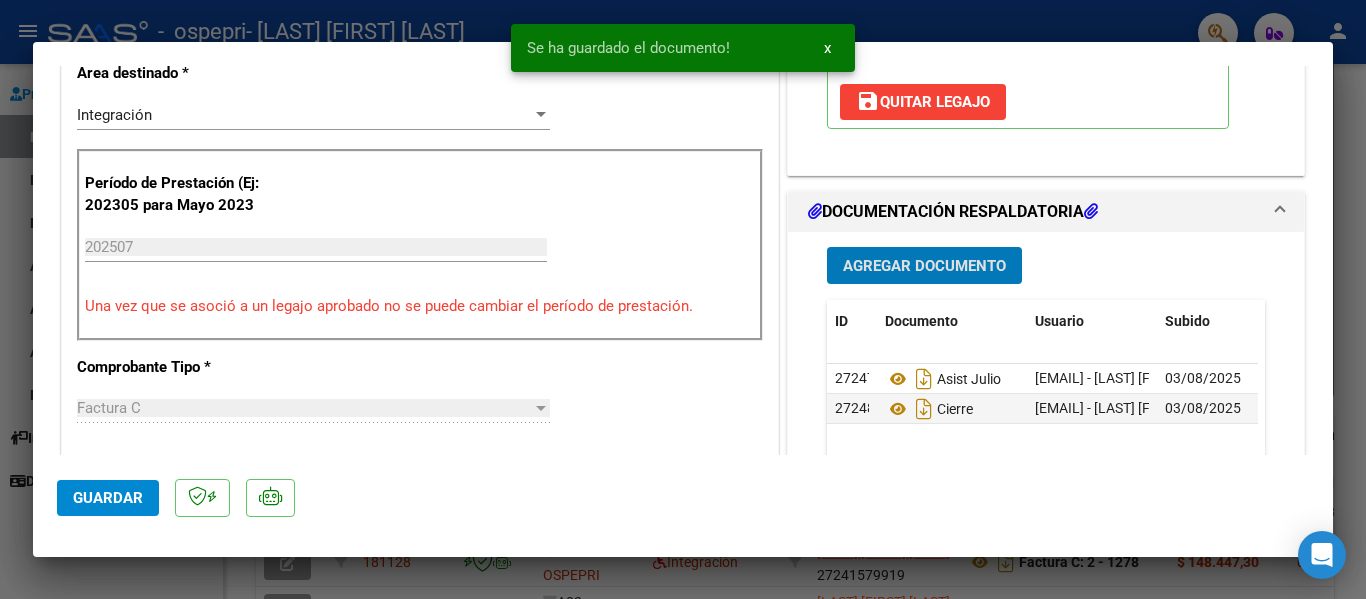 click on "Agregar Documento" at bounding box center [924, 266] 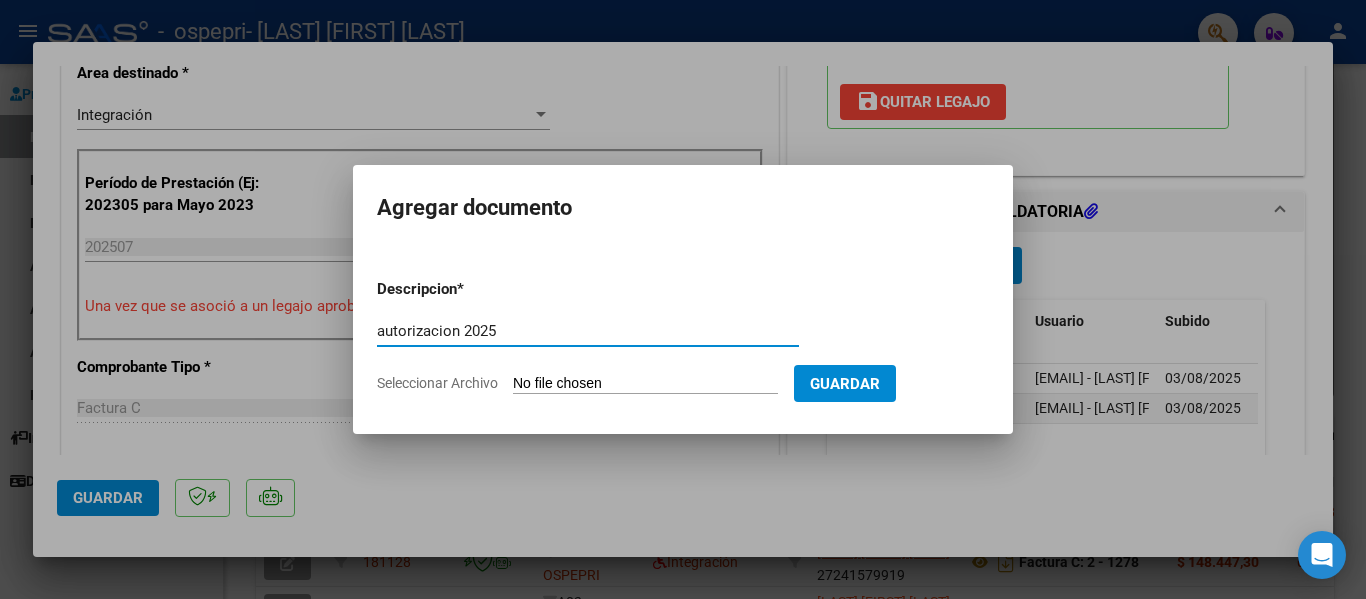 type on "autorizacion 2025" 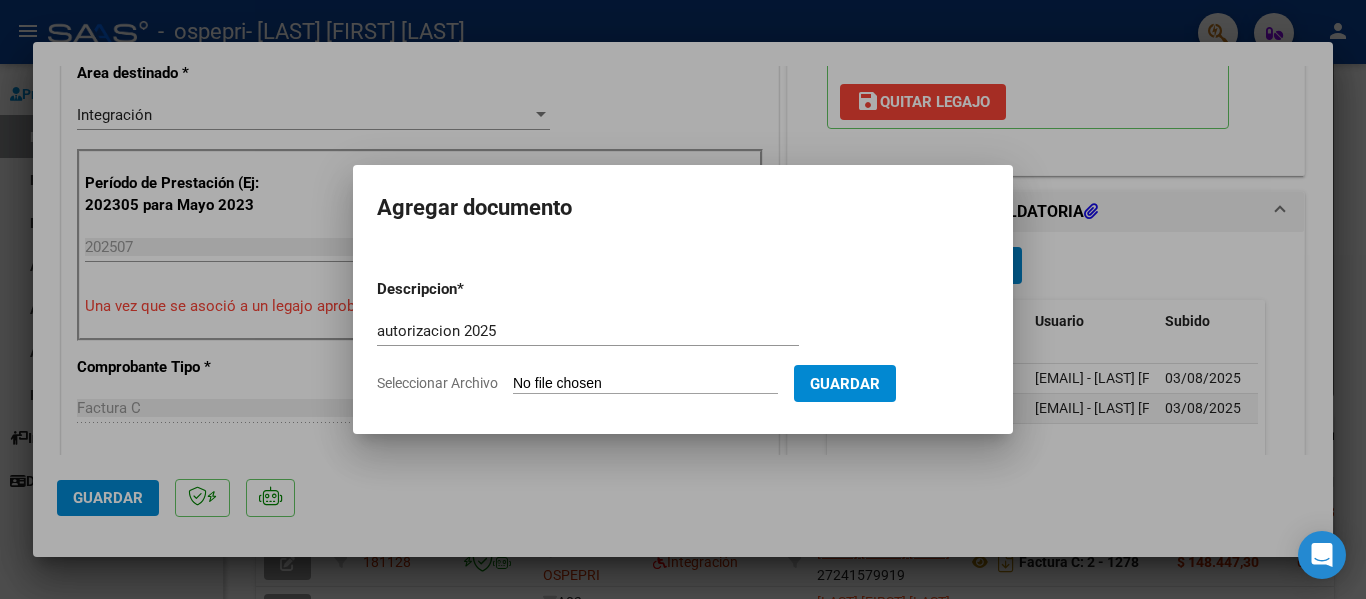 click on "Seleccionar Archivo" at bounding box center (645, 384) 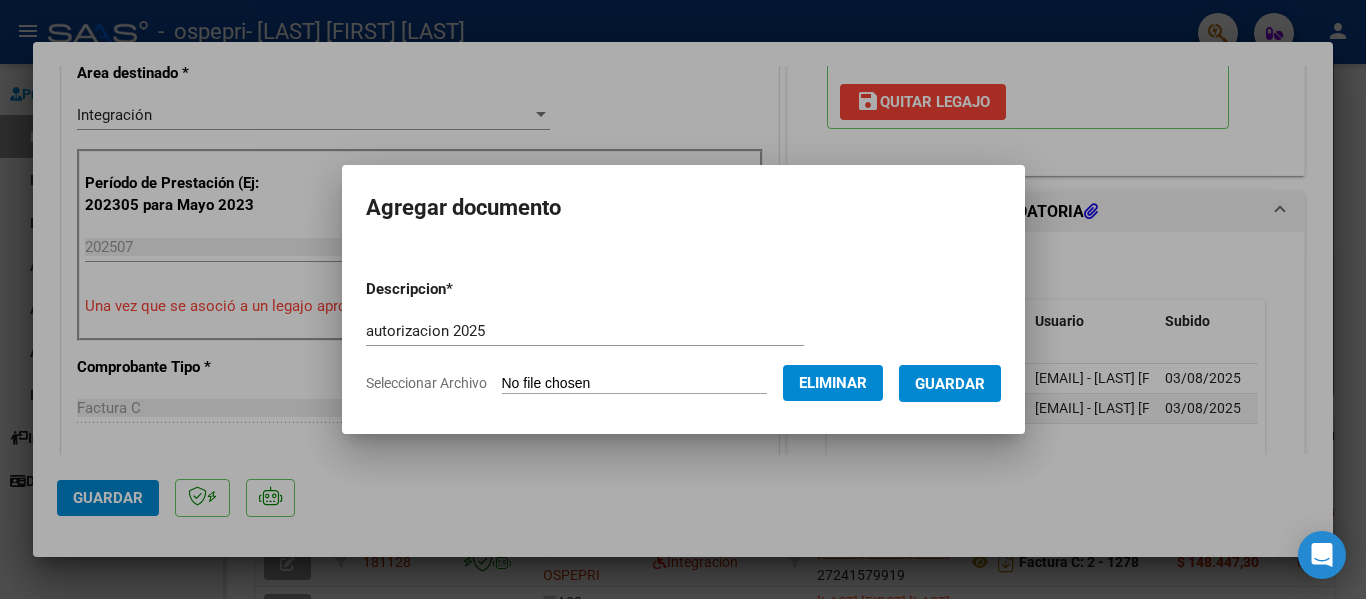 click on "Guardar" at bounding box center [950, 384] 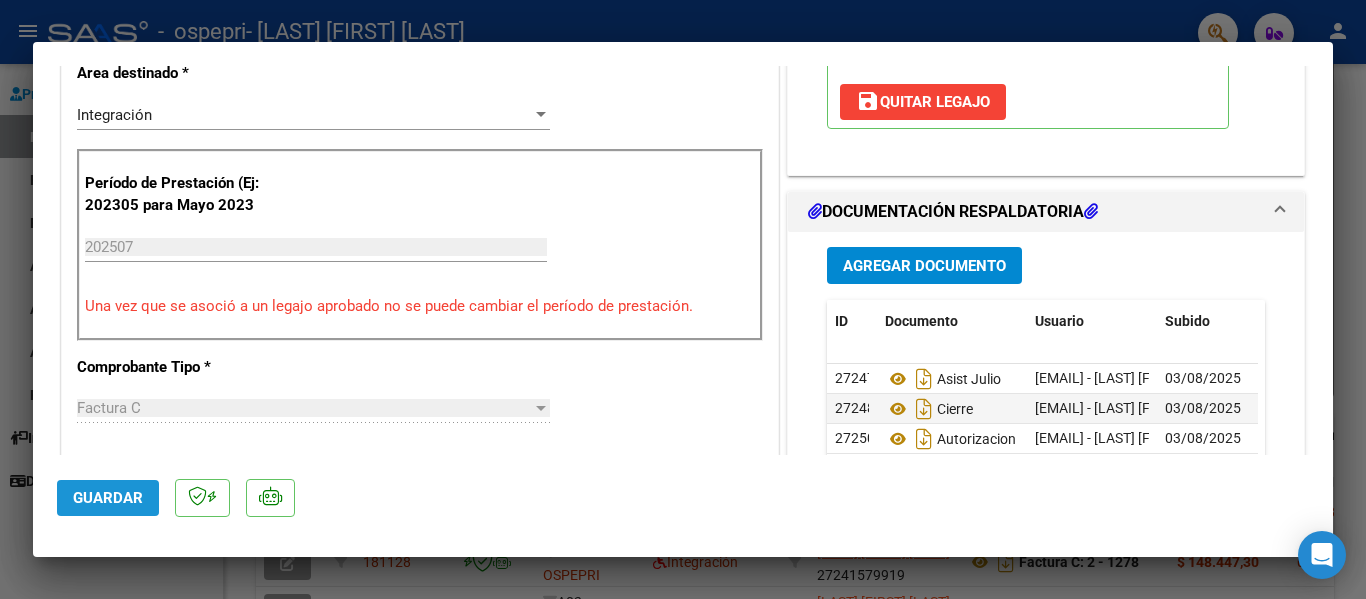 click on "Guardar" 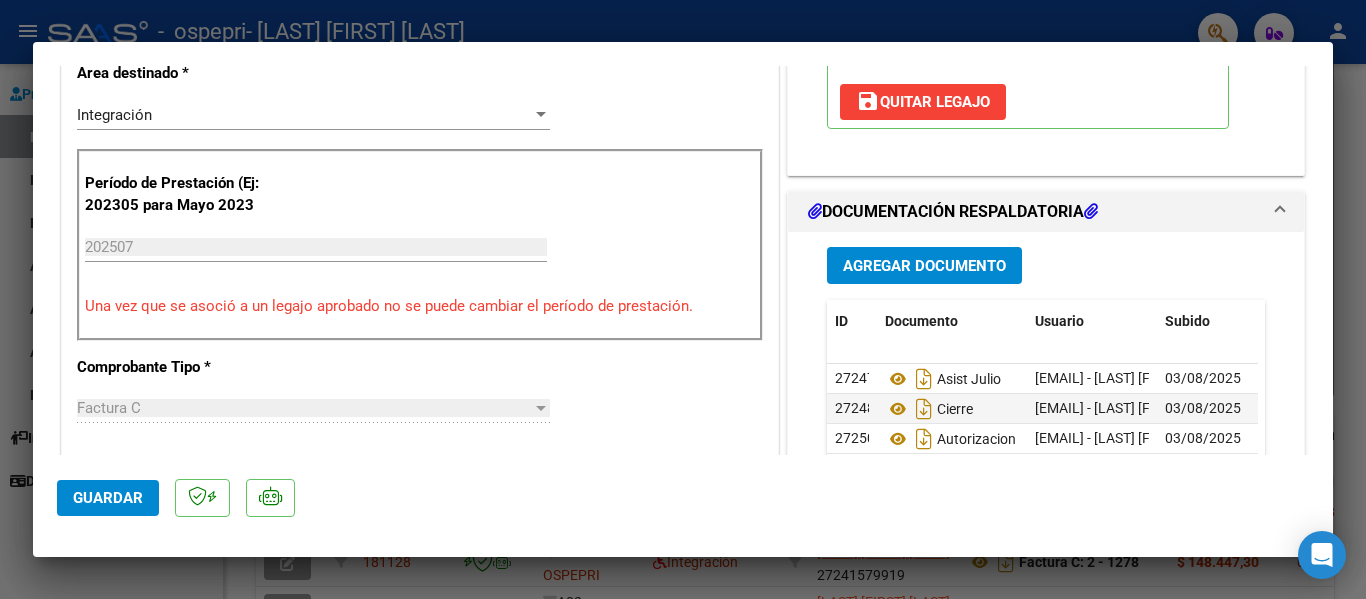 click at bounding box center [683, 299] 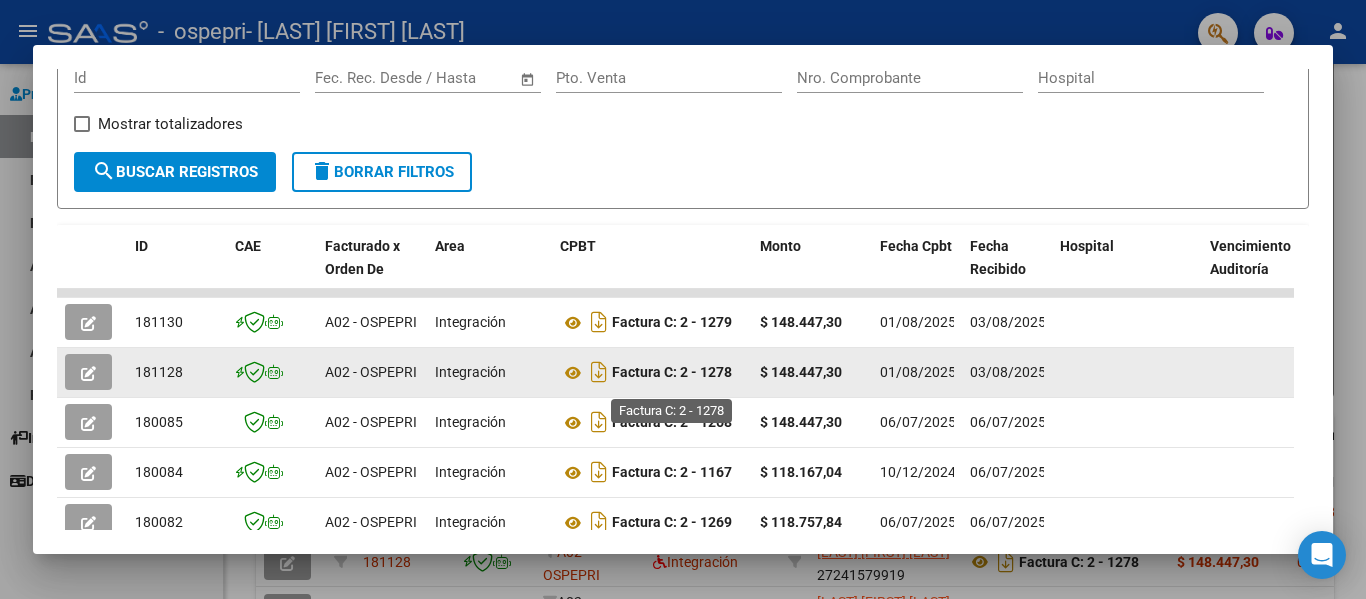 click on "Factura C: 2 - 1278" 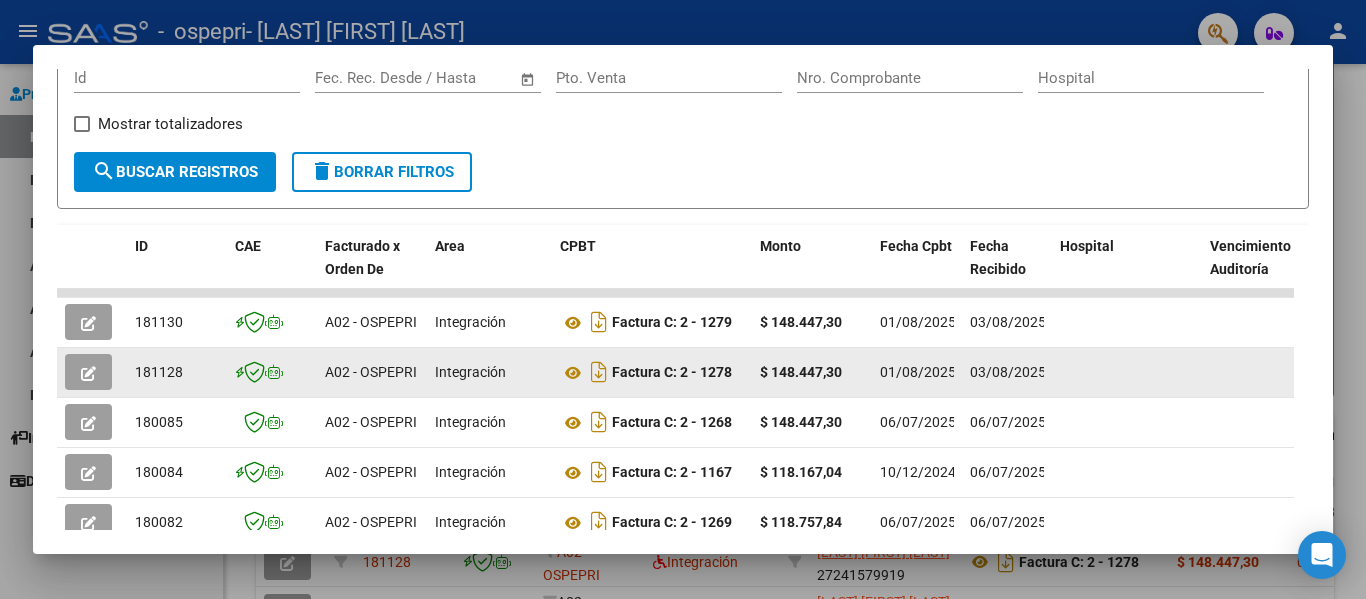 click 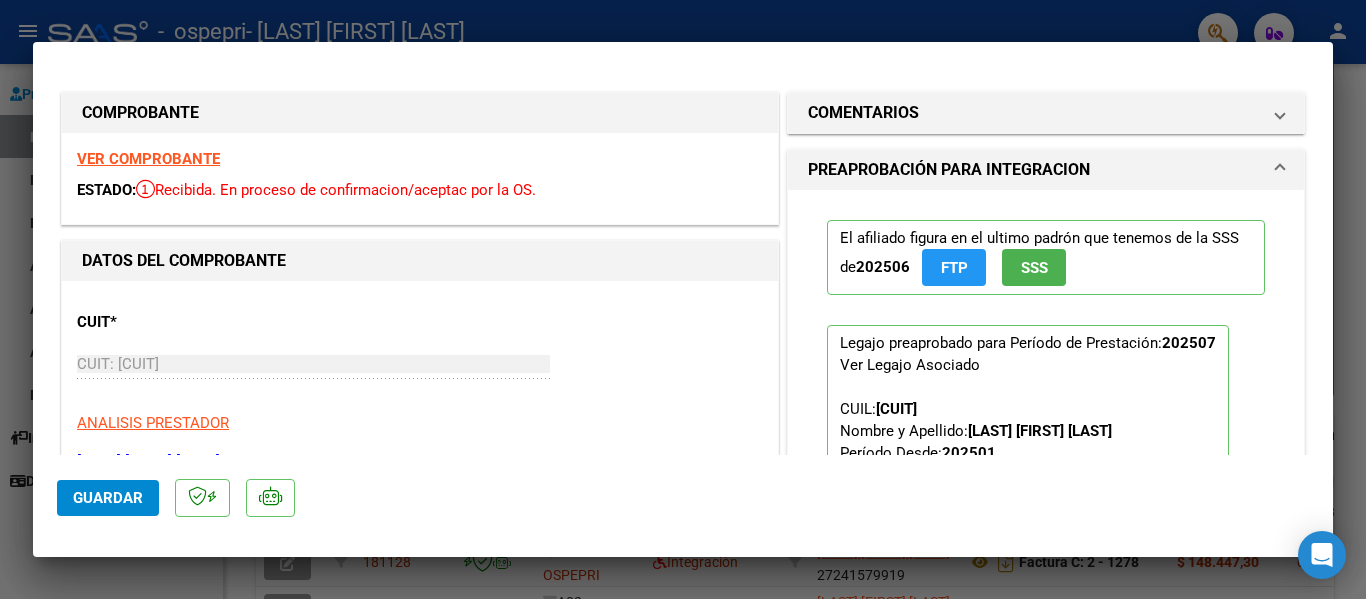 scroll, scrollTop: 340, scrollLeft: 0, axis: vertical 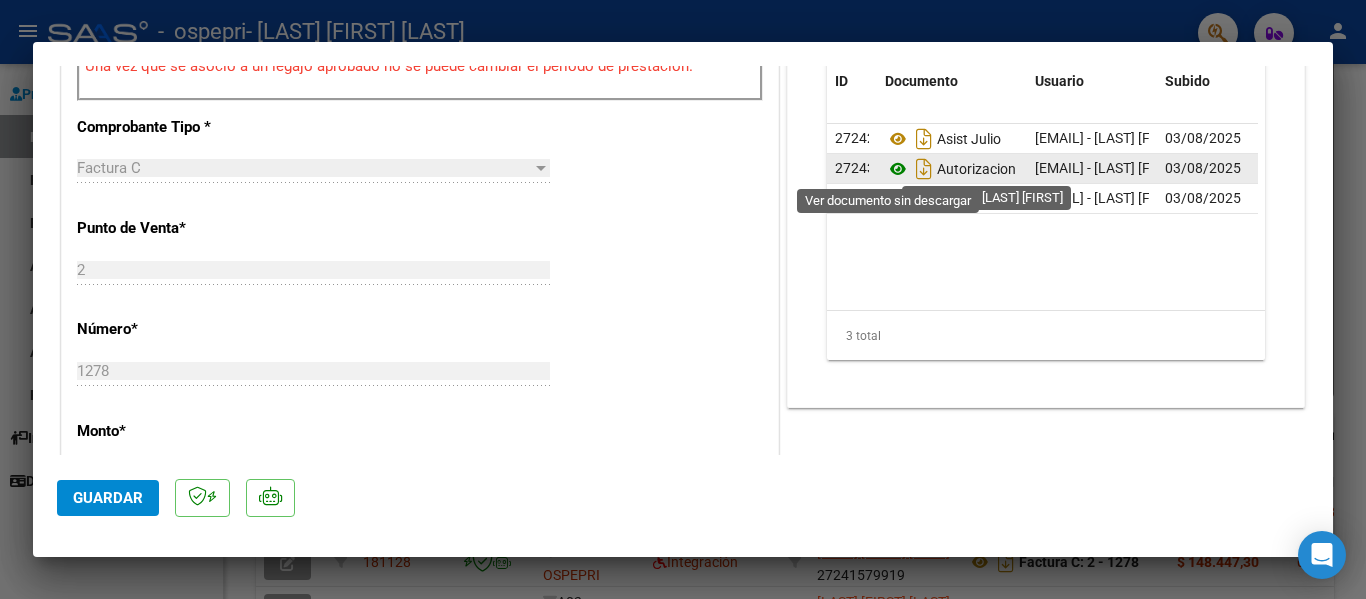 click 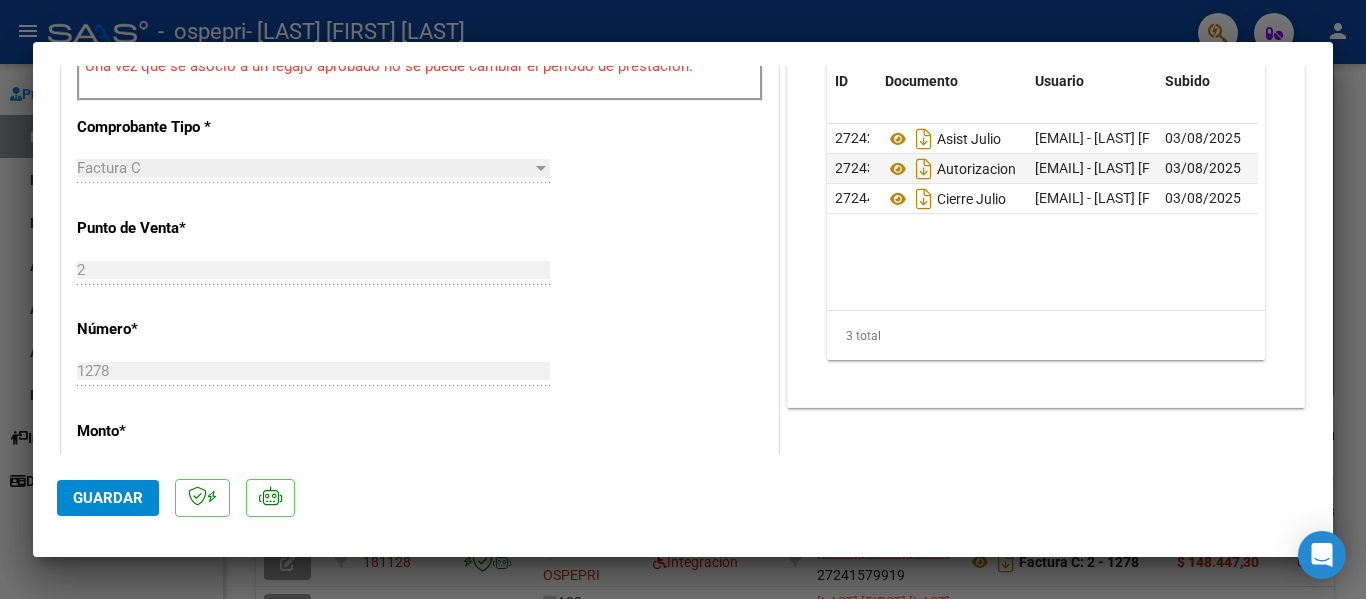 click at bounding box center [683, 299] 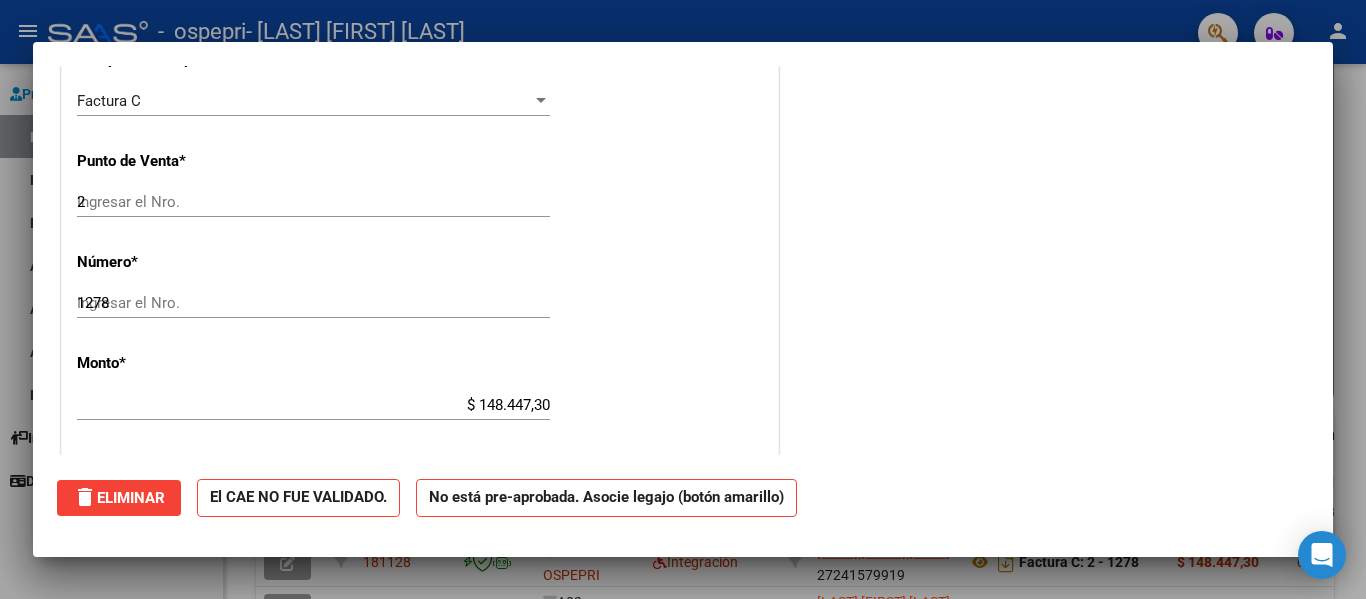 type 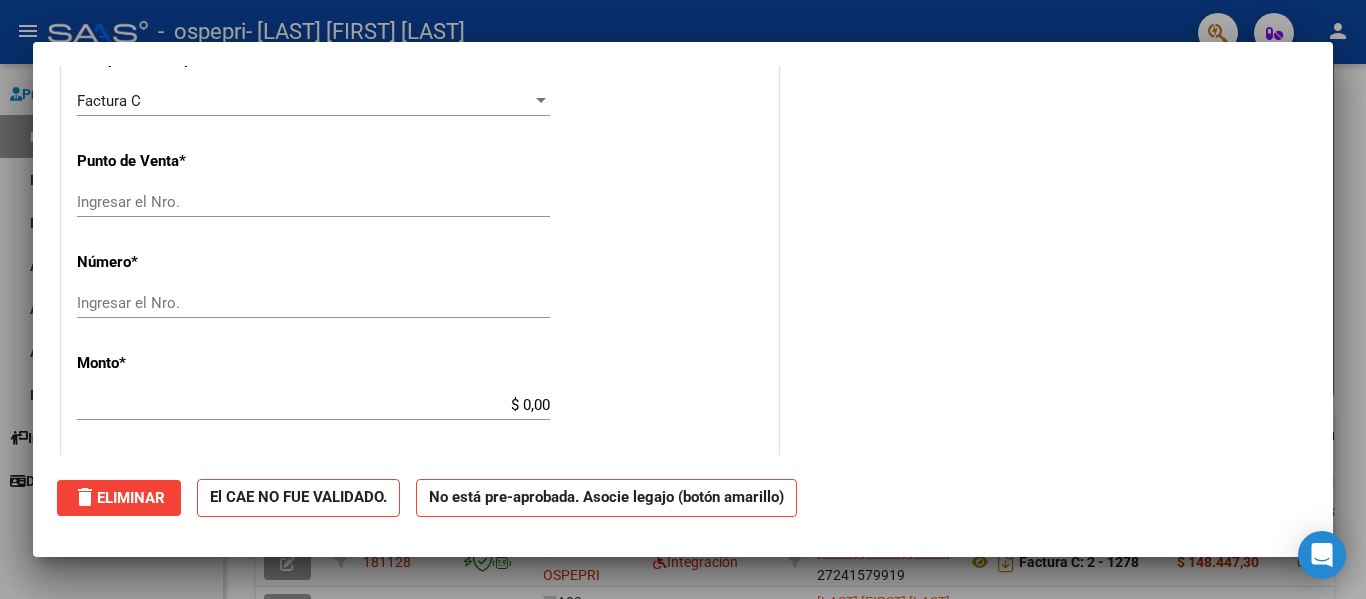 scroll, scrollTop: 0, scrollLeft: 0, axis: both 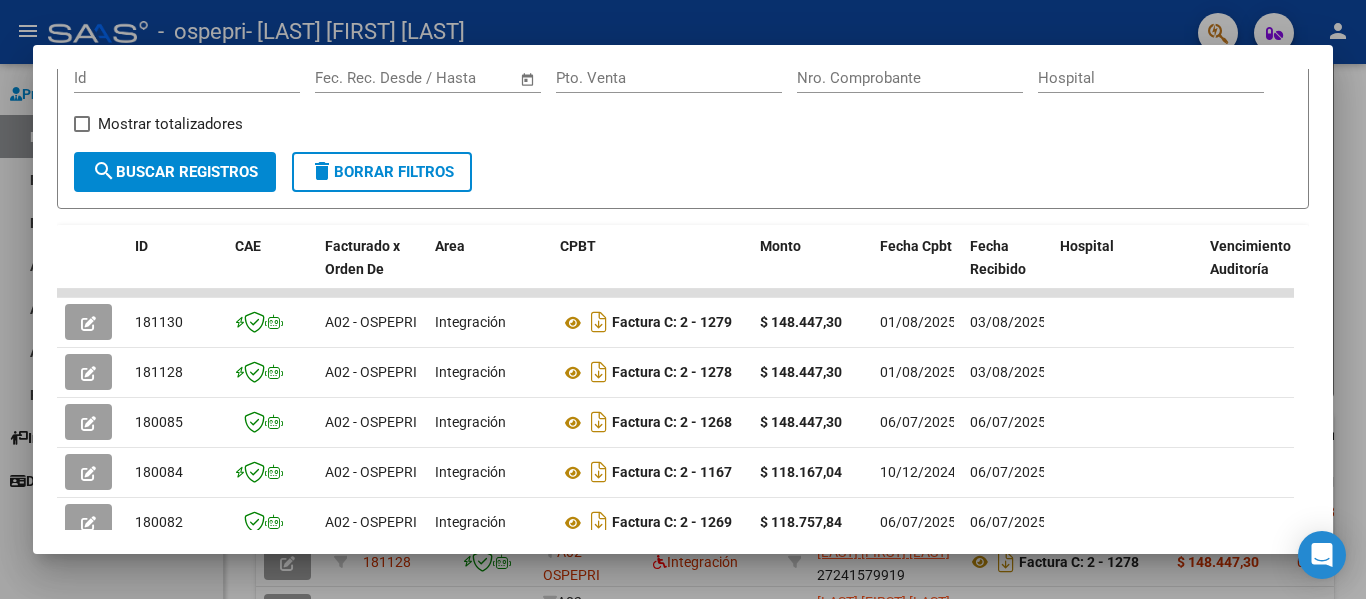 click at bounding box center (683, 299) 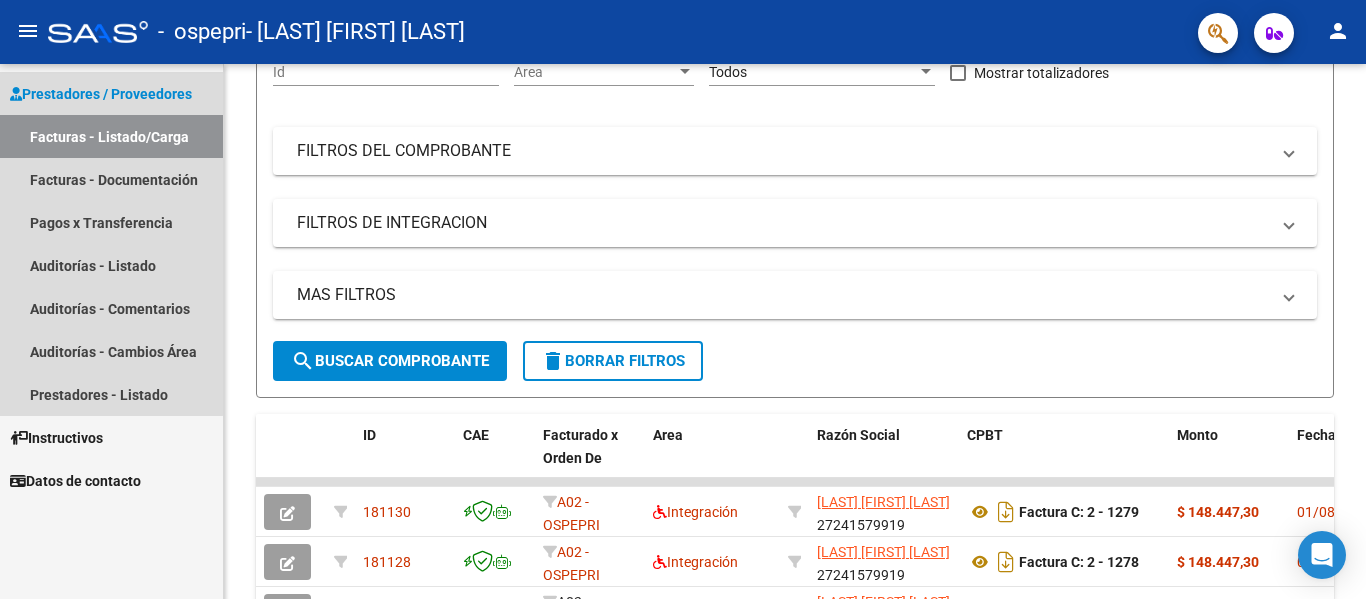 click on "Facturas - Listado/Carga" at bounding box center (111, 136) 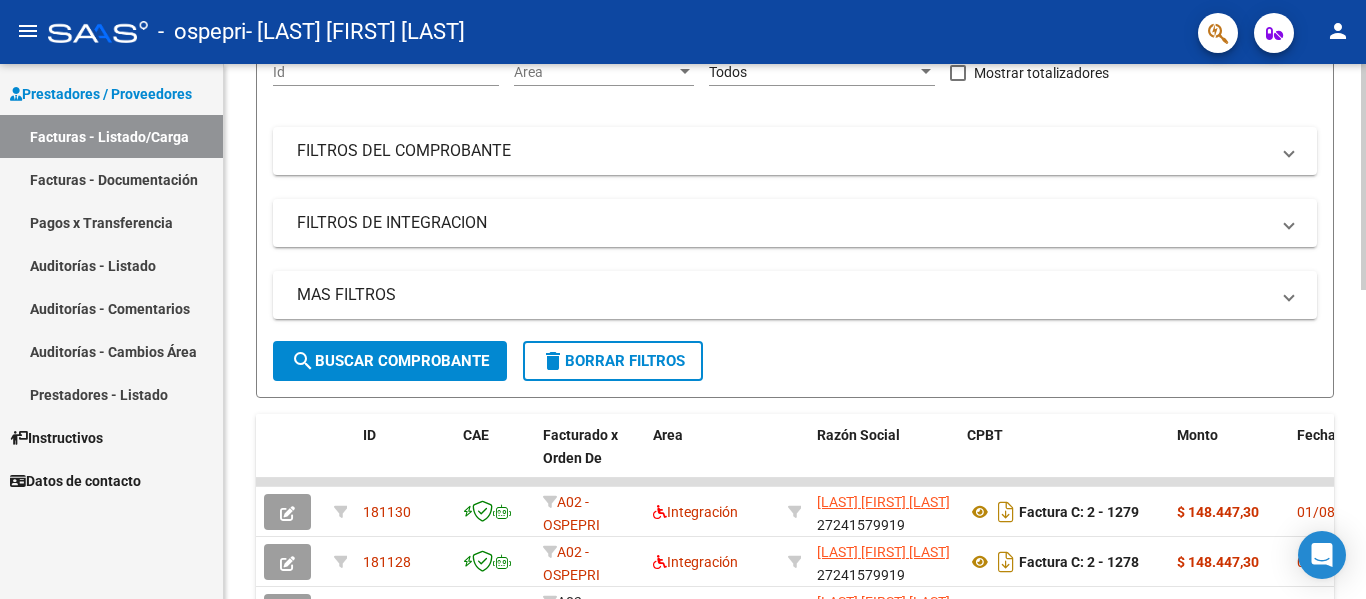 scroll, scrollTop: 0, scrollLeft: 0, axis: both 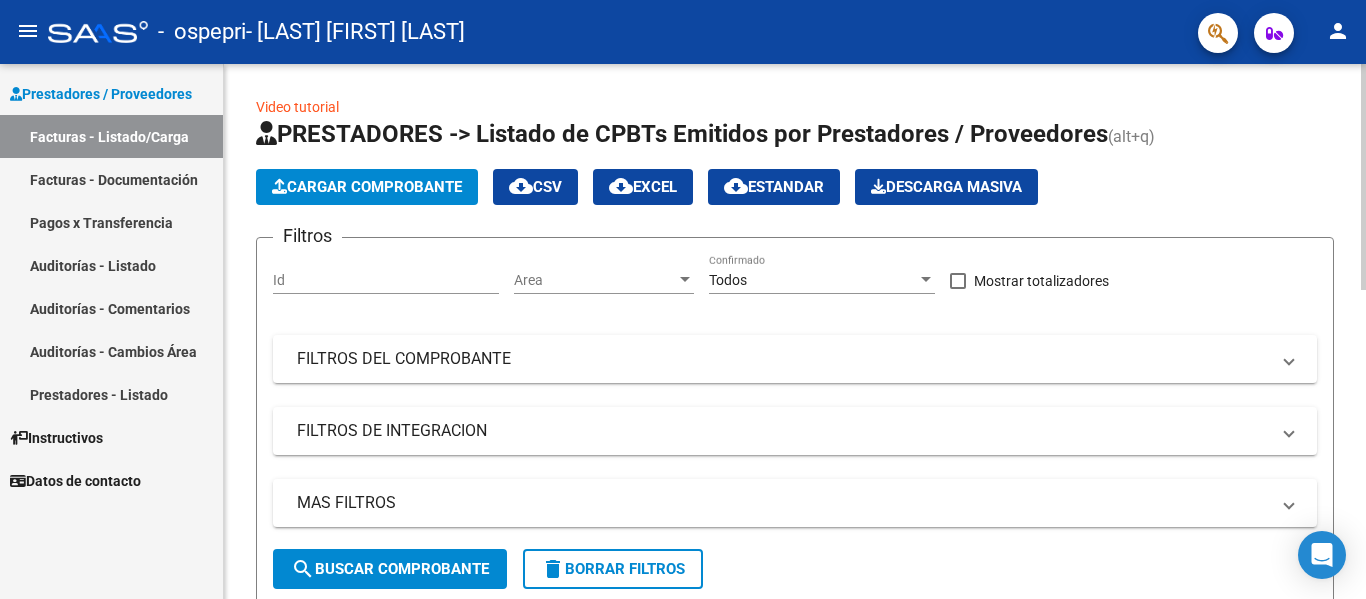 click 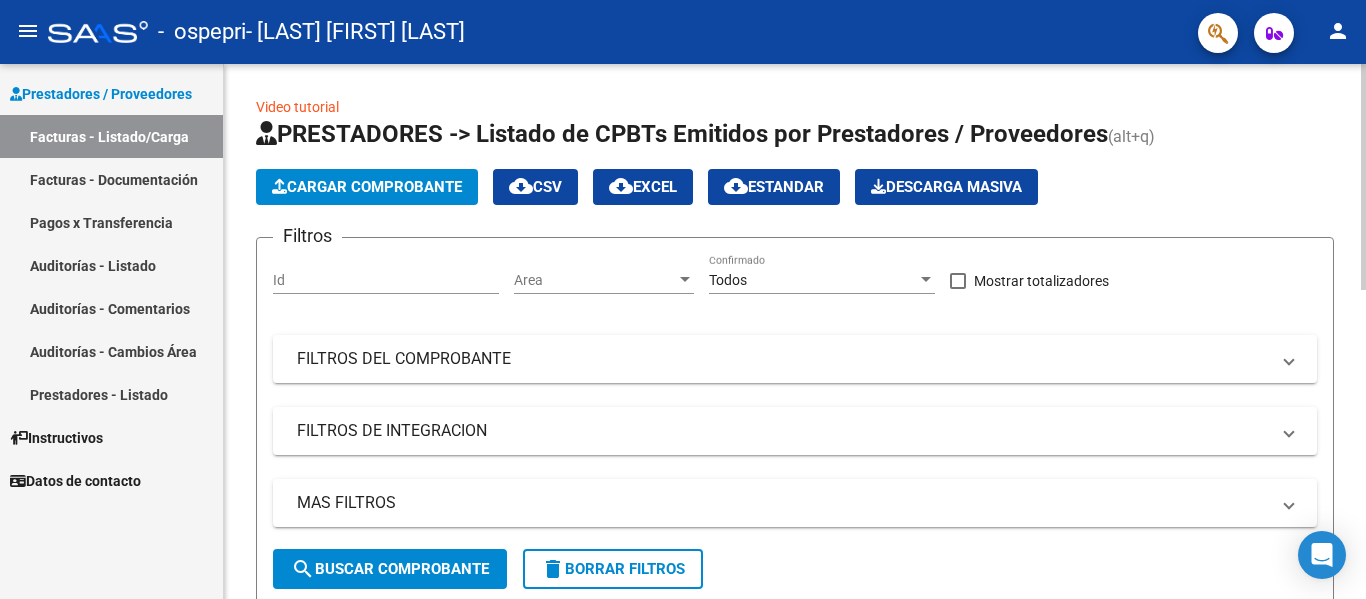 click on "Cargar Comprobante" 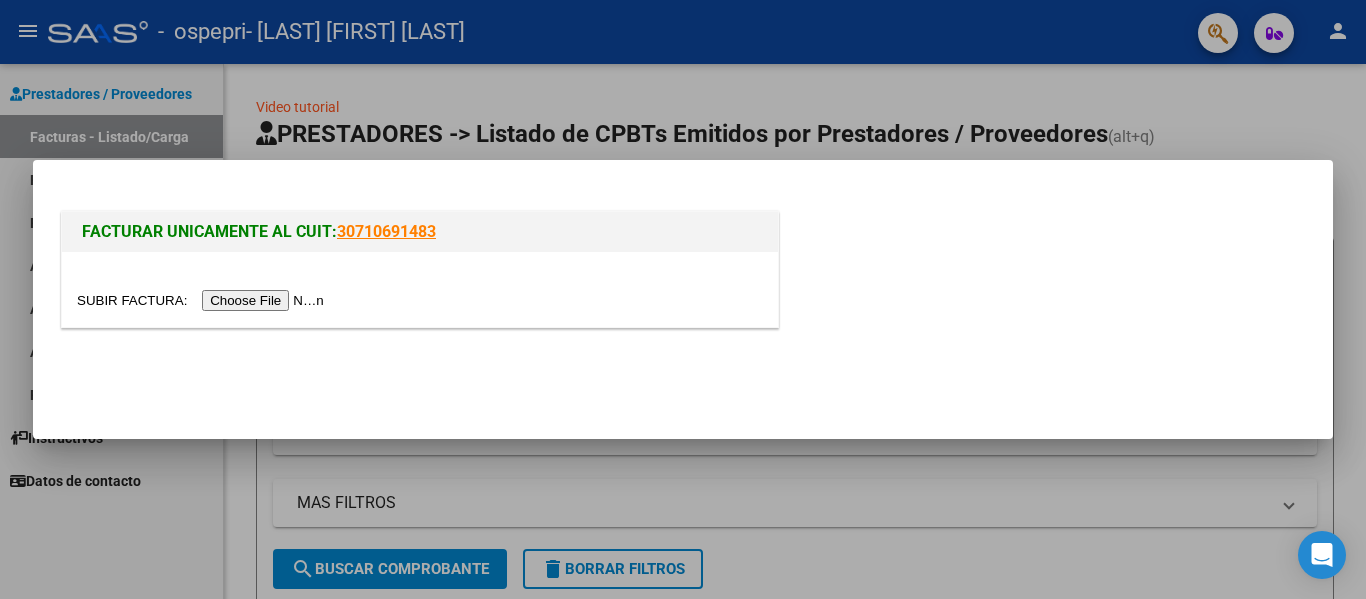 click at bounding box center [203, 300] 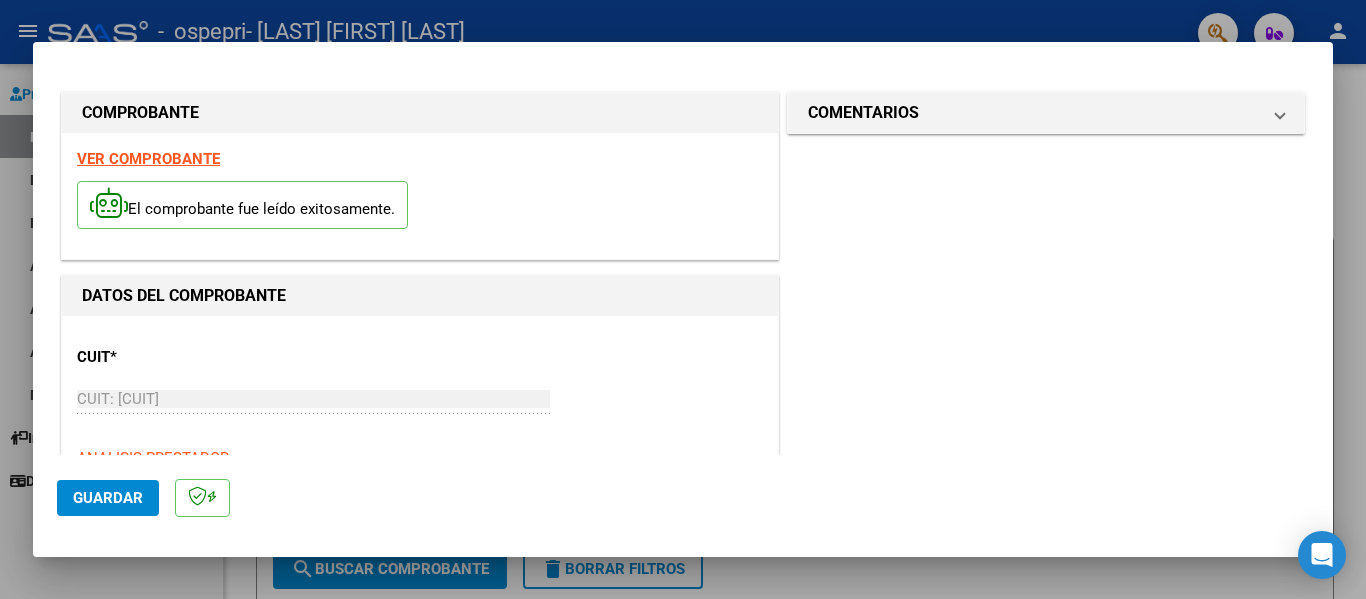 scroll, scrollTop: 340, scrollLeft: 0, axis: vertical 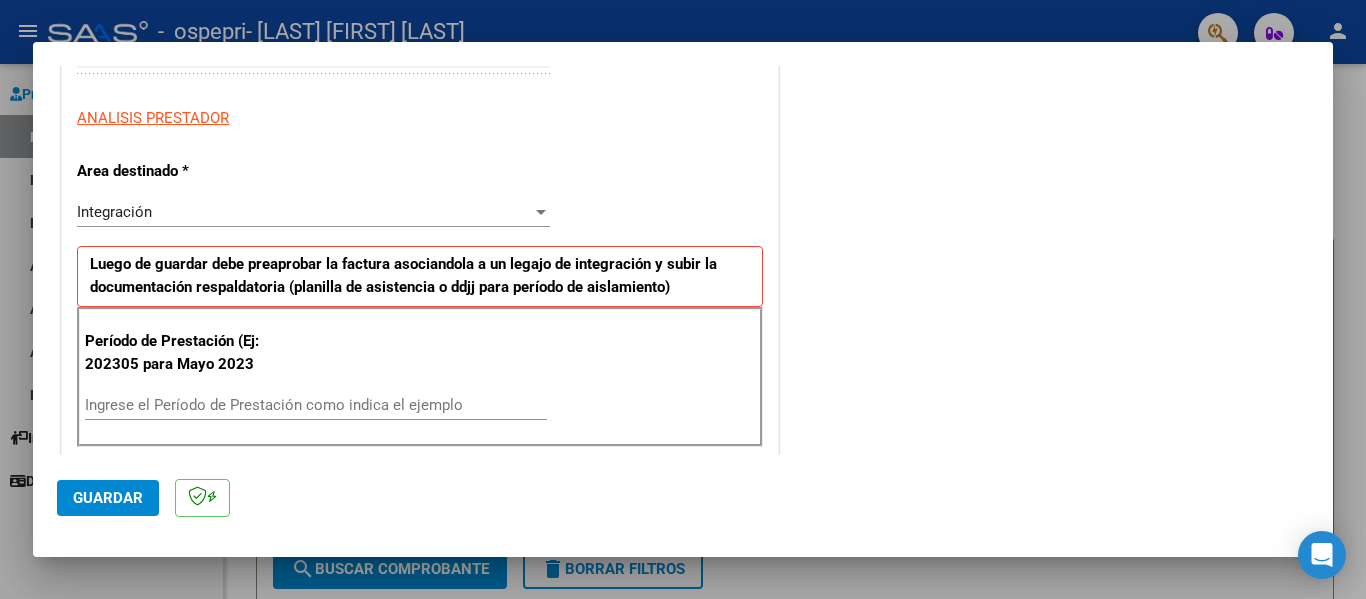 click on "Ingrese el Período de Prestación como indica el ejemplo" at bounding box center [316, 405] 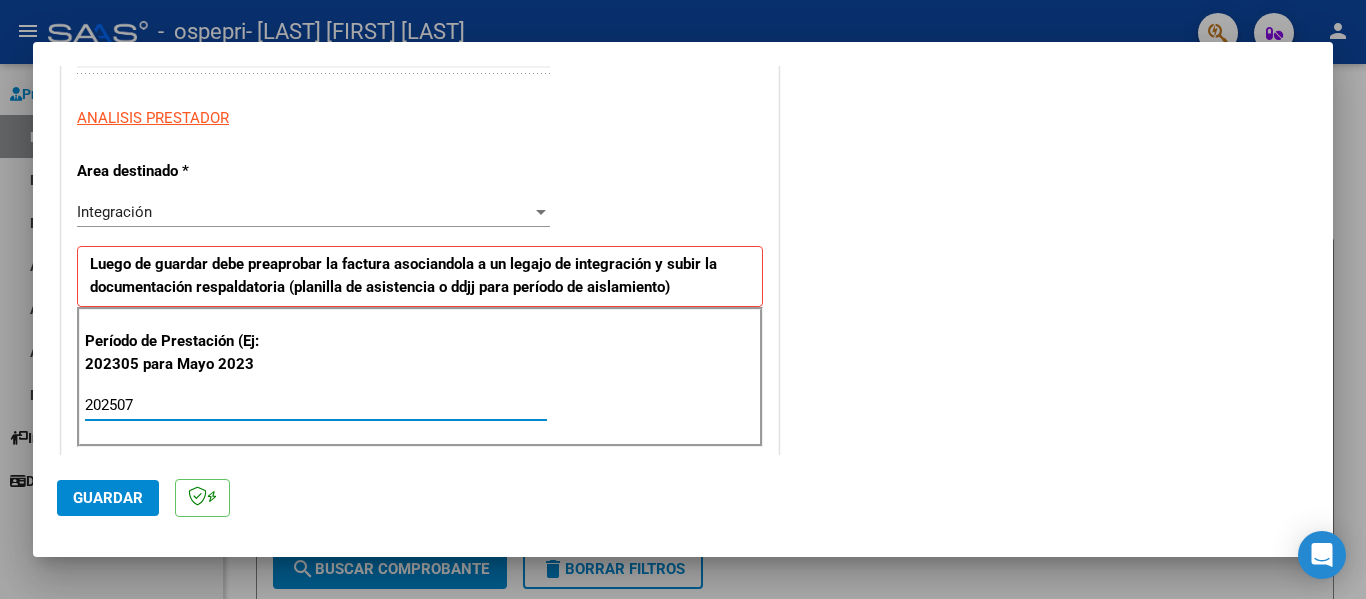 type on "202507" 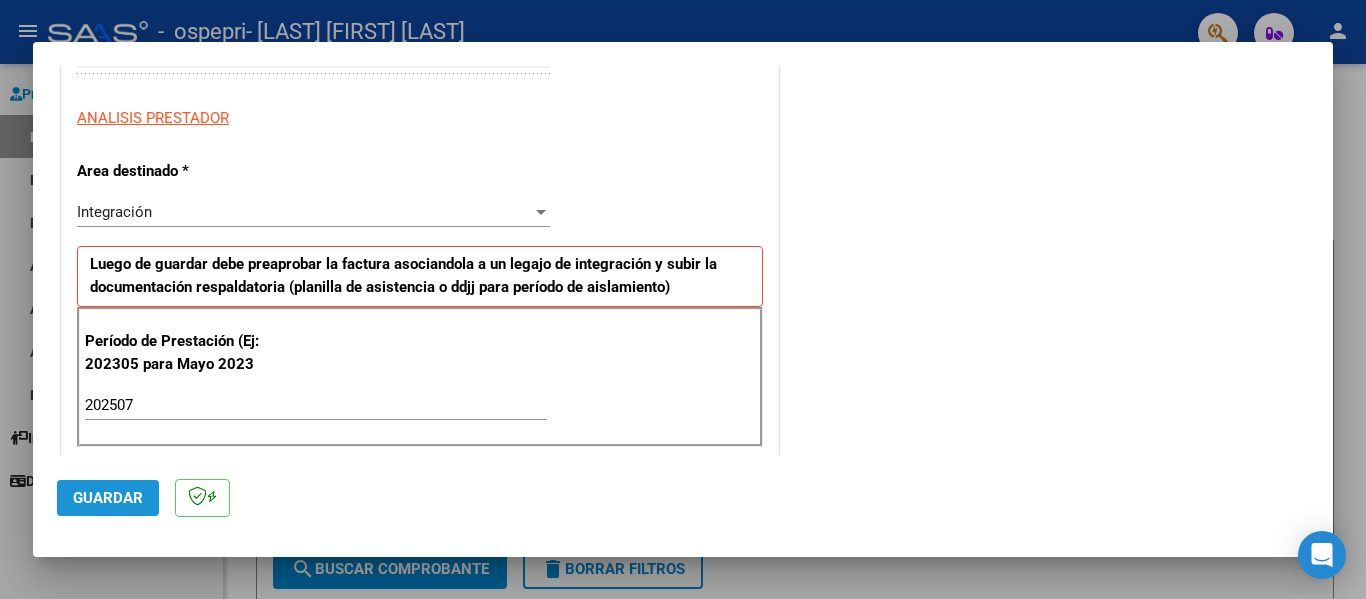 click on "Guardar" 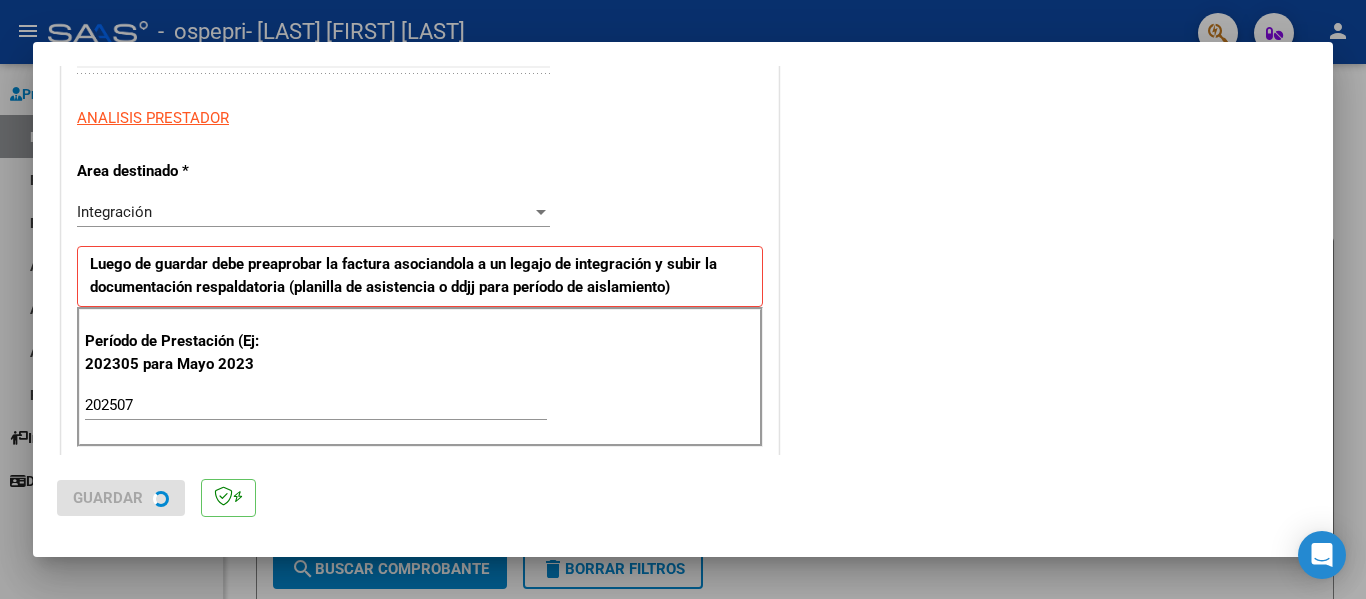 scroll, scrollTop: 0, scrollLeft: 0, axis: both 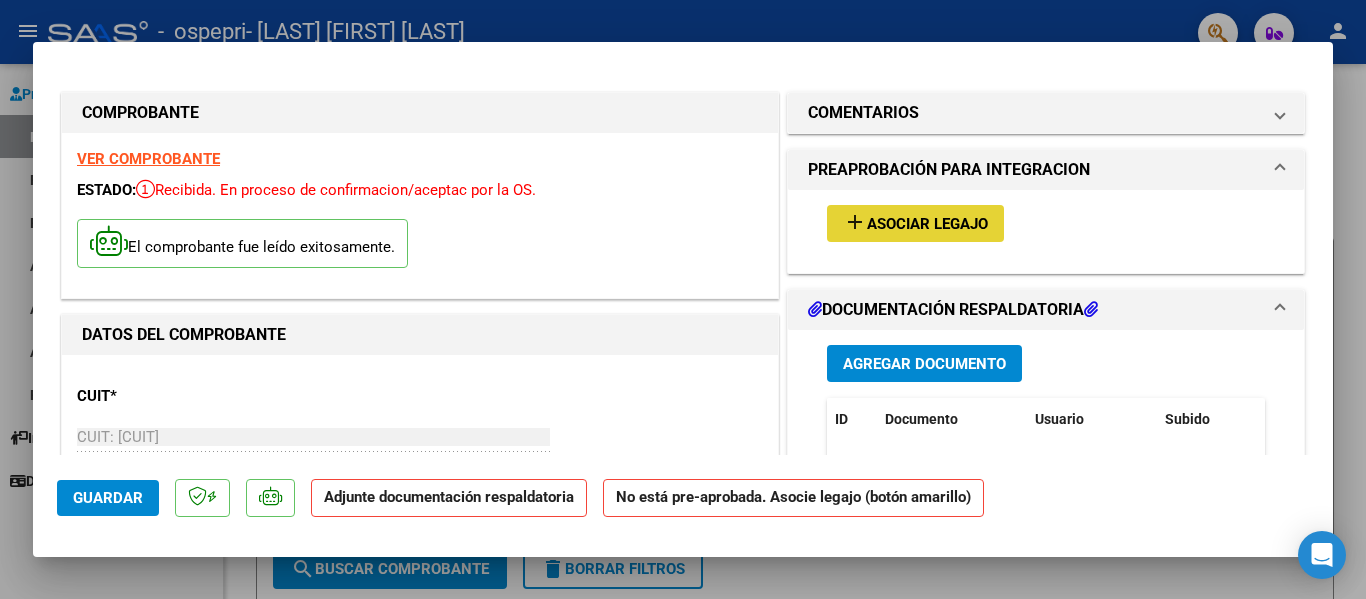 click on "Asociar Legajo" at bounding box center (927, 224) 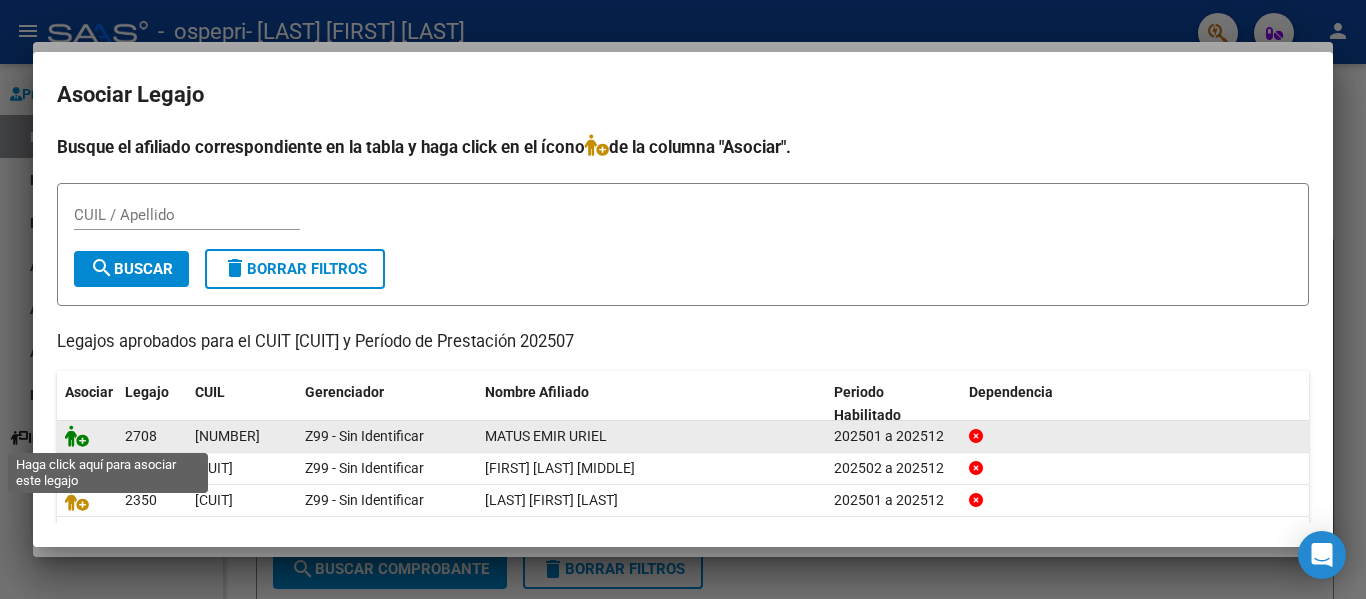 click 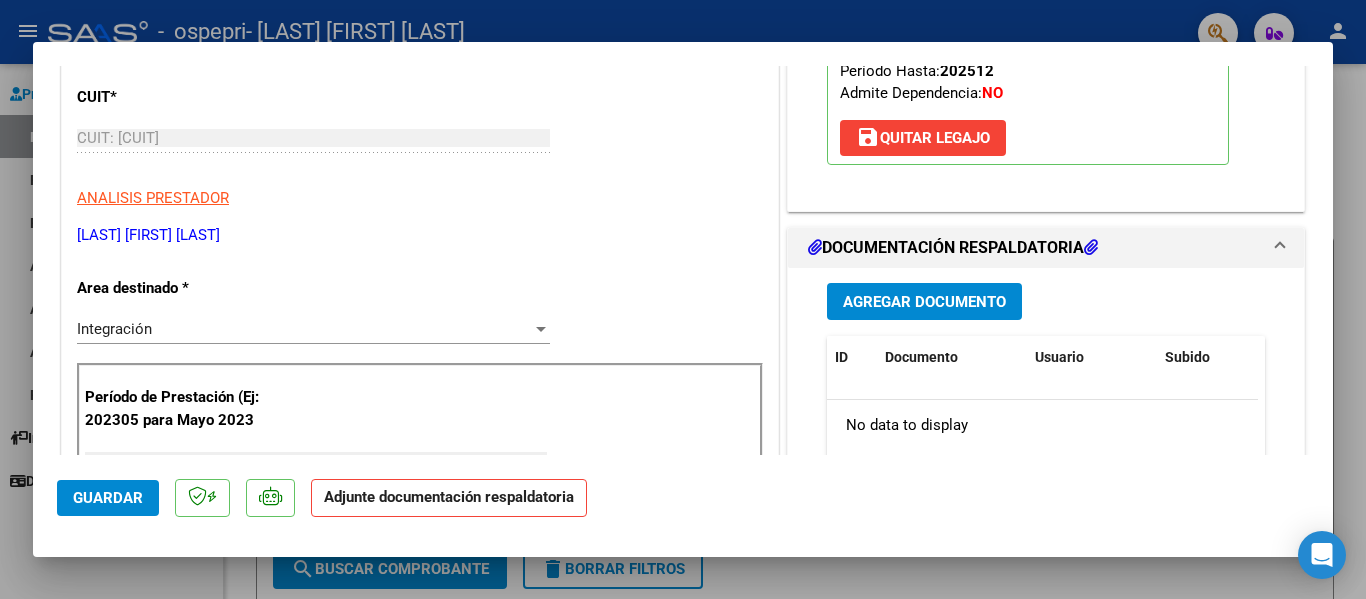 scroll, scrollTop: 340, scrollLeft: 0, axis: vertical 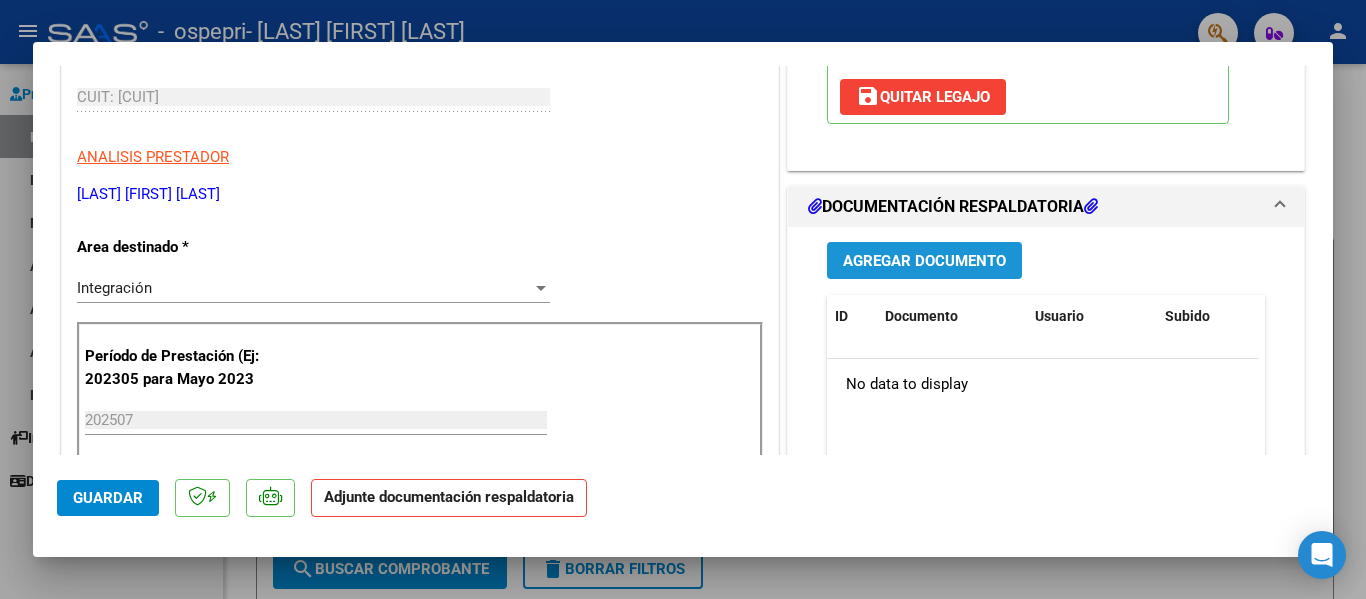 click on "Agregar Documento" at bounding box center (924, 261) 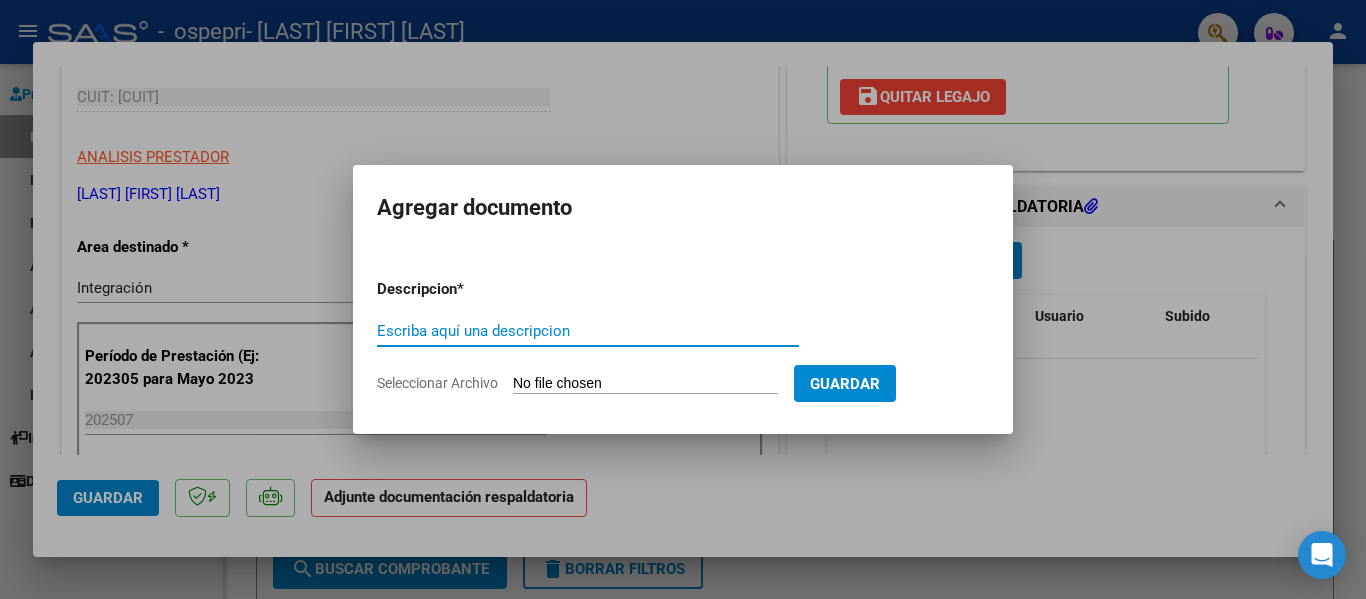 click on "Escriba aquí una descripcion" at bounding box center (588, 331) 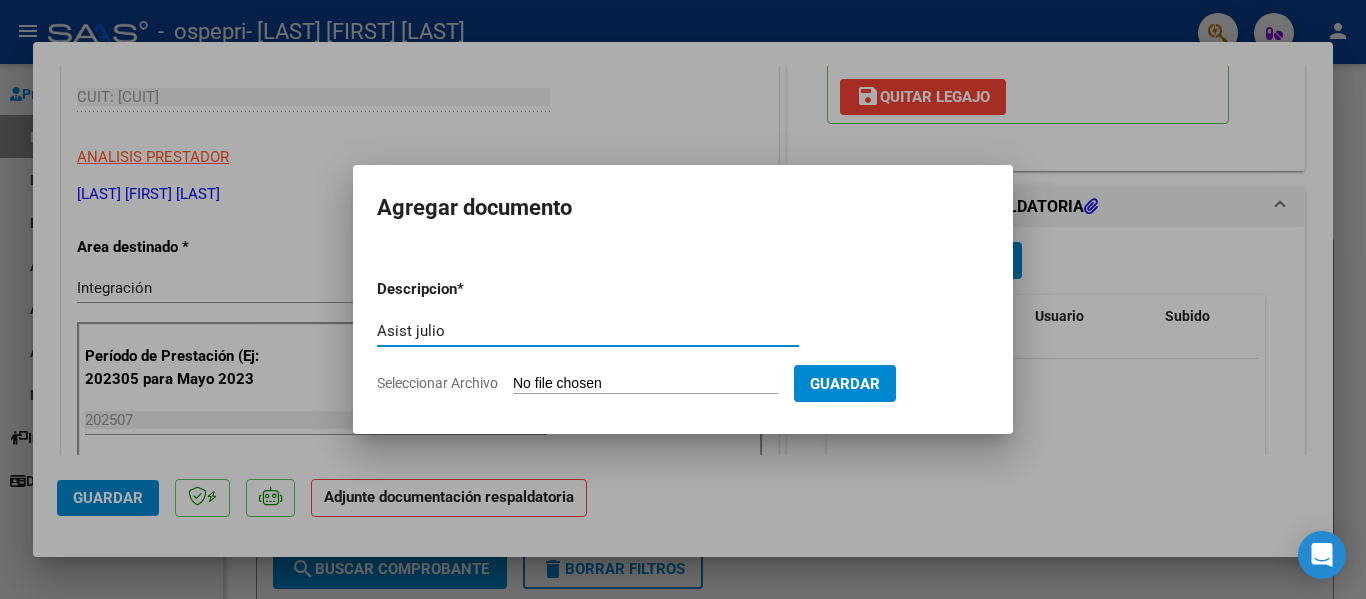 type on "Asist julio" 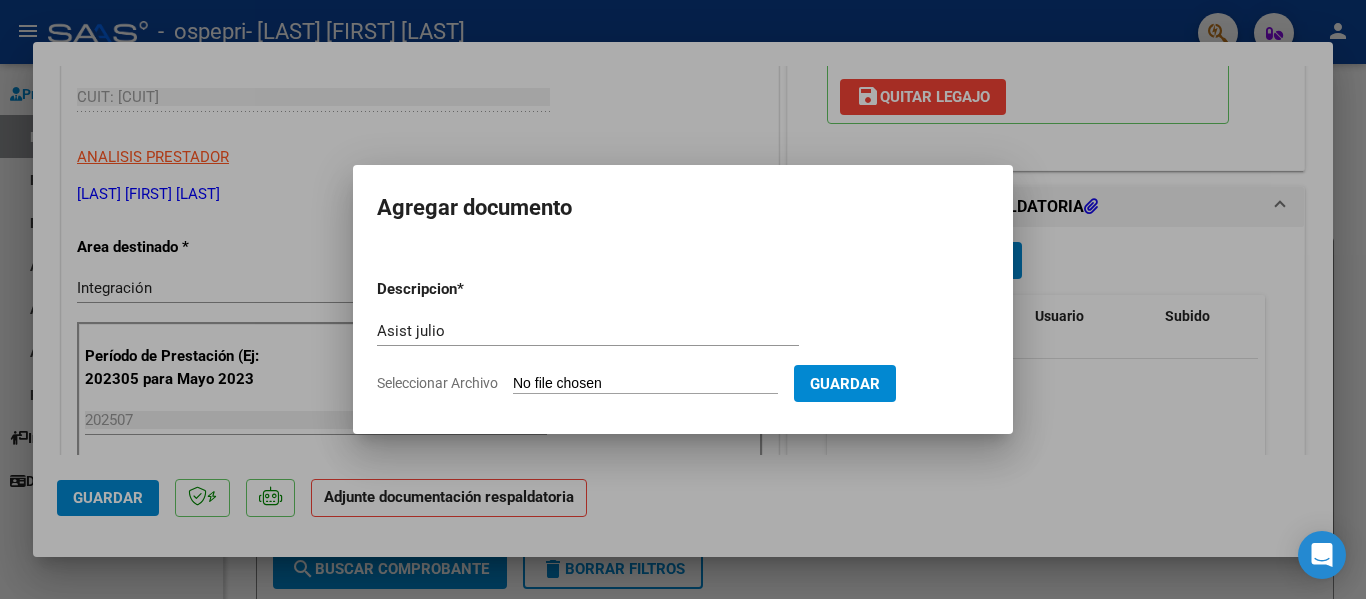 click on "Seleccionar Archivo" at bounding box center (645, 384) 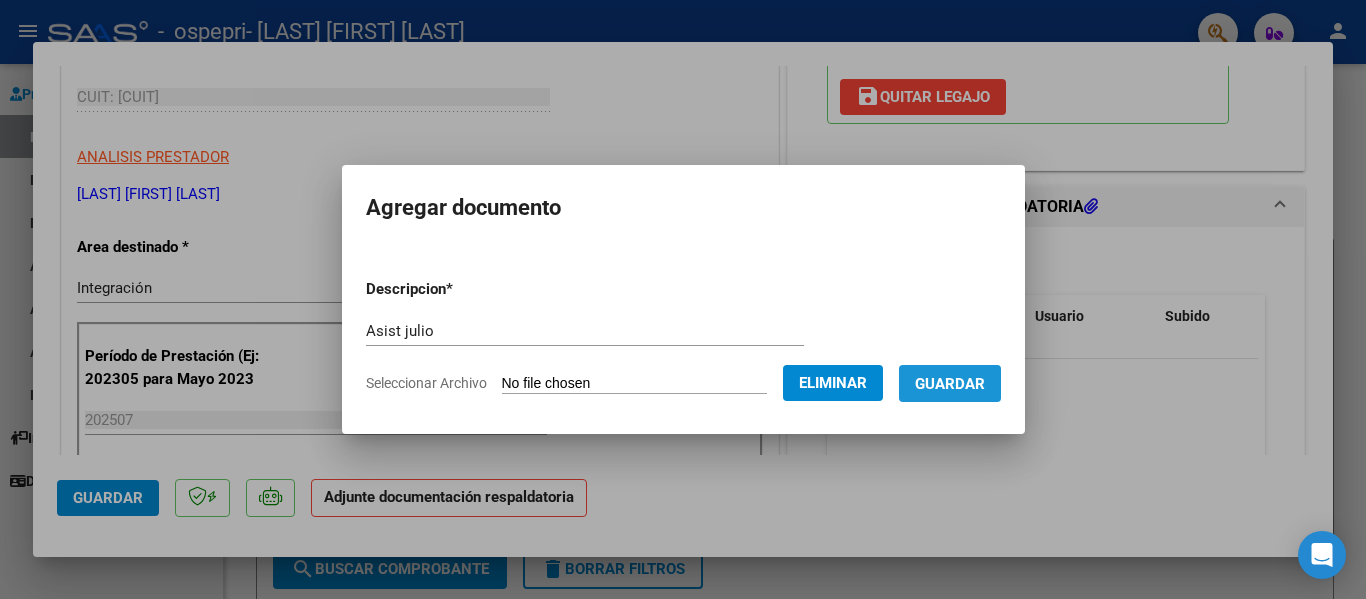 click on "Guardar" at bounding box center [950, 384] 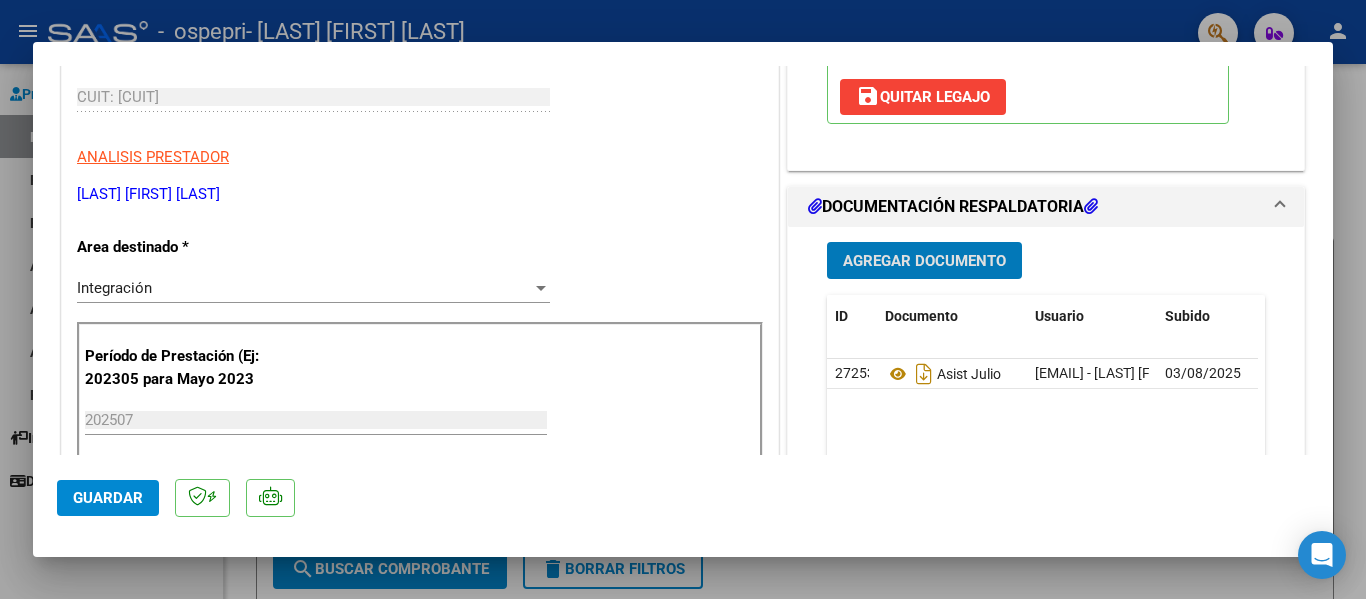 click on "Agregar Documento" at bounding box center (924, 261) 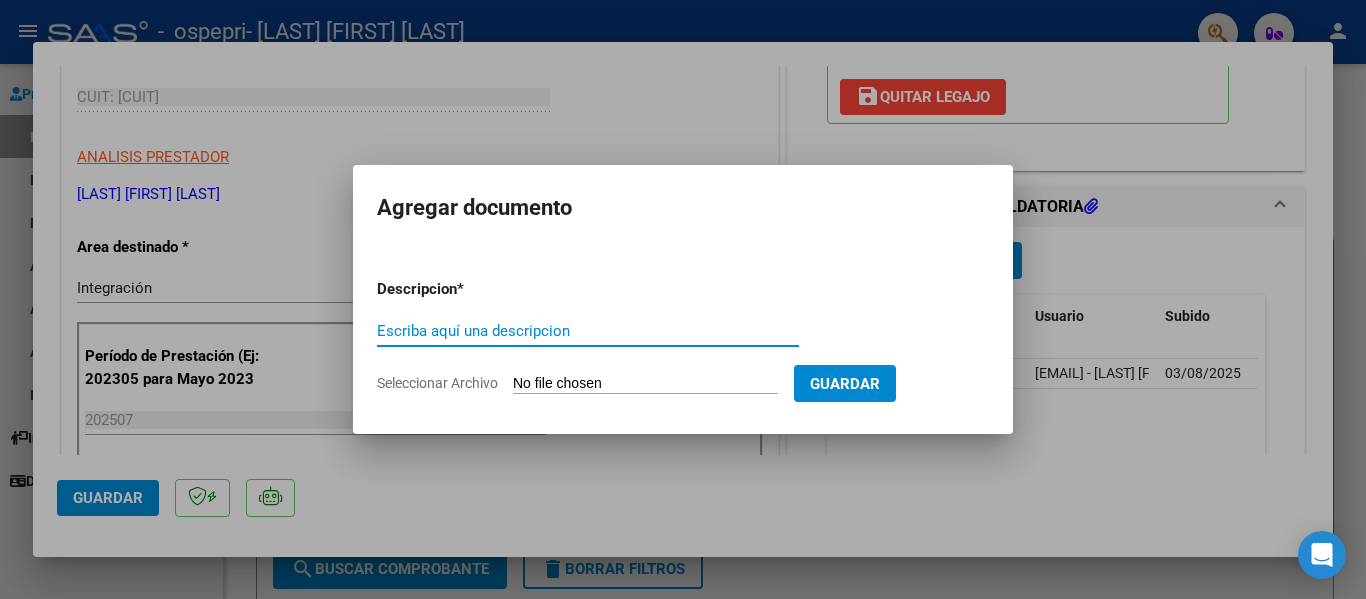 click on "Escriba aquí una descripcion" at bounding box center (588, 331) 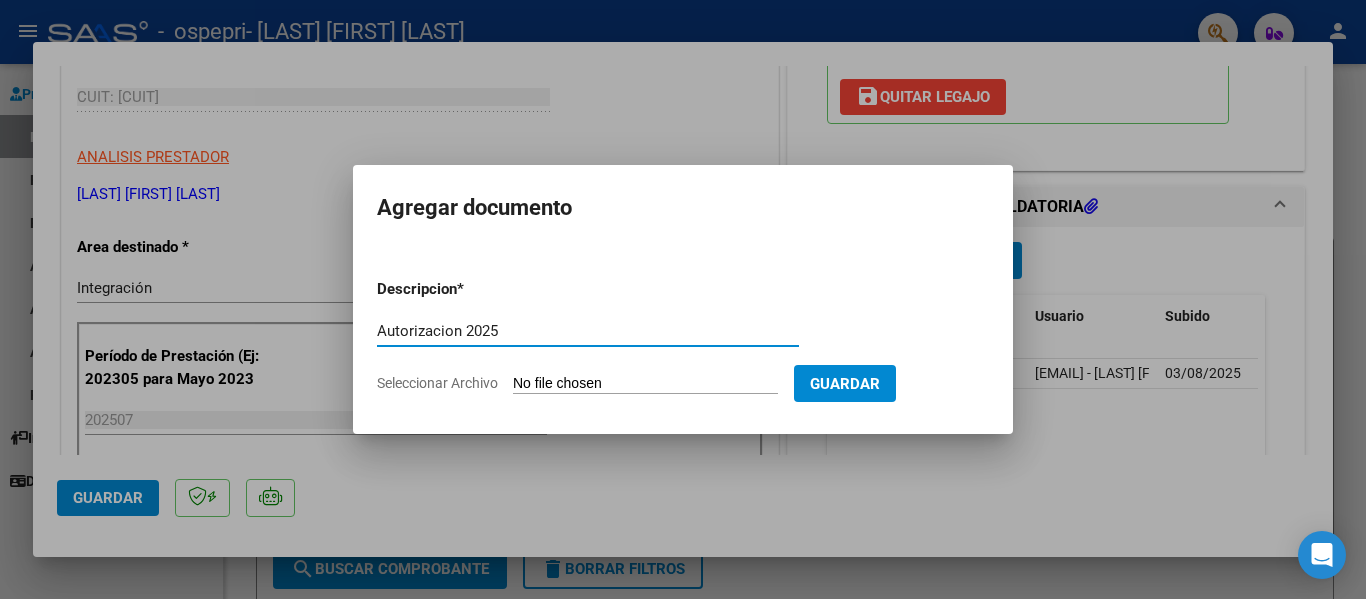 type on "Autorizacion 2025" 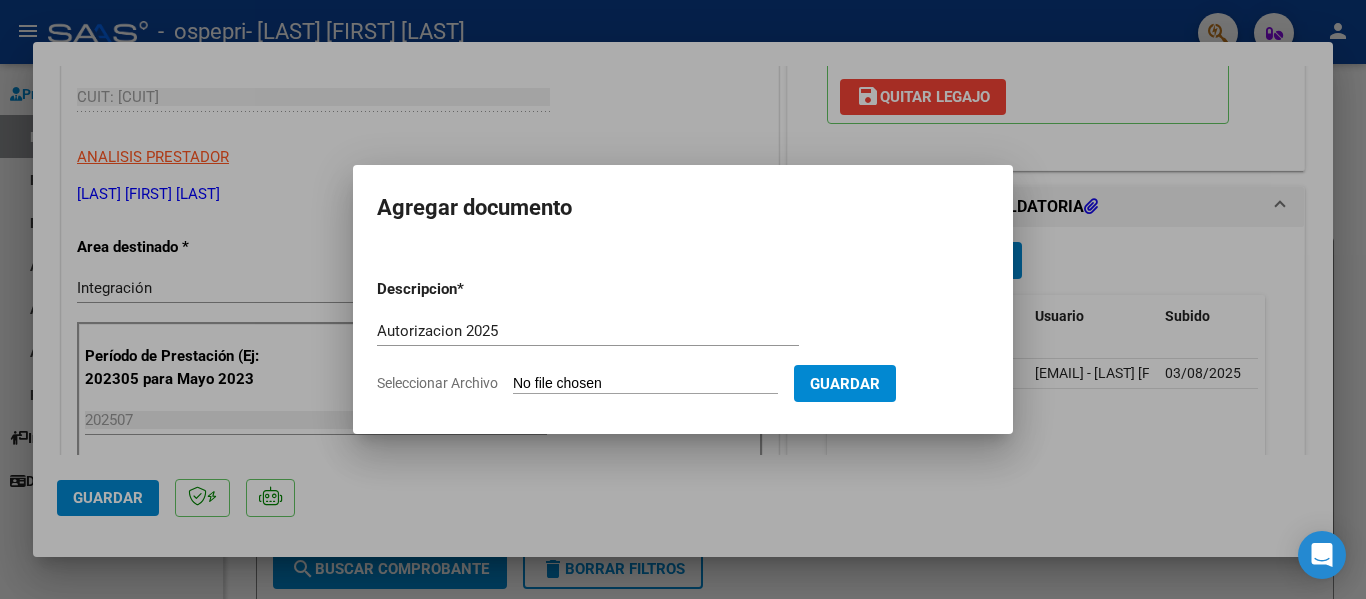 type on "C:\fakepath\[LAST] [FIRST] [NUMBER] autorización [YEAR].pdf" 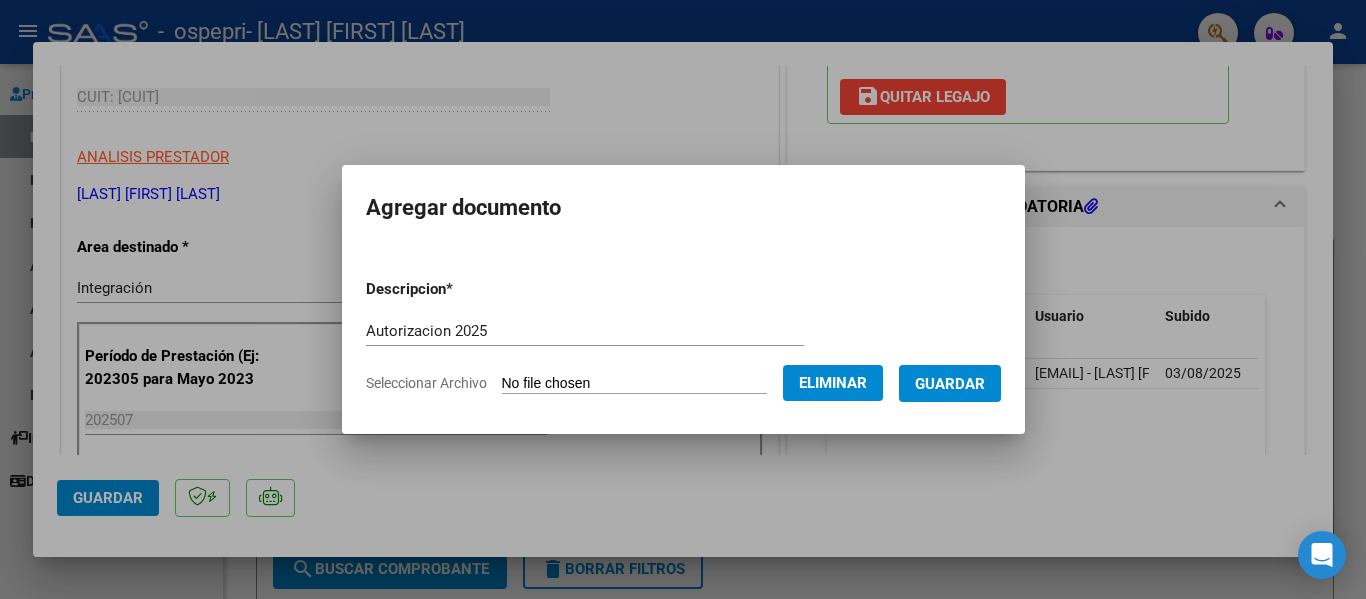 click on "Guardar" at bounding box center [950, 384] 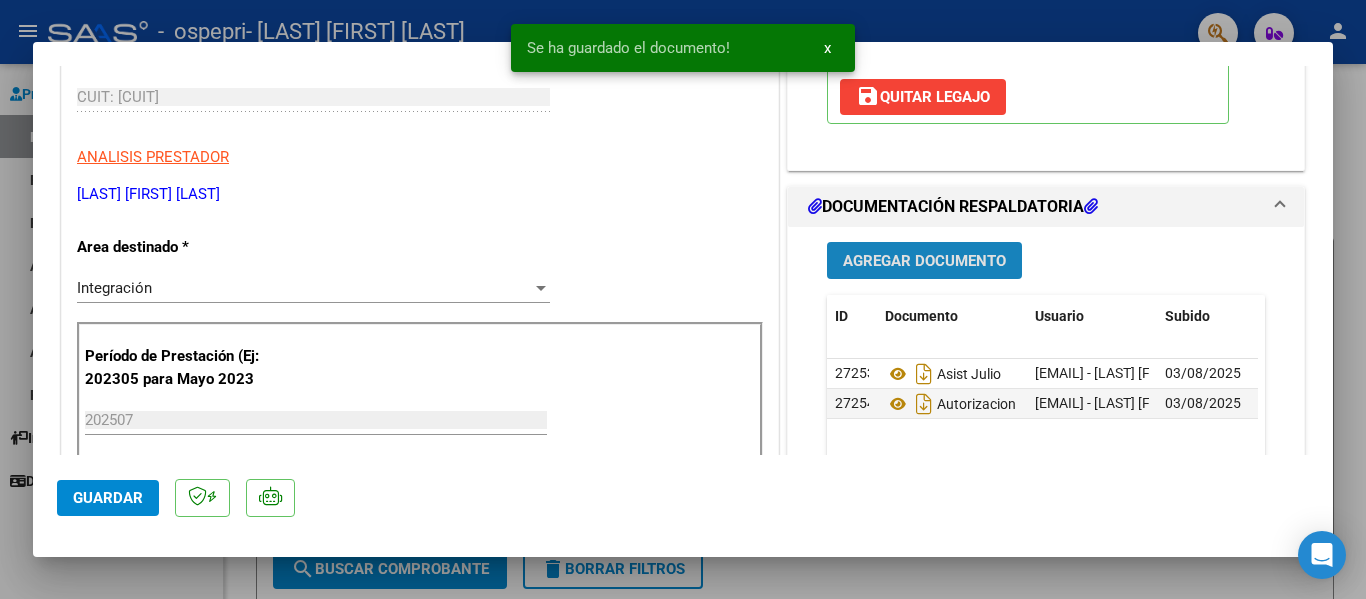 click on "Agregar Documento" at bounding box center [924, 261] 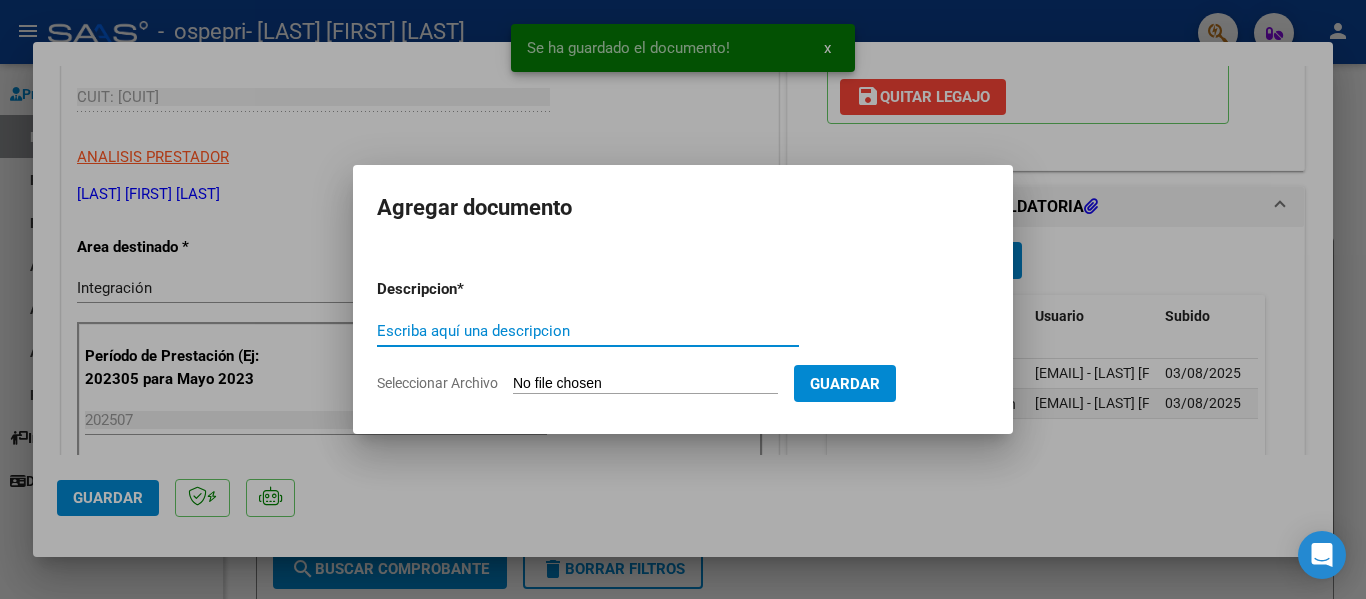 click on "Escriba aquí una descripcion" at bounding box center [588, 331] 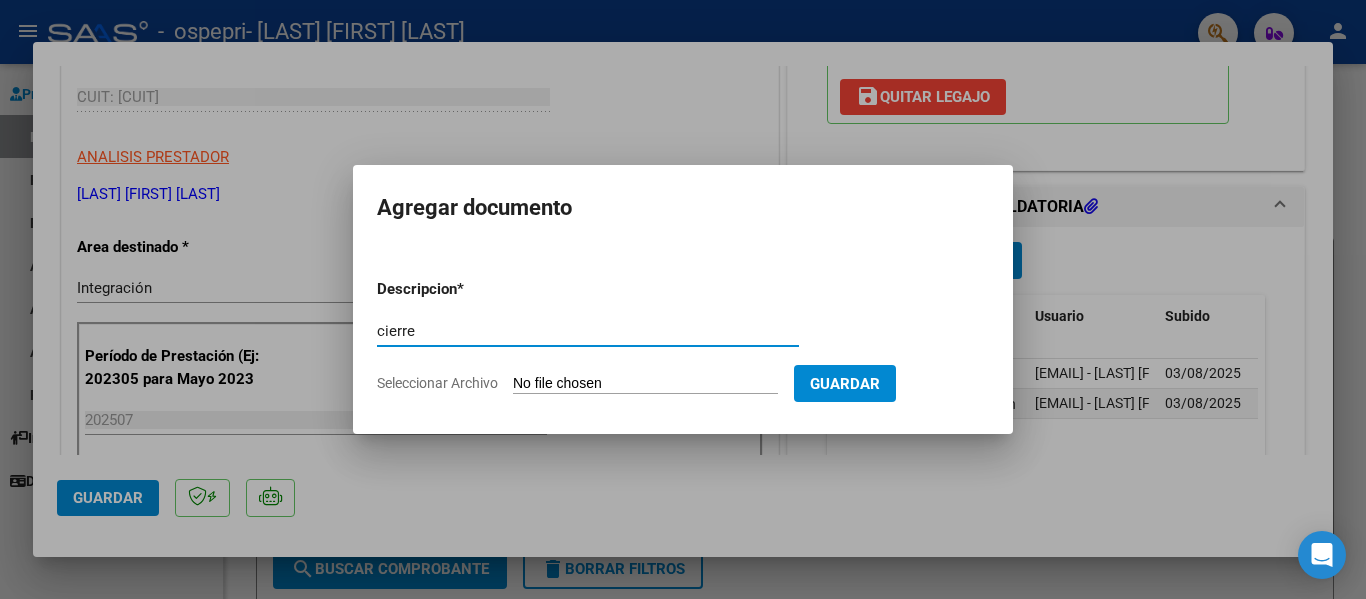 type on "cierre" 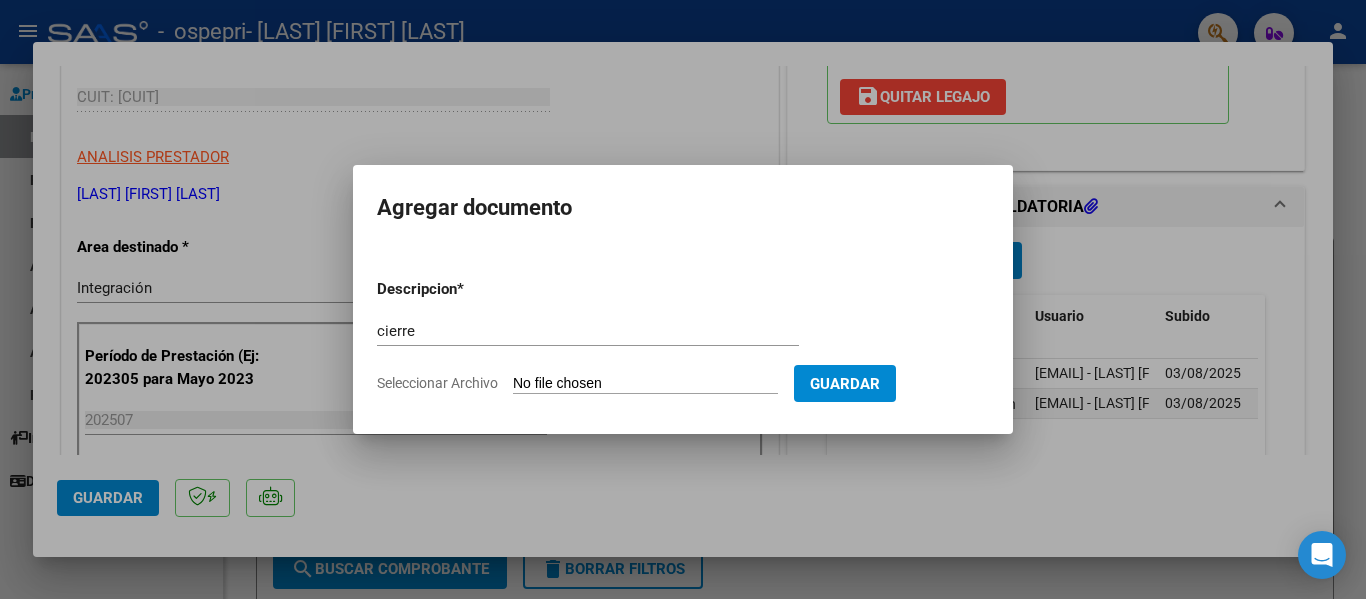 click on "Seleccionar Archivo" at bounding box center [645, 384] 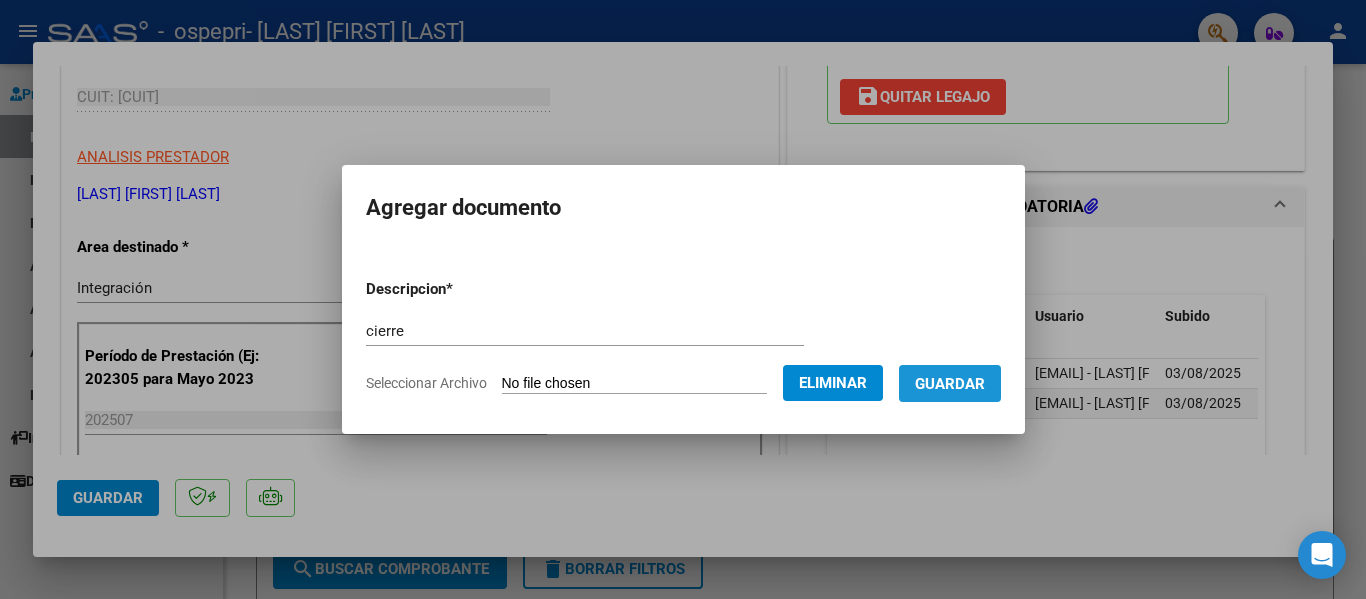 click on "Guardar" at bounding box center [950, 383] 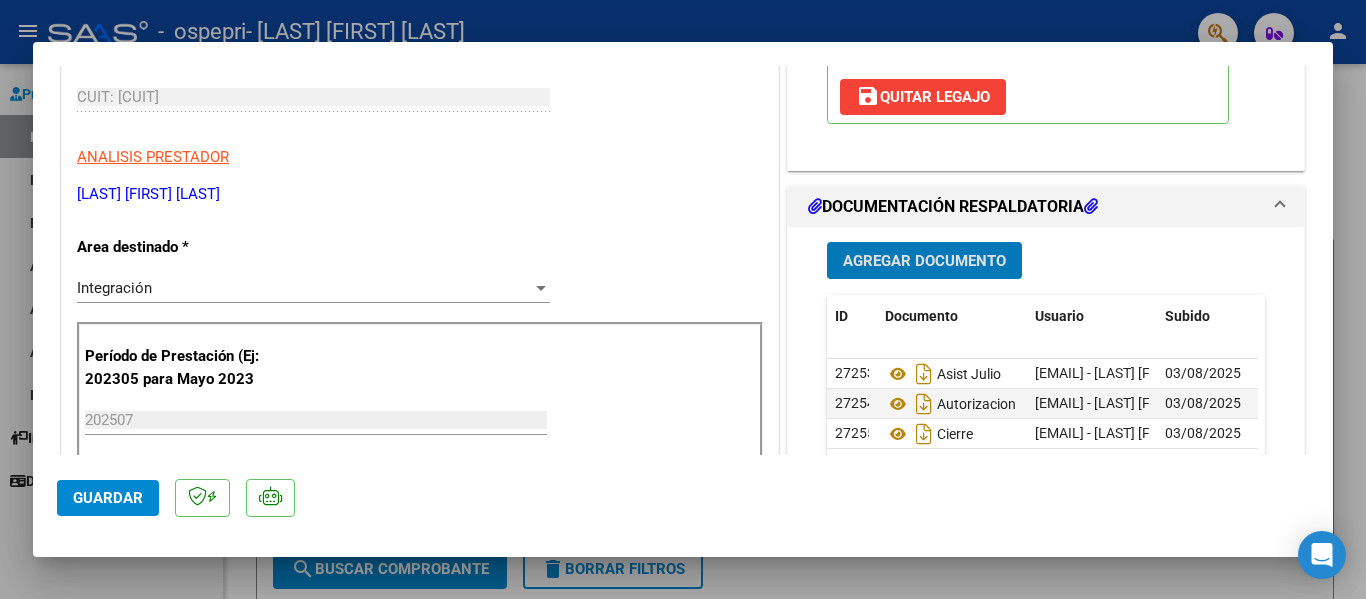 click on "Guardar" 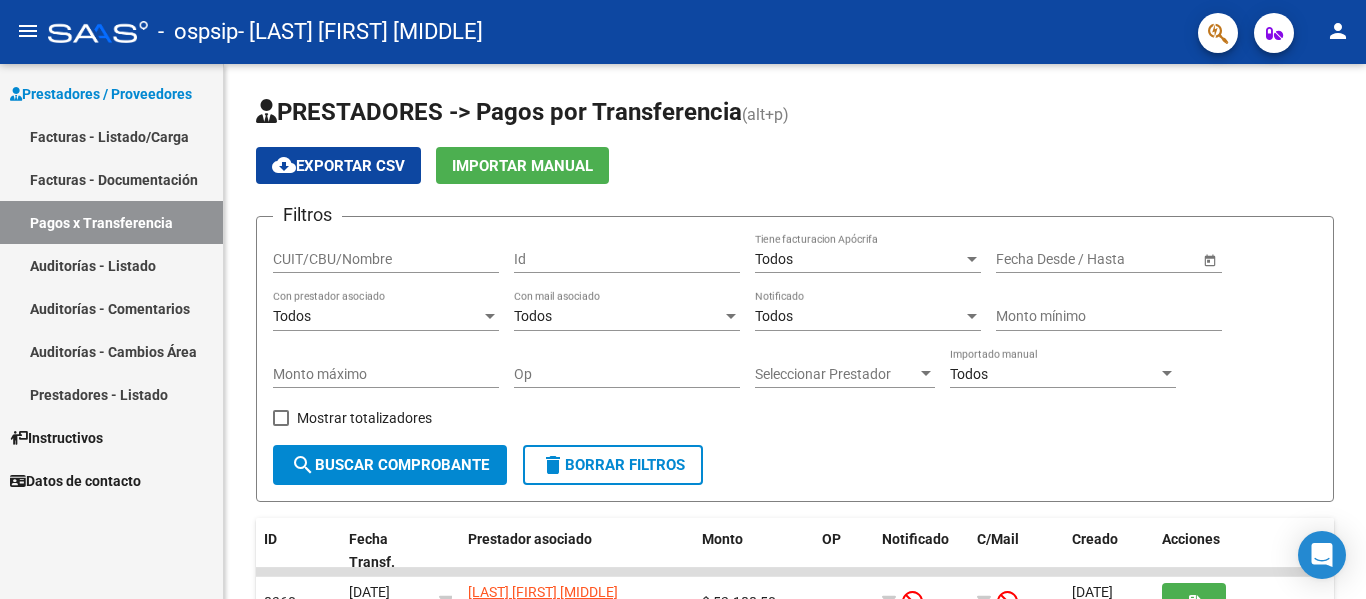 scroll, scrollTop: 0, scrollLeft: 0, axis: both 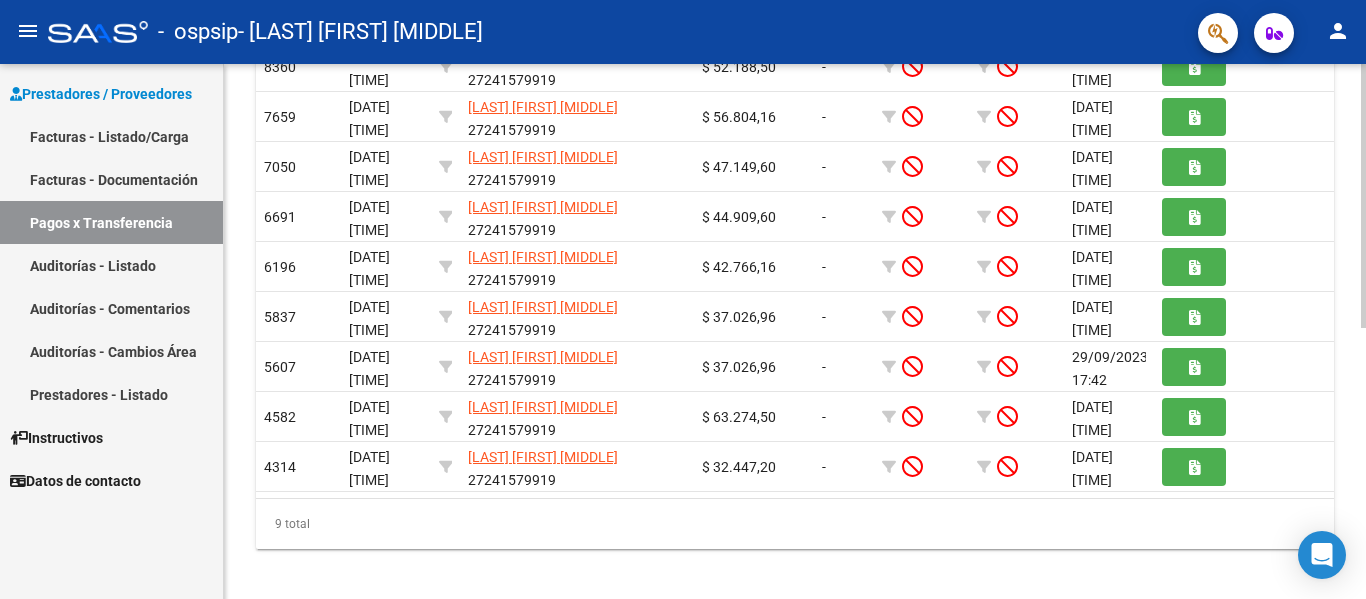 click 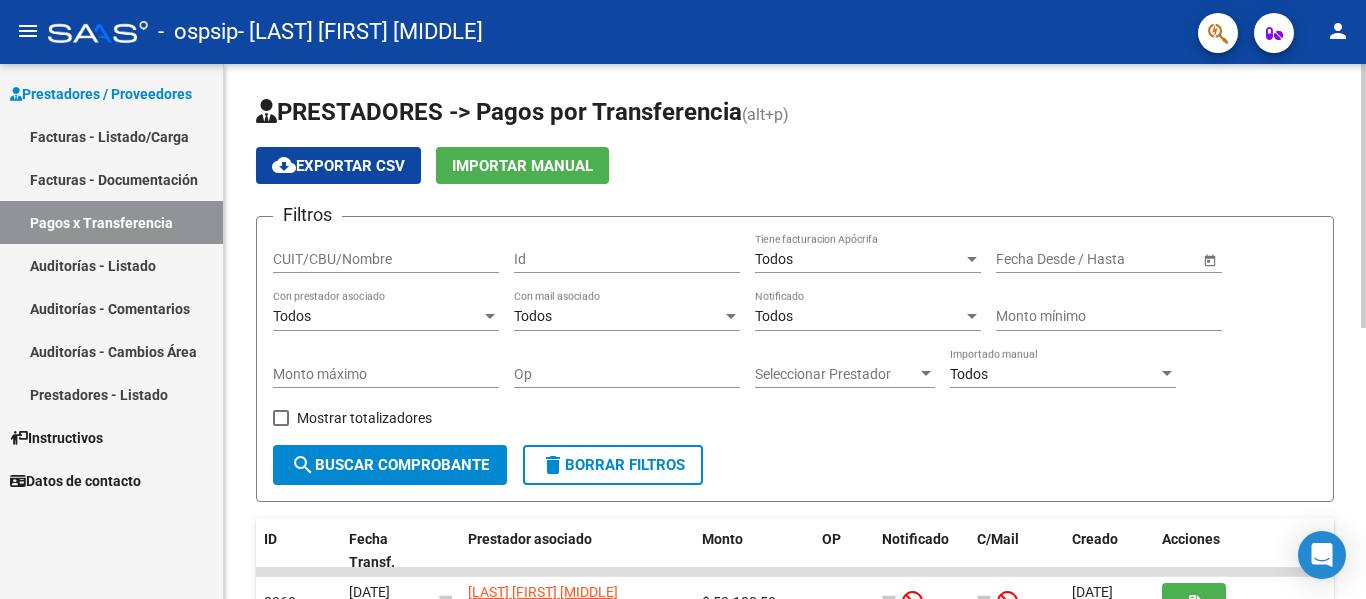 click 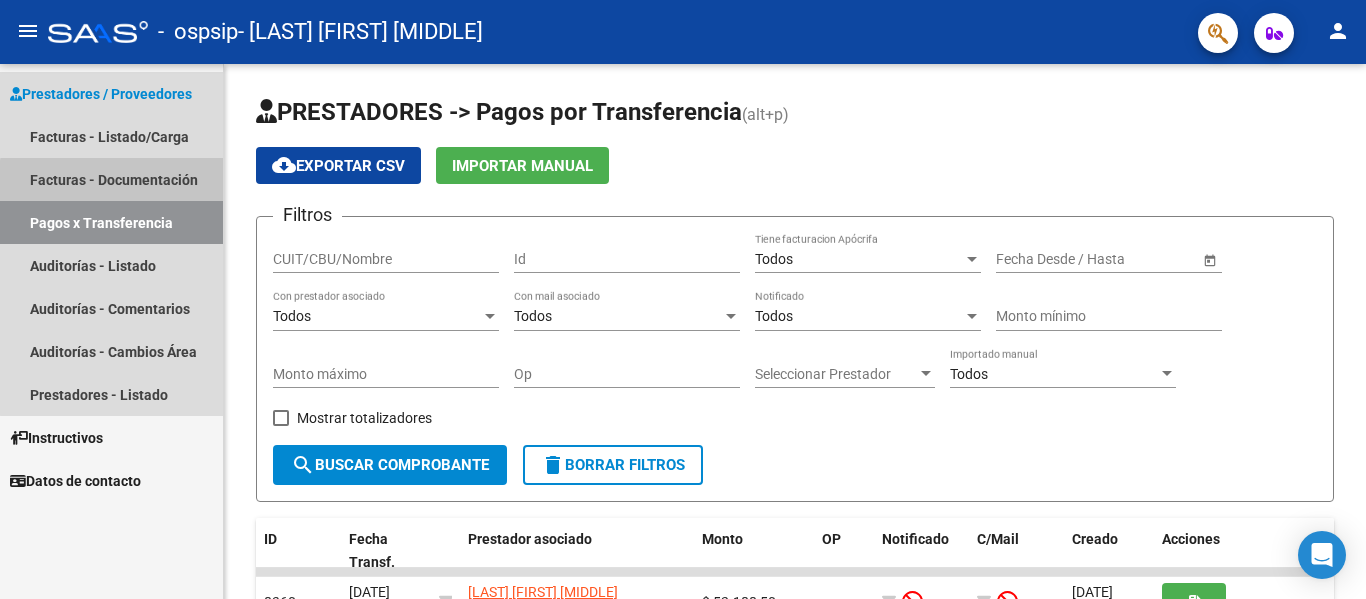 click on "Facturas - Documentación" at bounding box center (111, 179) 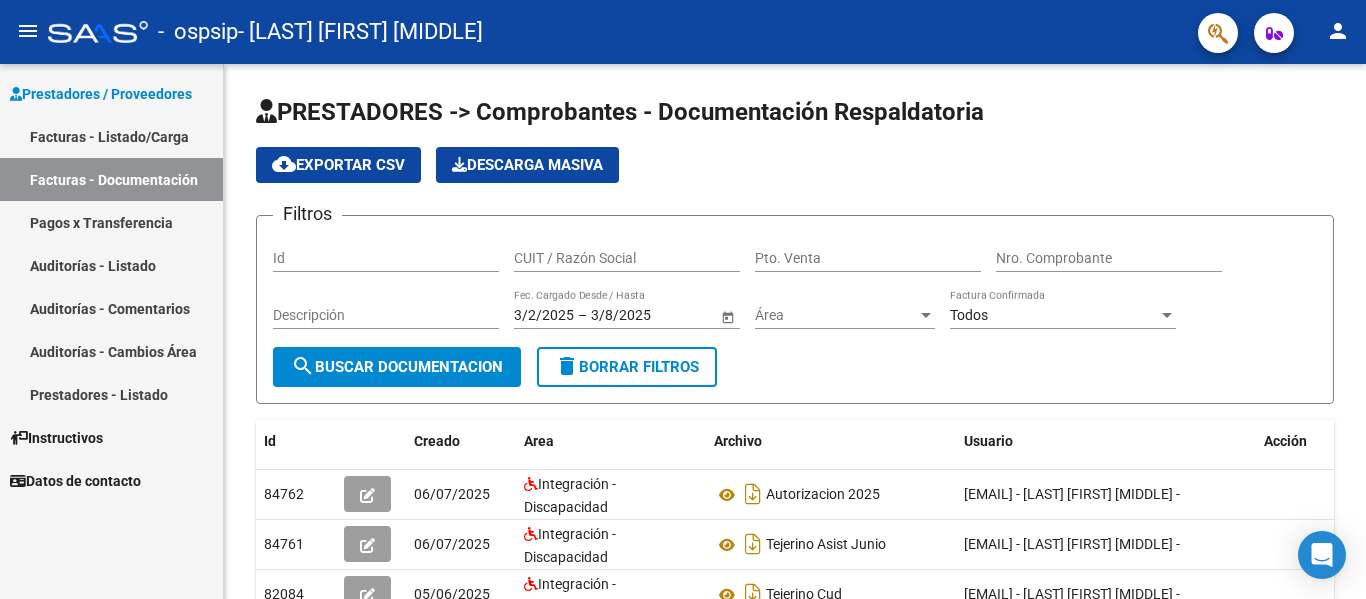 click on "Facturas - Listado/Carga" at bounding box center (111, 136) 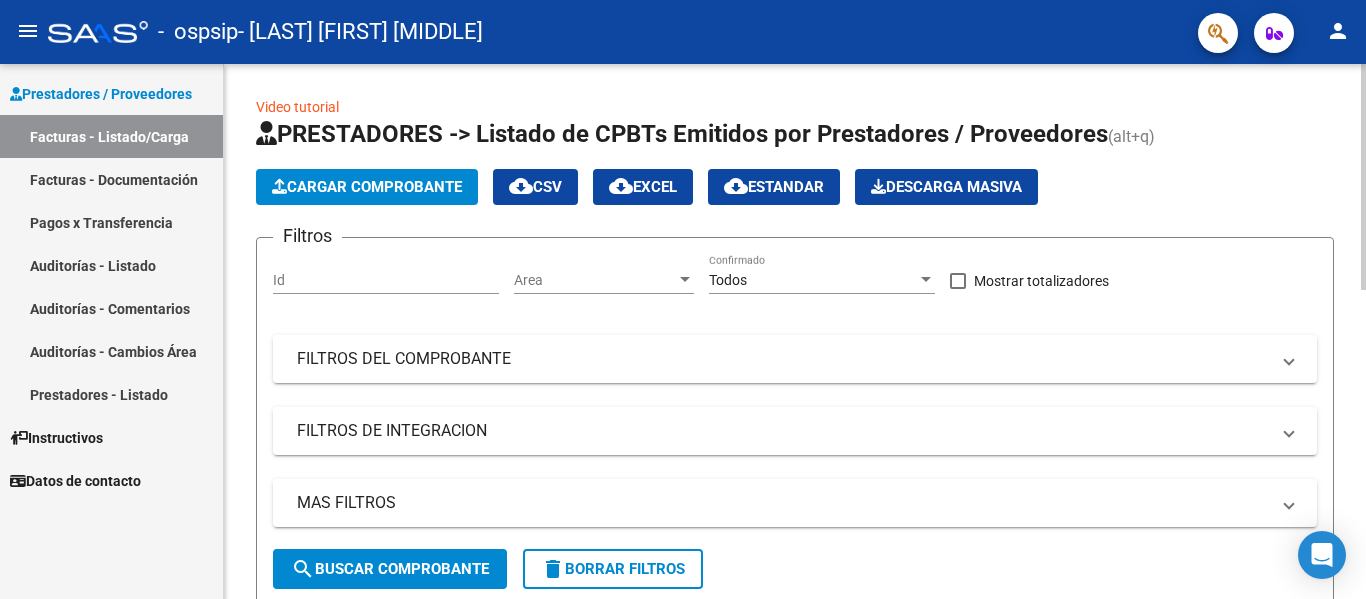 click on "Cargar Comprobante" 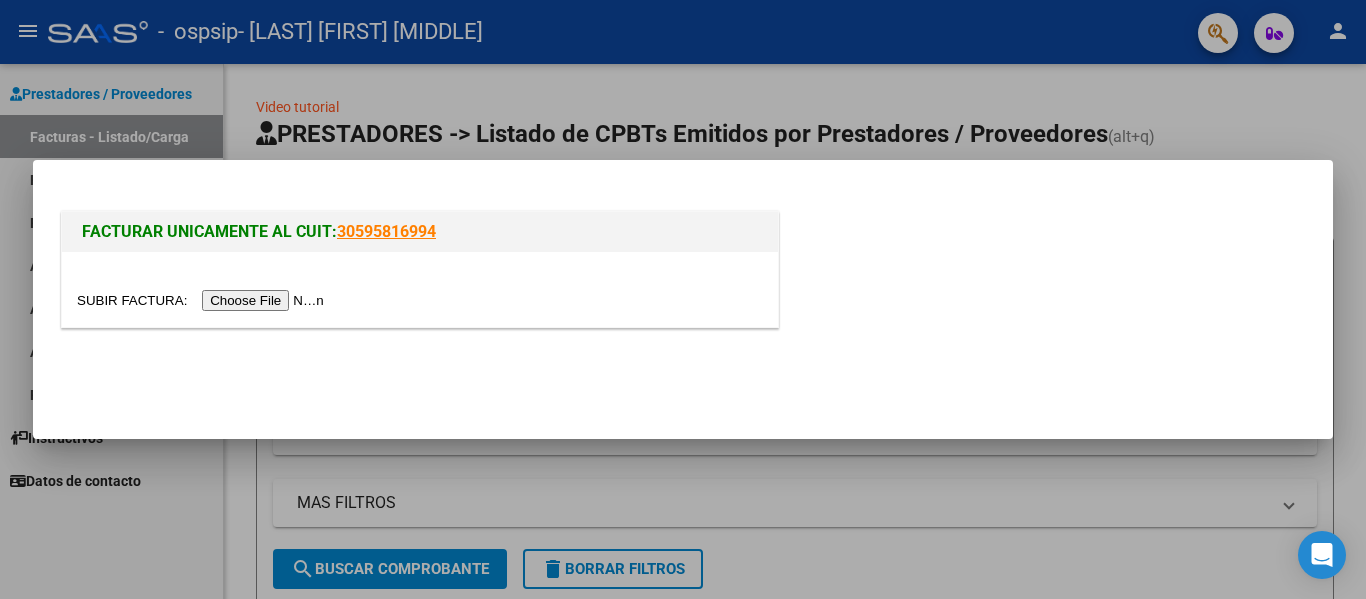 click at bounding box center (203, 300) 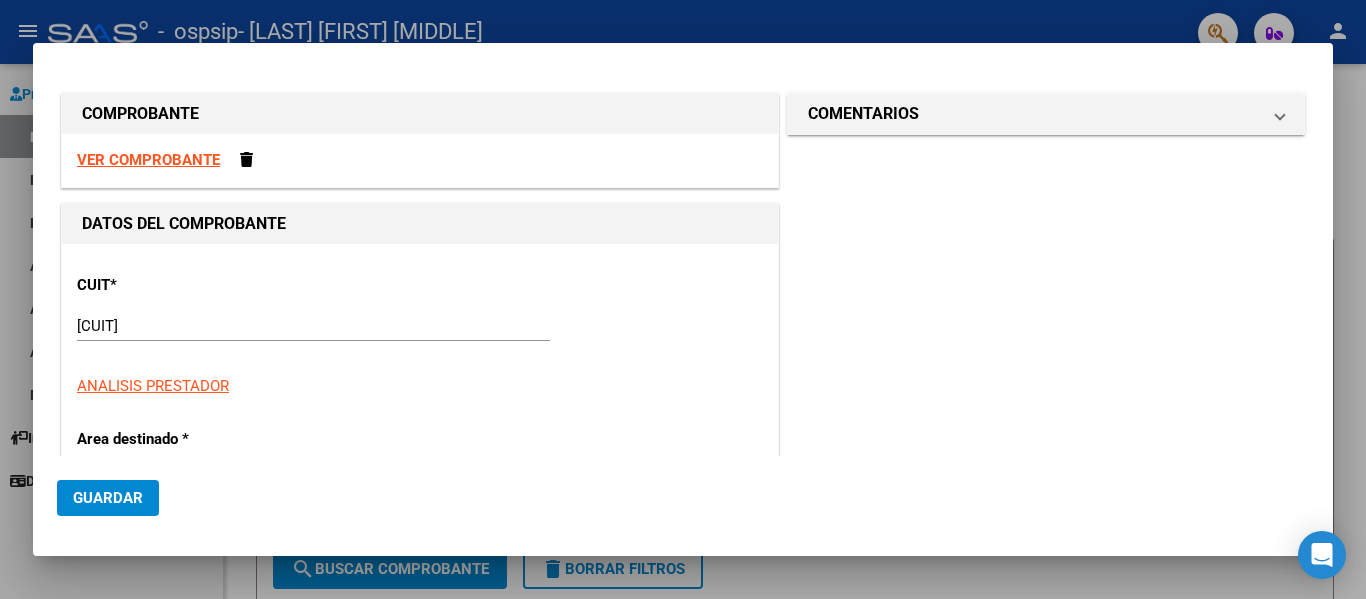 scroll, scrollTop: 340, scrollLeft: 0, axis: vertical 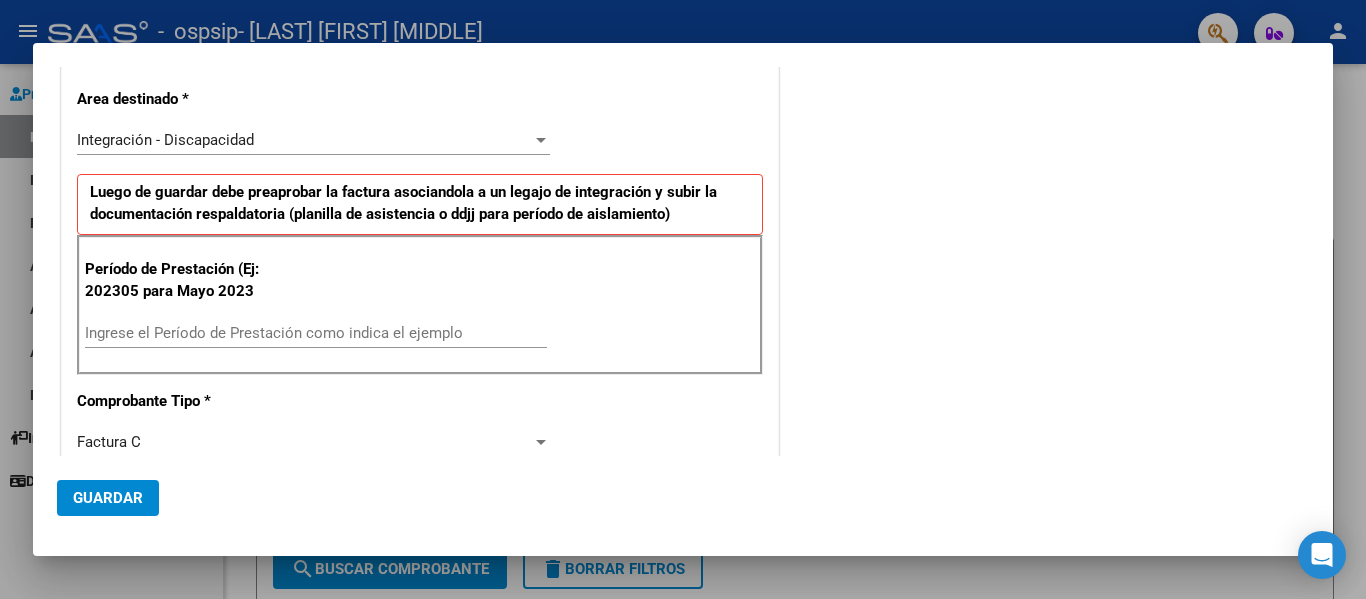 click on "Ingrese el Período de Prestación como indica el ejemplo" at bounding box center [316, 333] 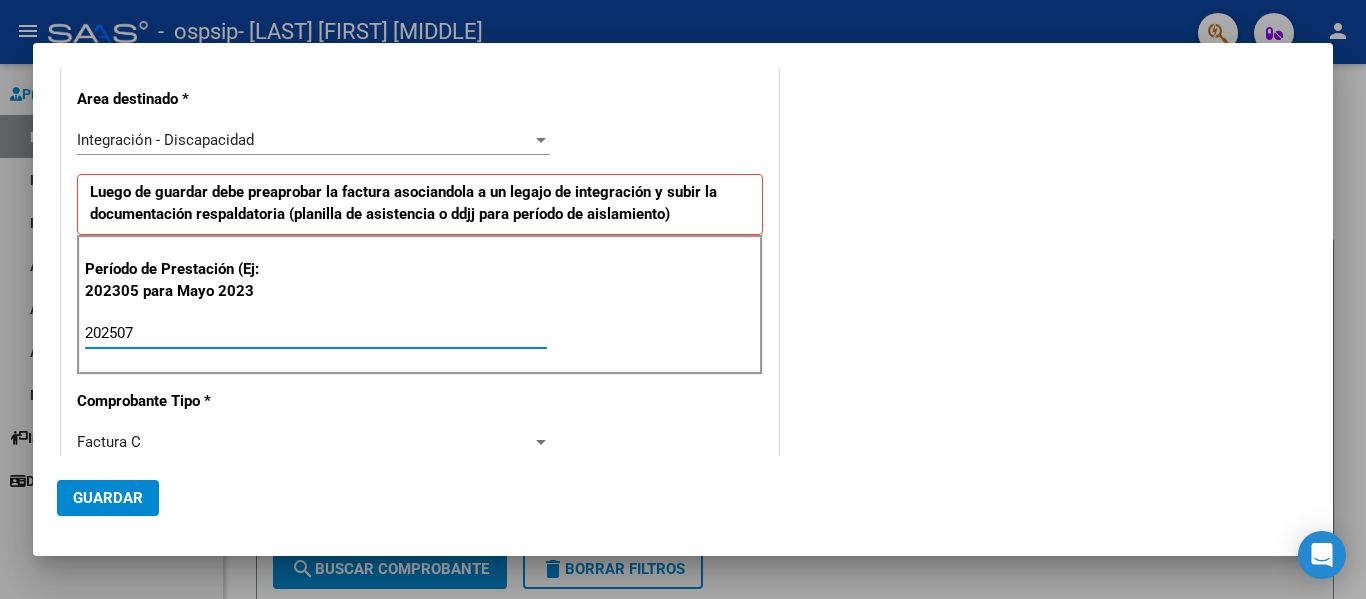 type on "202507" 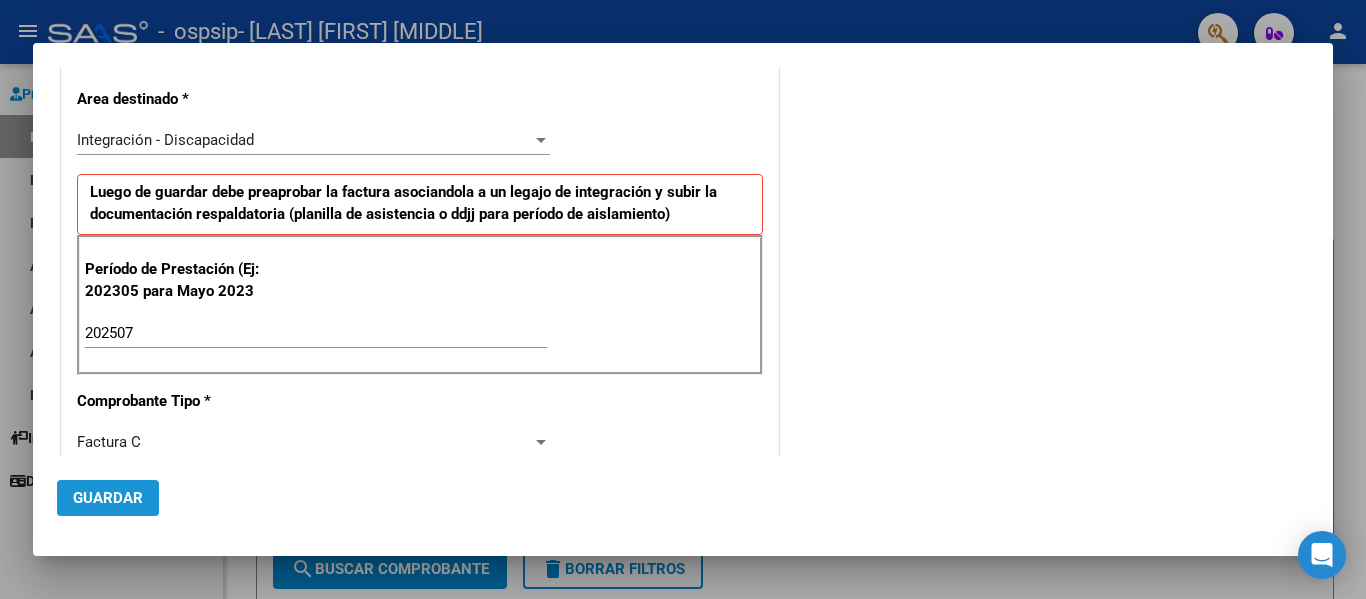 click on "Guardar" 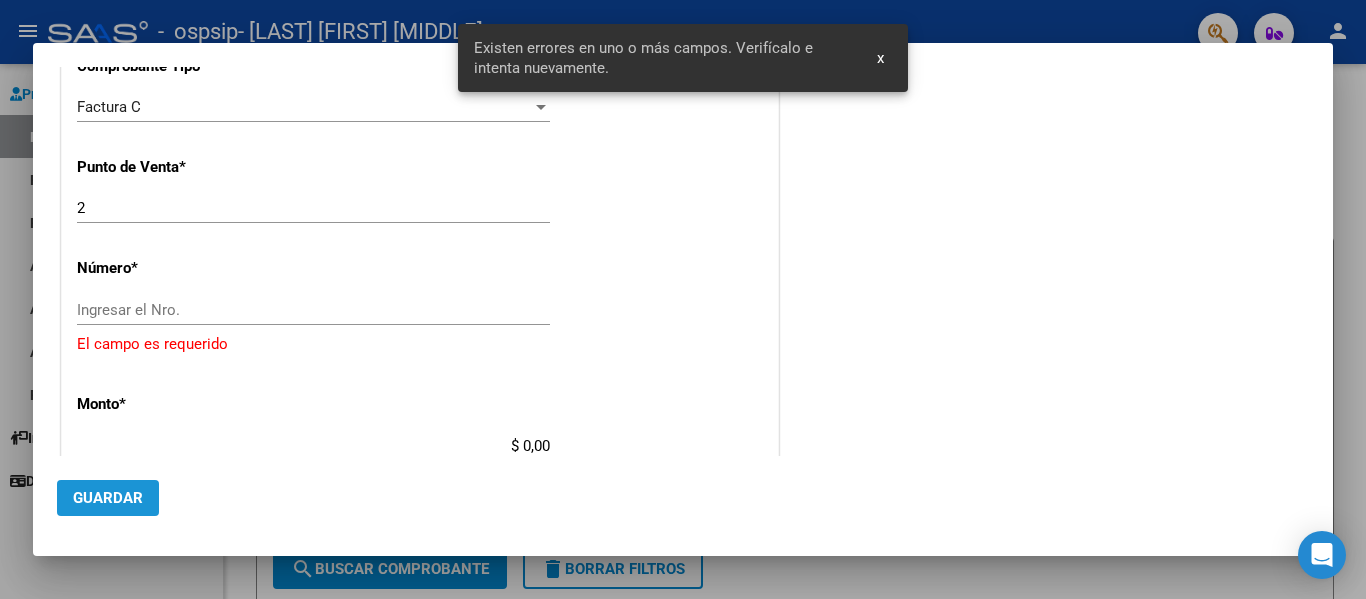scroll, scrollTop: 714, scrollLeft: 0, axis: vertical 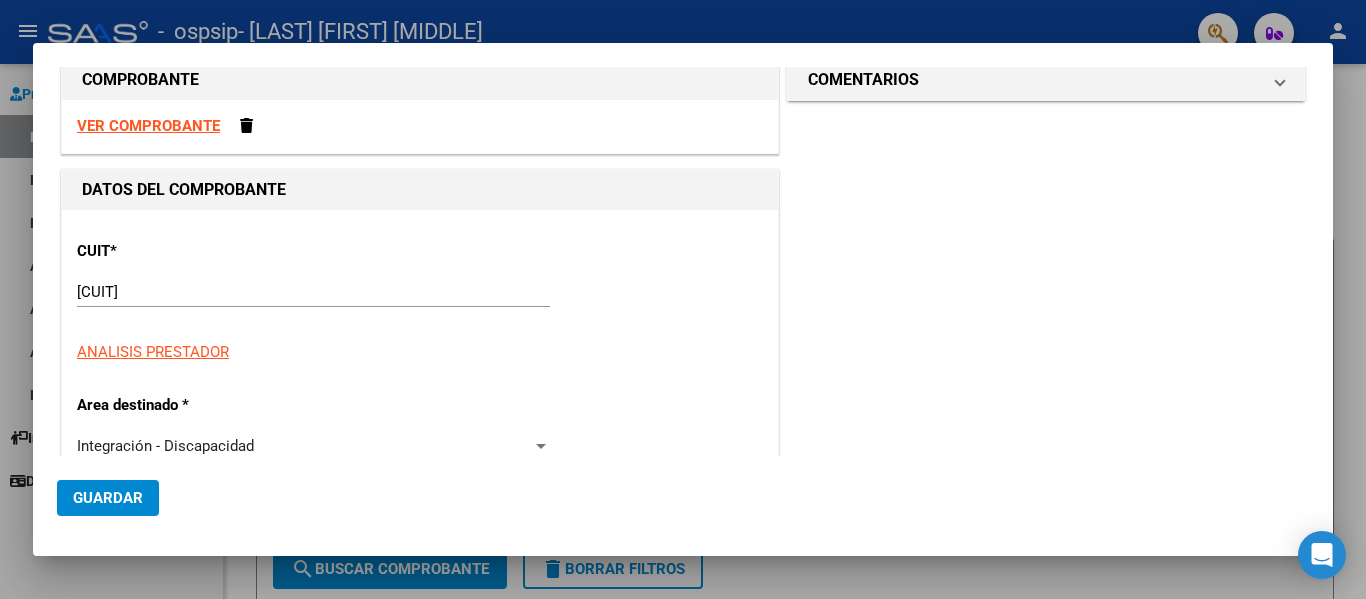 click on "VER COMPROBANTE" at bounding box center [148, 126] 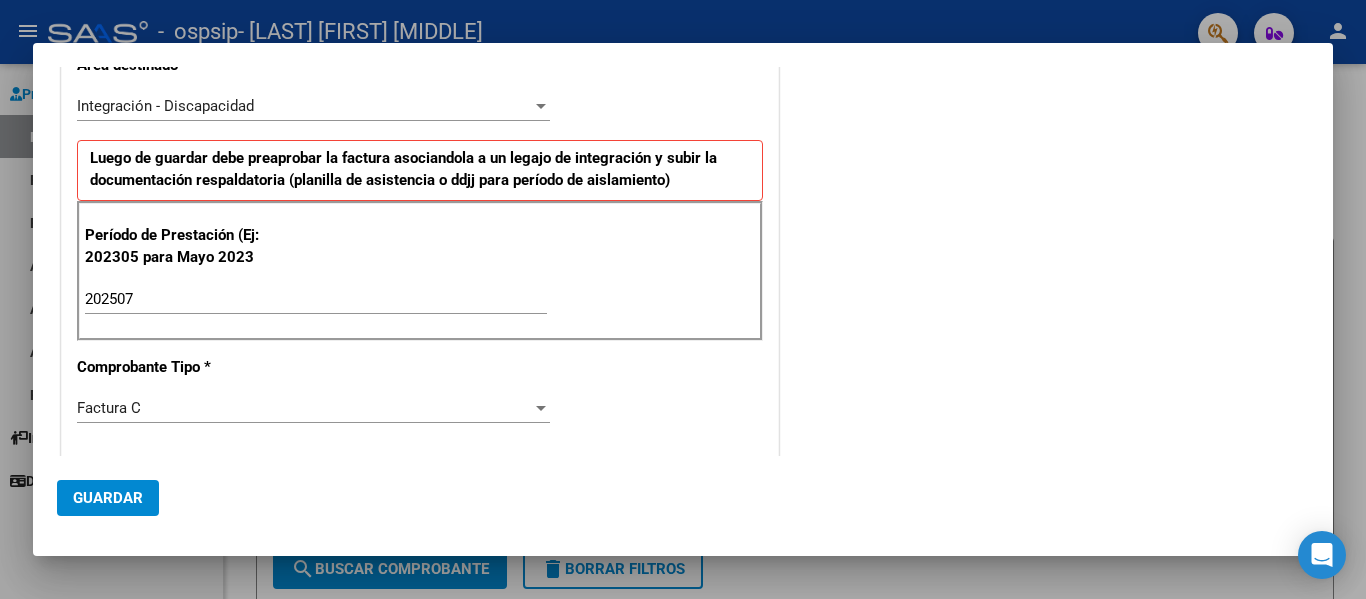scroll, scrollTop: 34, scrollLeft: 0, axis: vertical 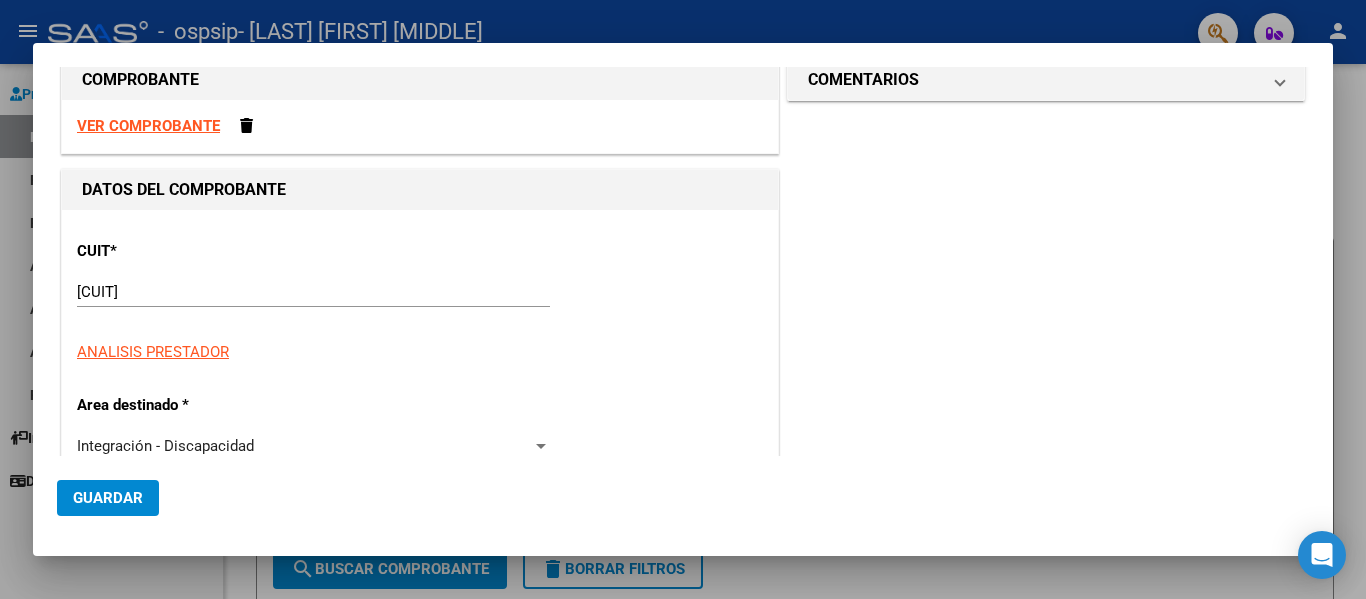 click on "VER COMPROBANTE" at bounding box center (148, 126) 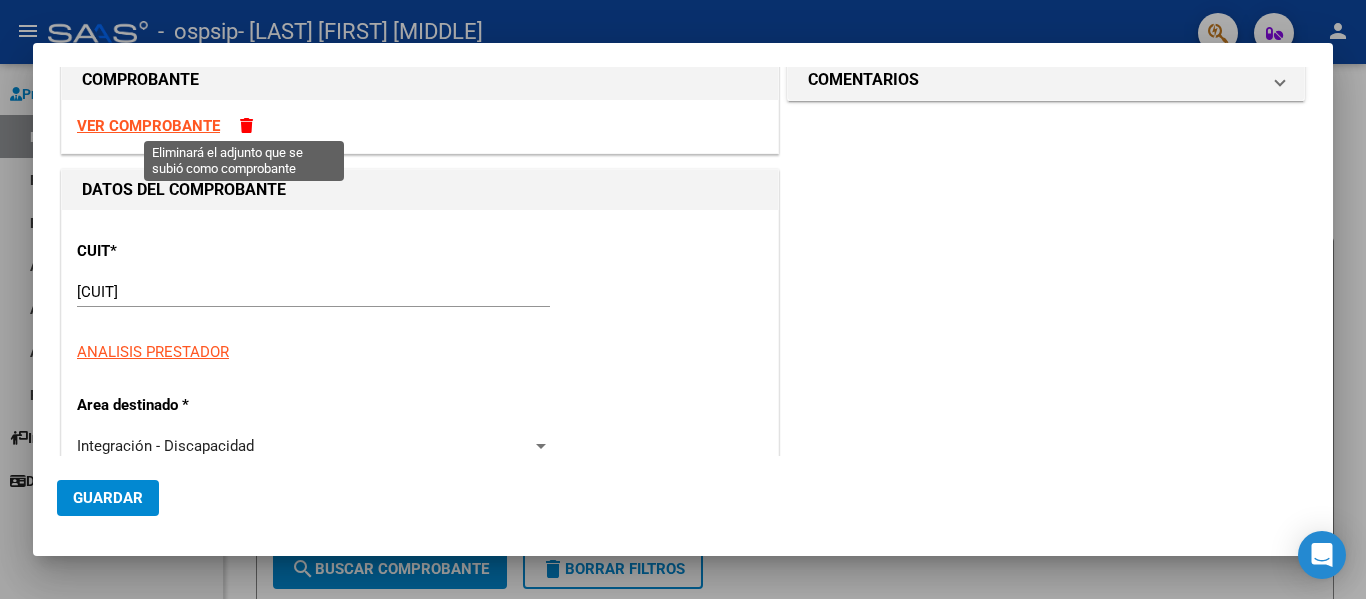 click at bounding box center [246, 125] 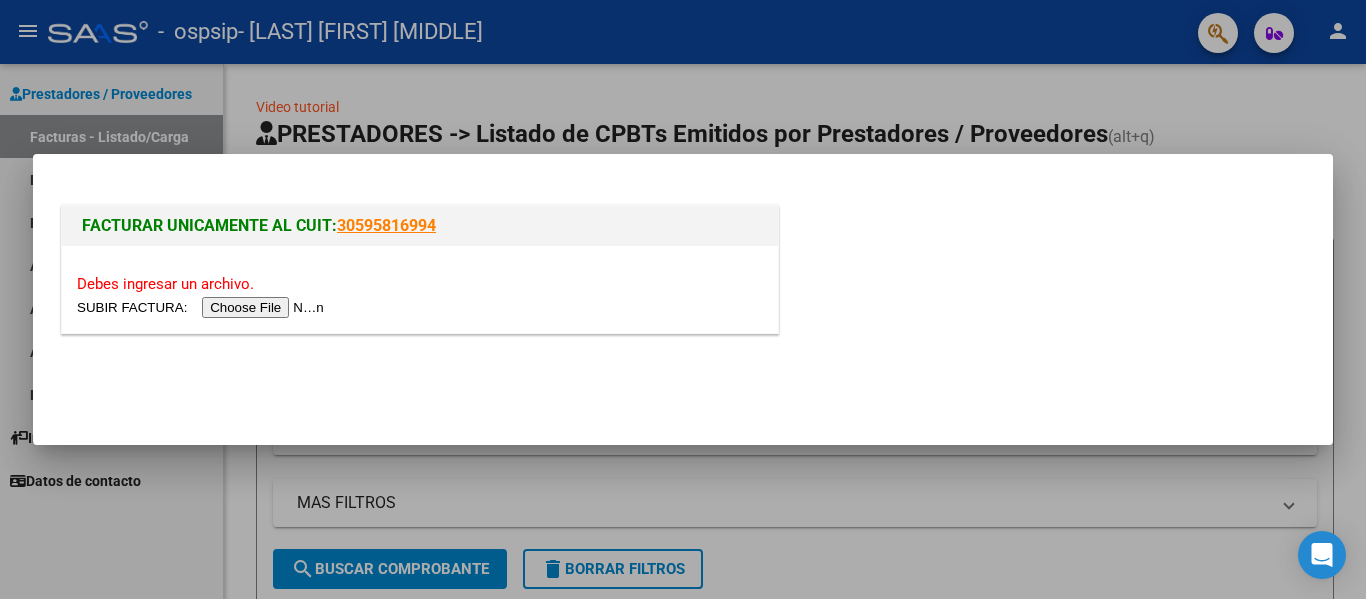 click at bounding box center [203, 307] 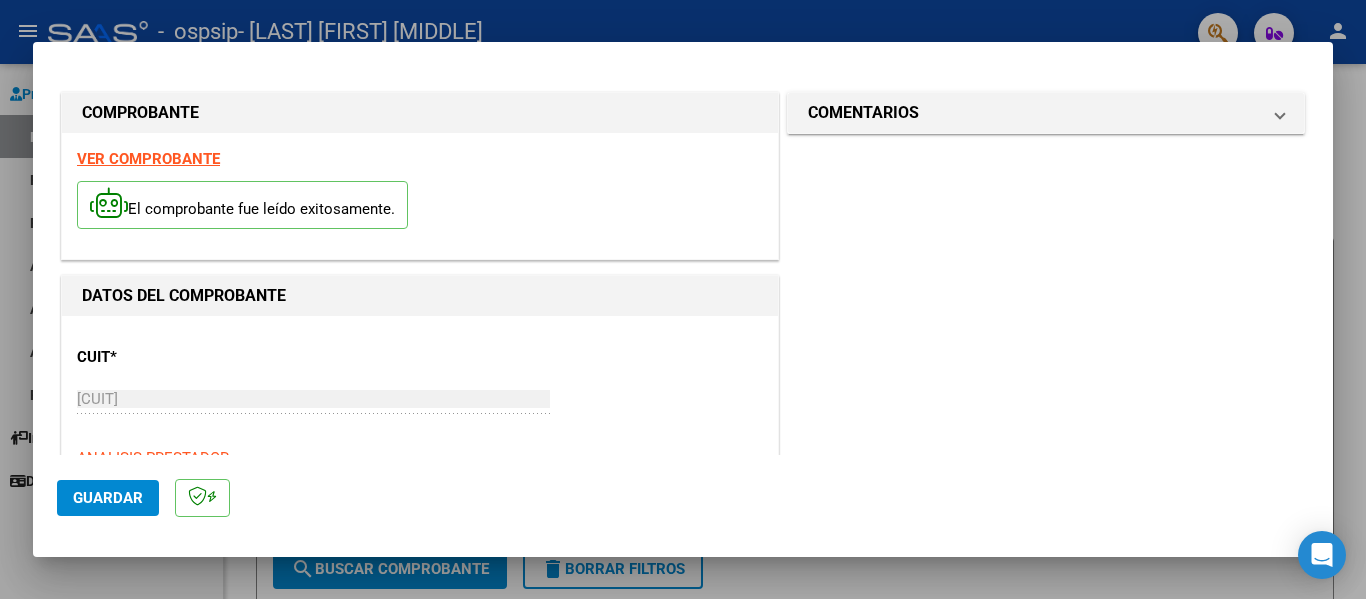 click on "VER COMPROBANTE" at bounding box center [148, 159] 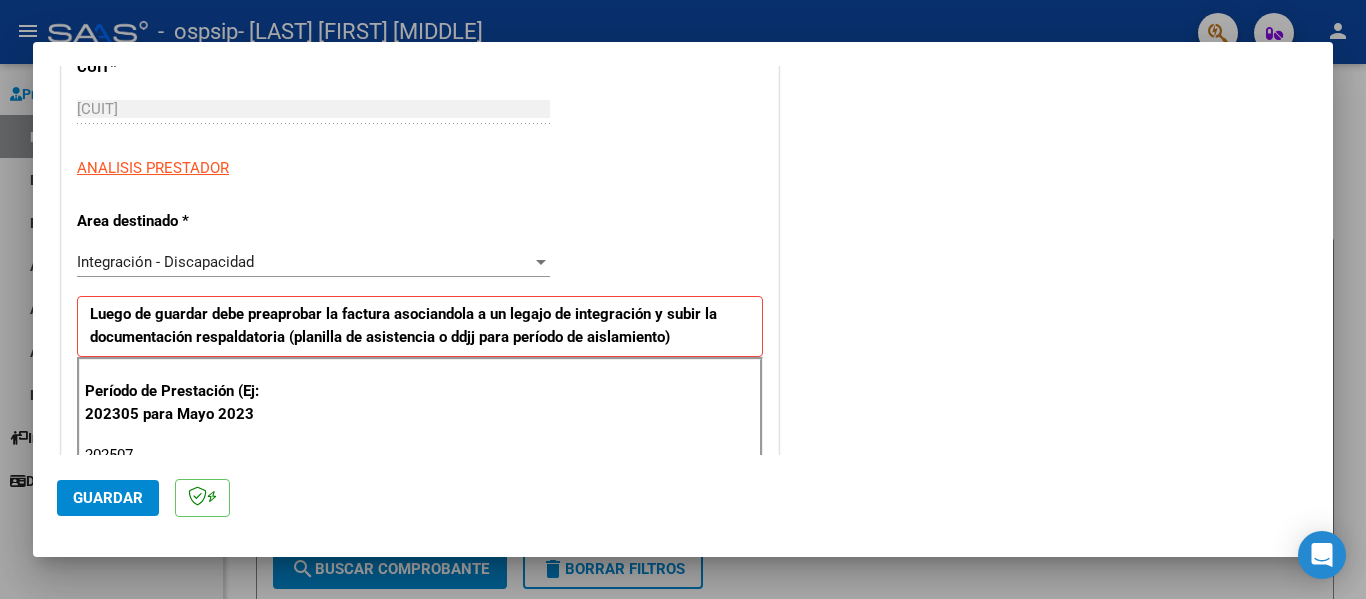 scroll, scrollTop: 340, scrollLeft: 0, axis: vertical 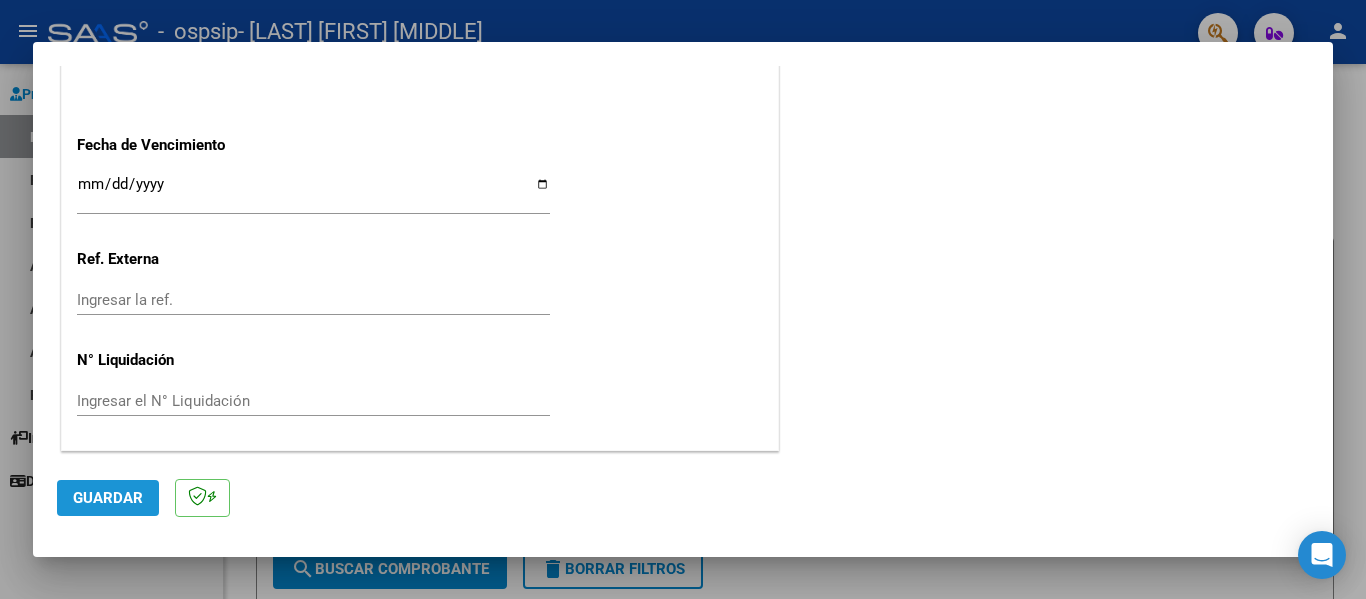 click on "Guardar" 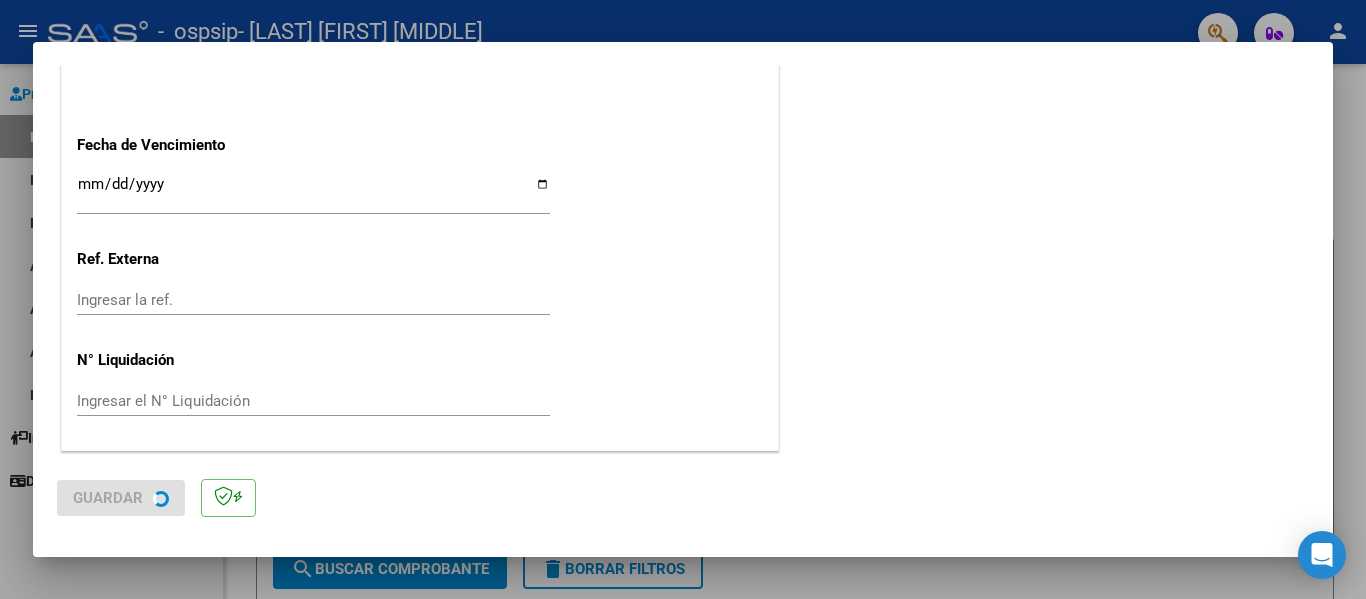 scroll, scrollTop: 0, scrollLeft: 0, axis: both 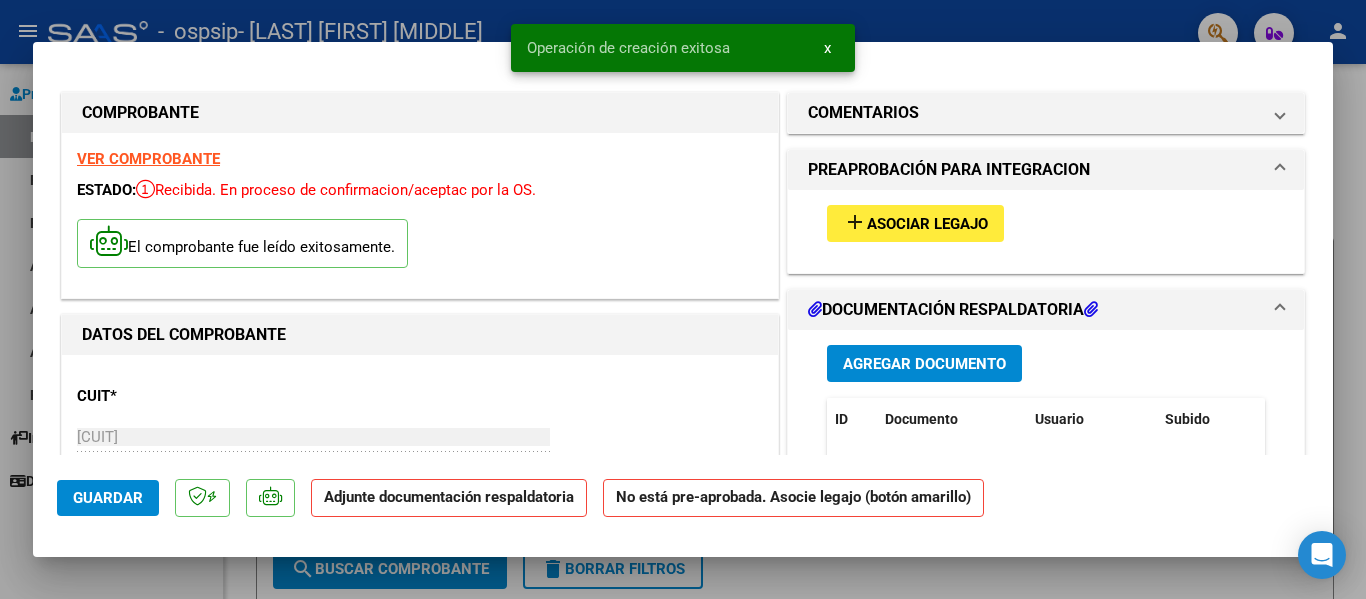 click on "Asociar Legajo" at bounding box center [927, 224] 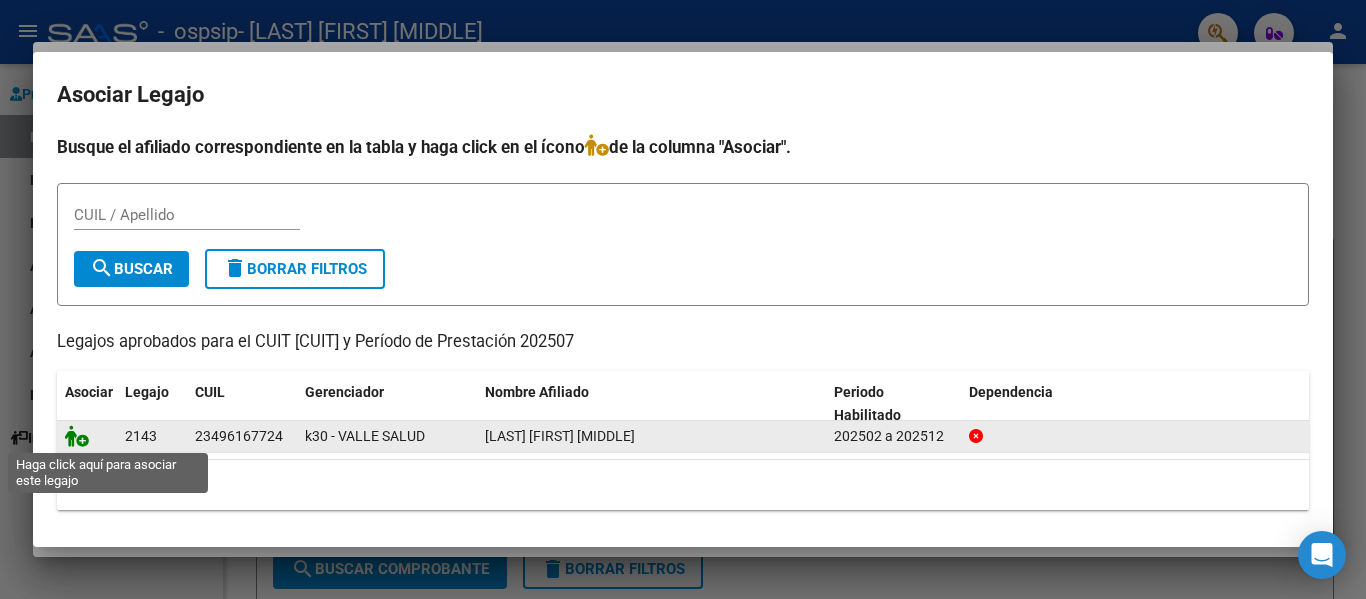 click 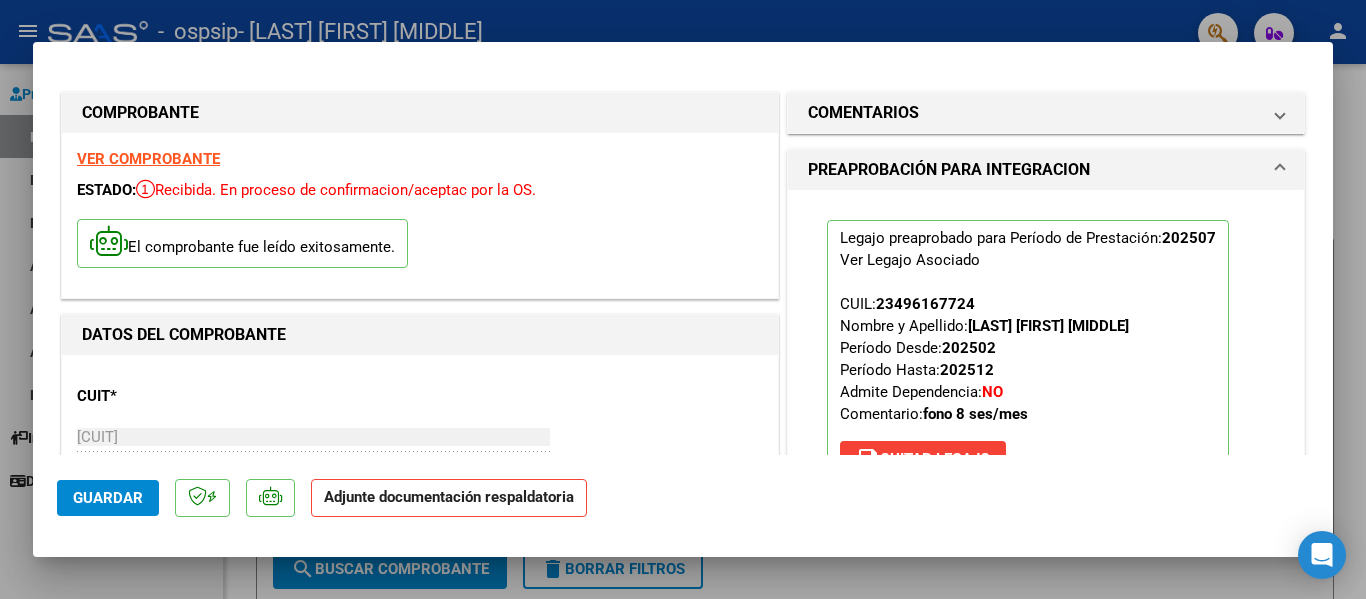 scroll, scrollTop: 340, scrollLeft: 0, axis: vertical 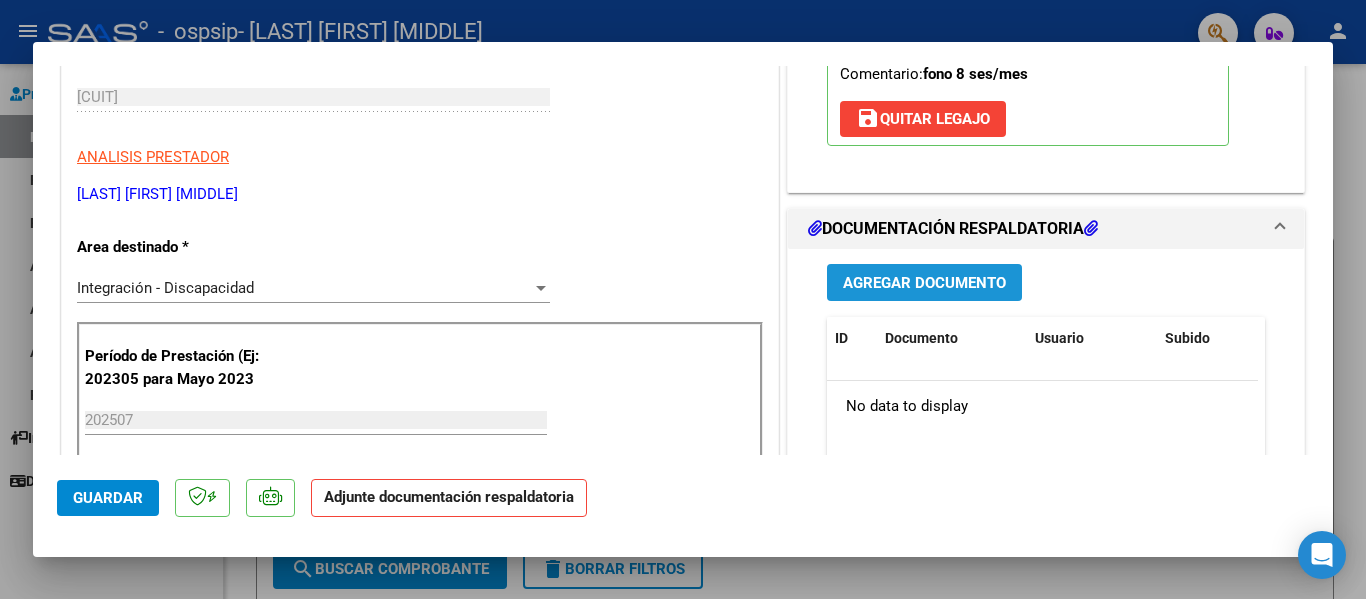 click on "Agregar Documento" at bounding box center [924, 283] 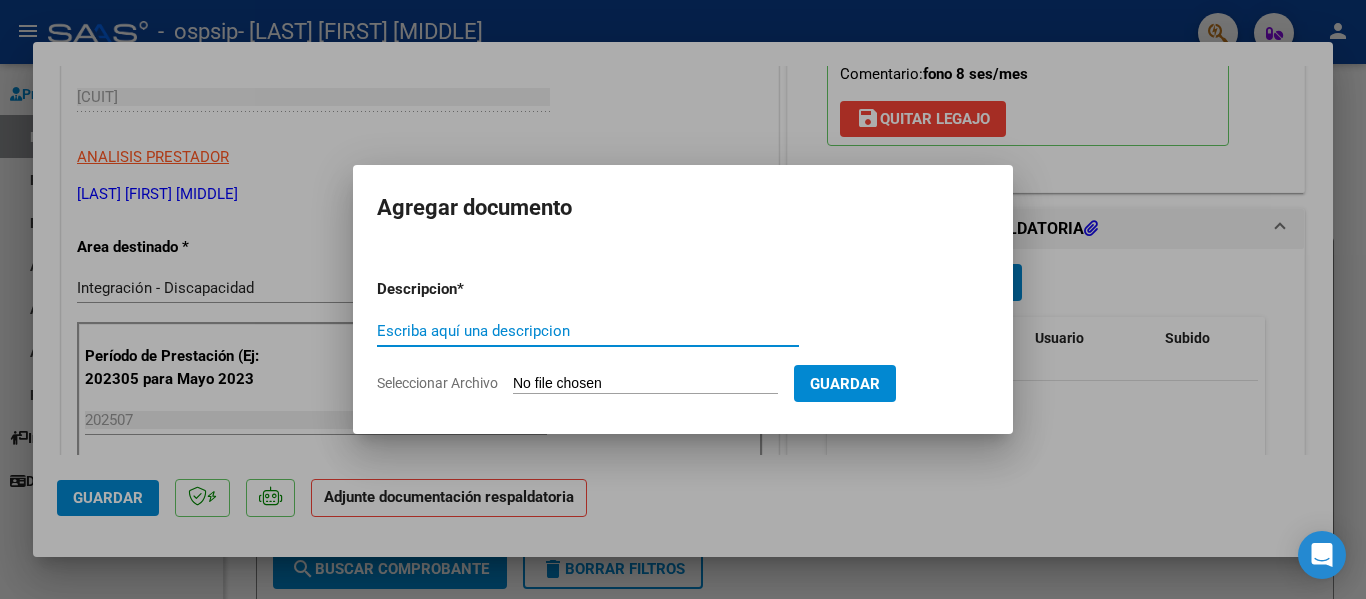 click on "Escriba aquí una descripcion" at bounding box center [588, 331] 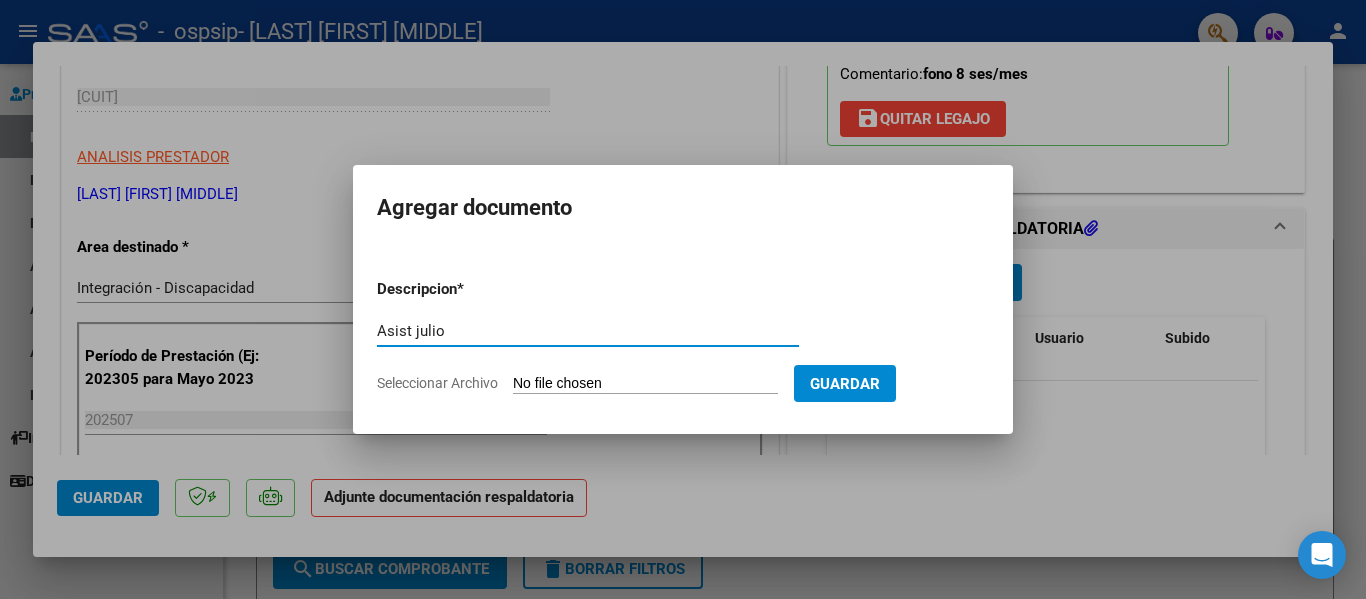 type on "Asist julio" 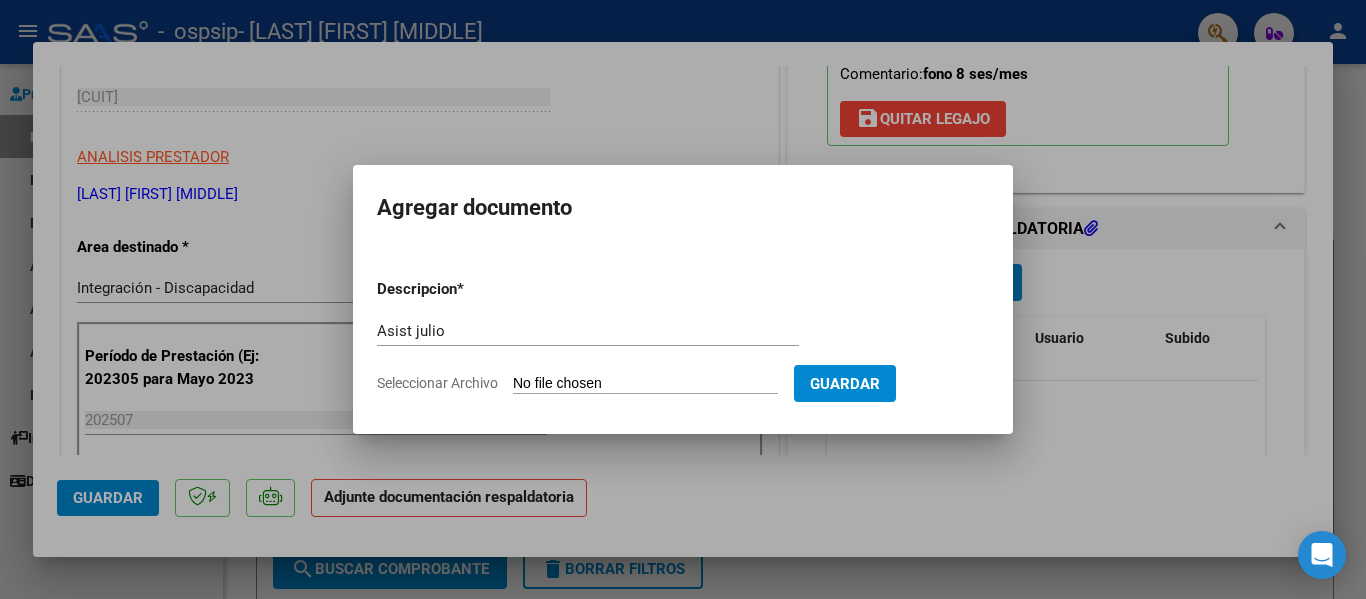 type on "C:\fakepath\Tejerino Barraza Lourdes asist julio.pdf" 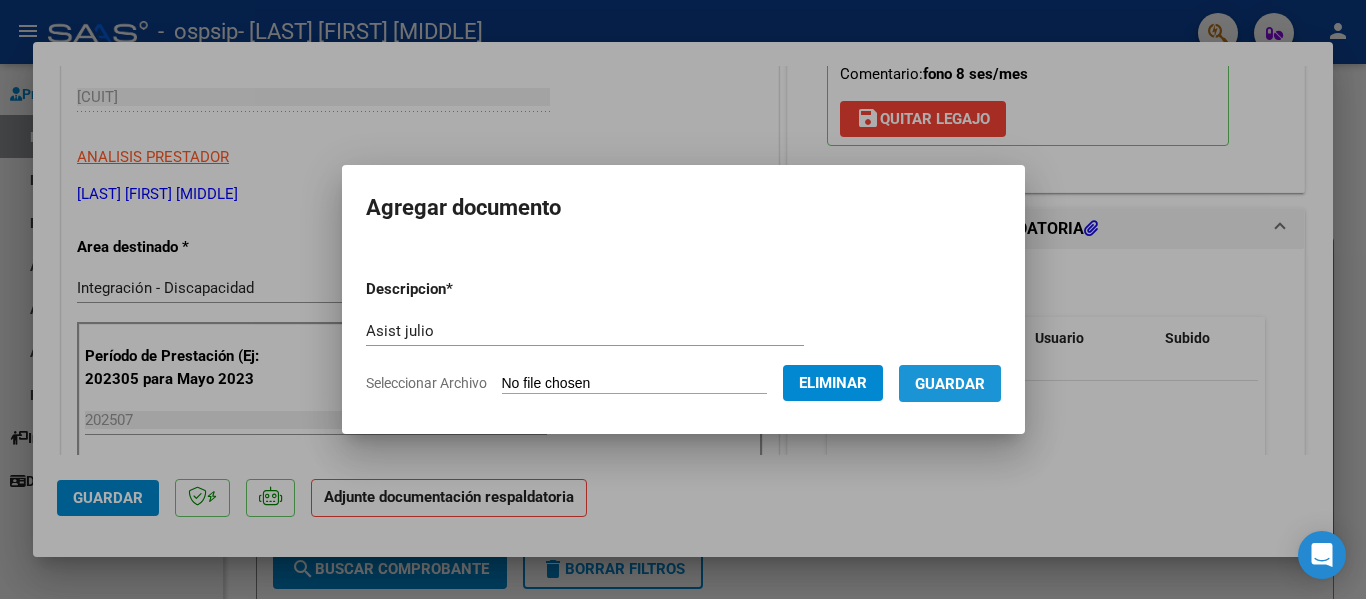 click on "Guardar" at bounding box center [950, 384] 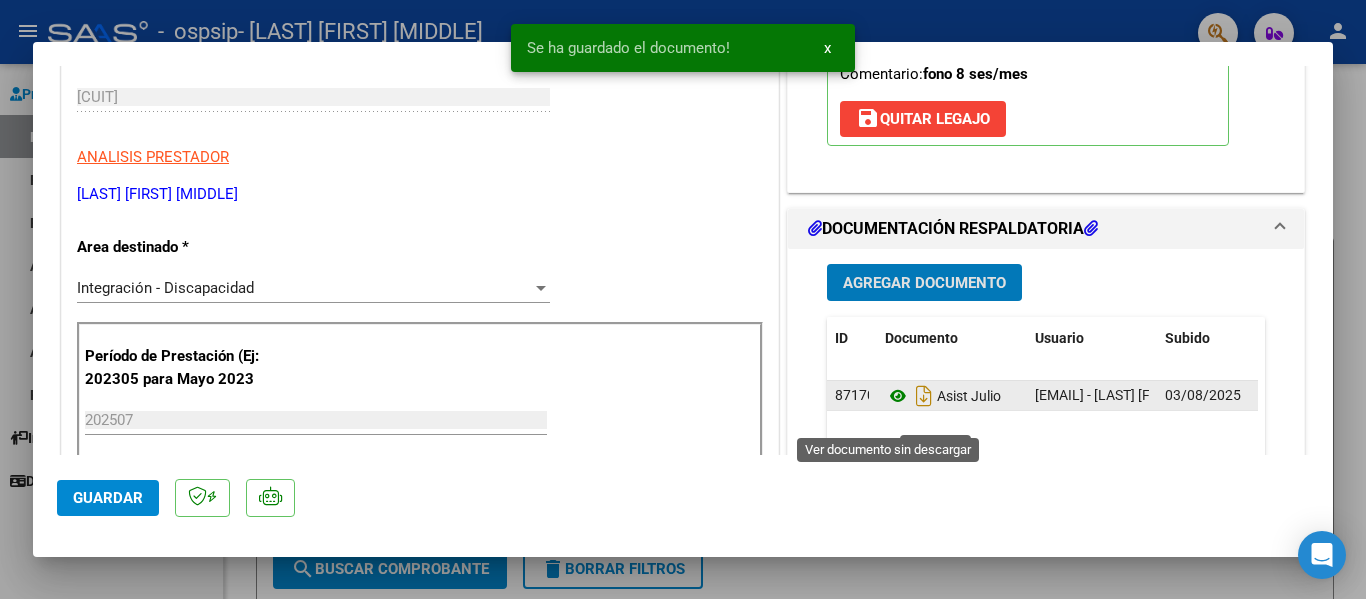 click 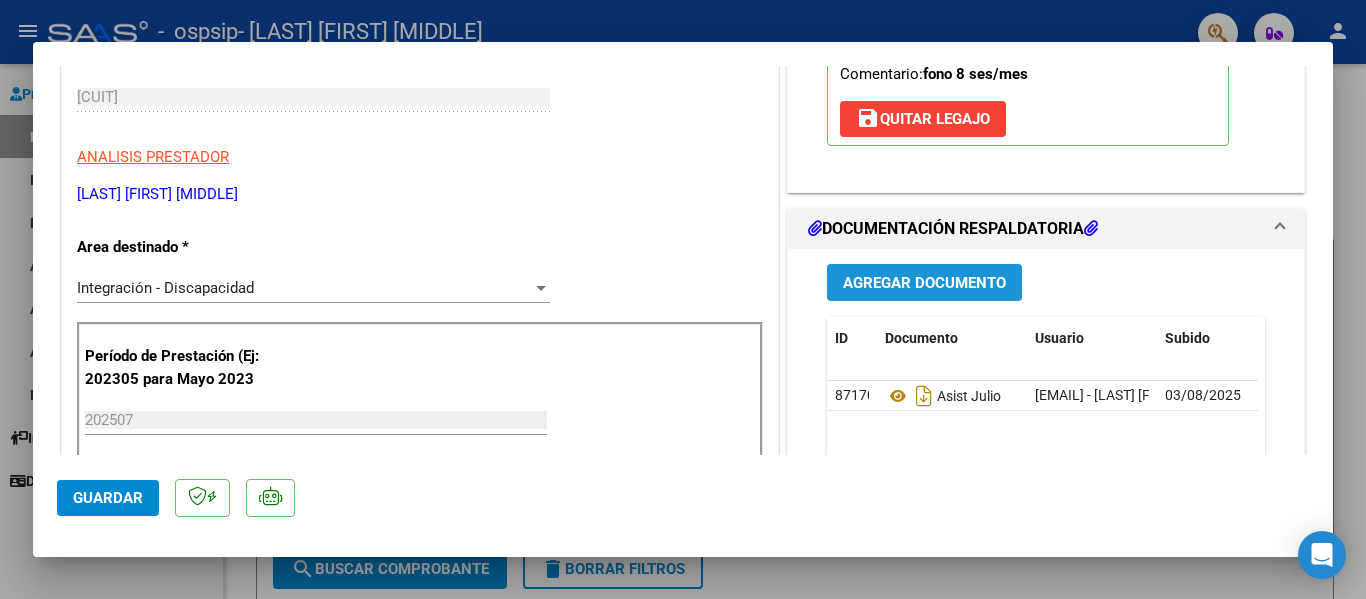 click on "Agregar Documento" at bounding box center (924, 283) 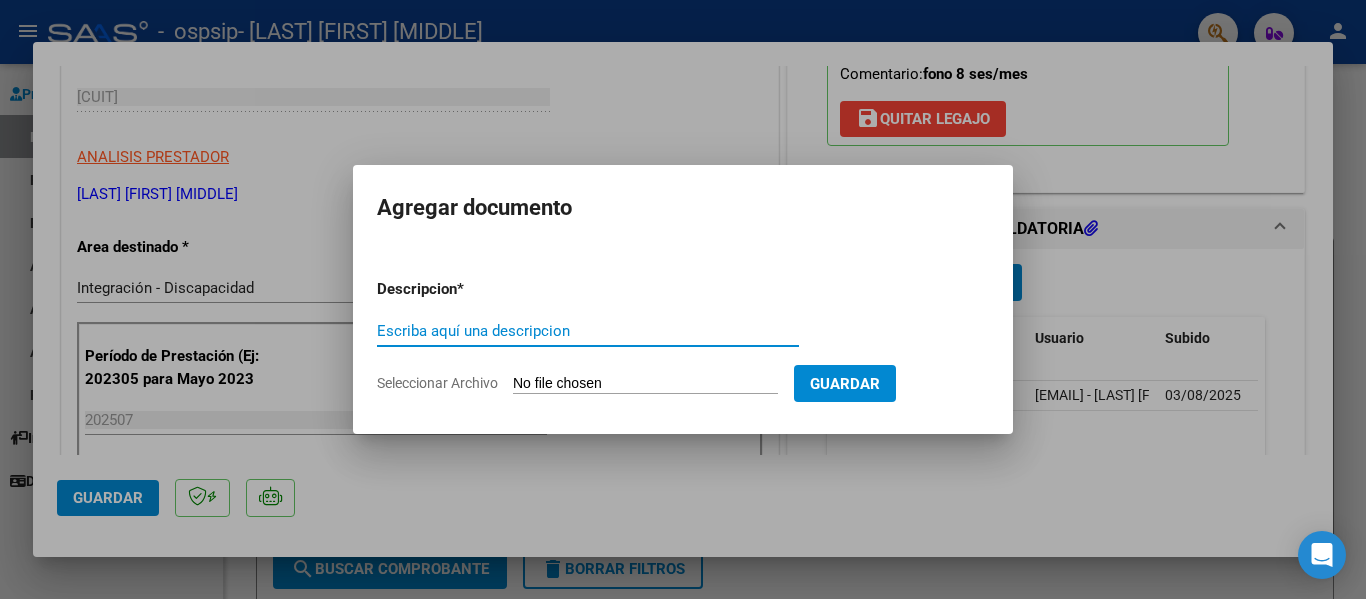 click on "Escriba aquí una descripcion" at bounding box center [588, 331] 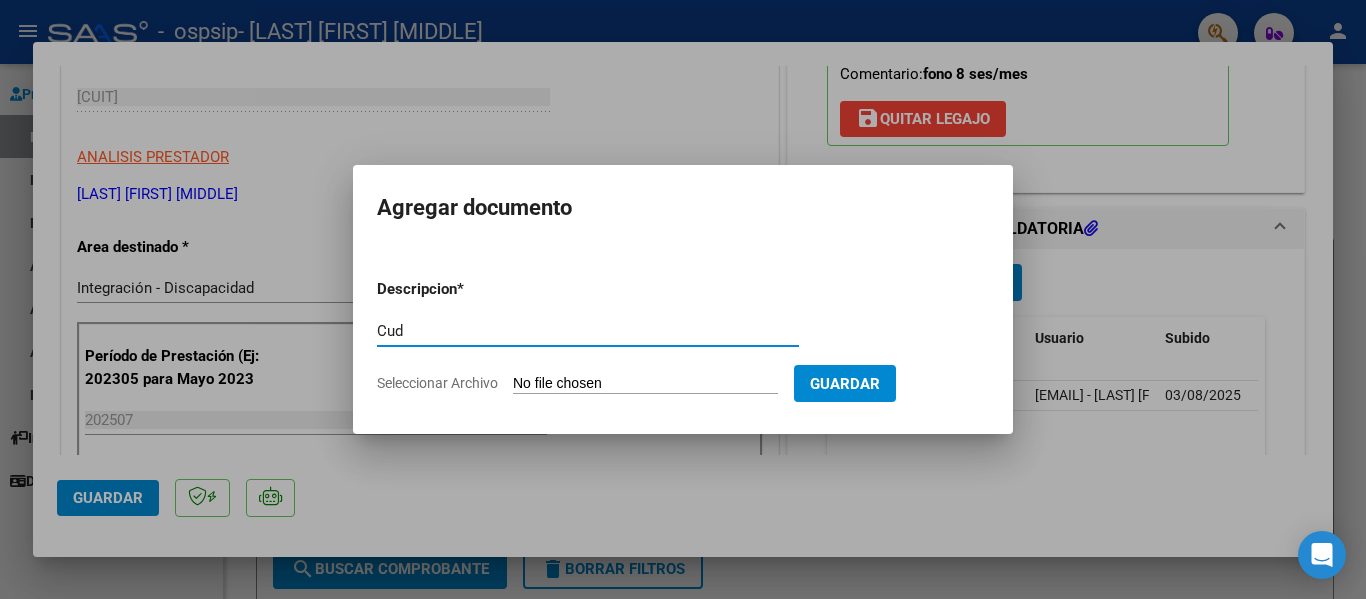 type on "Cud" 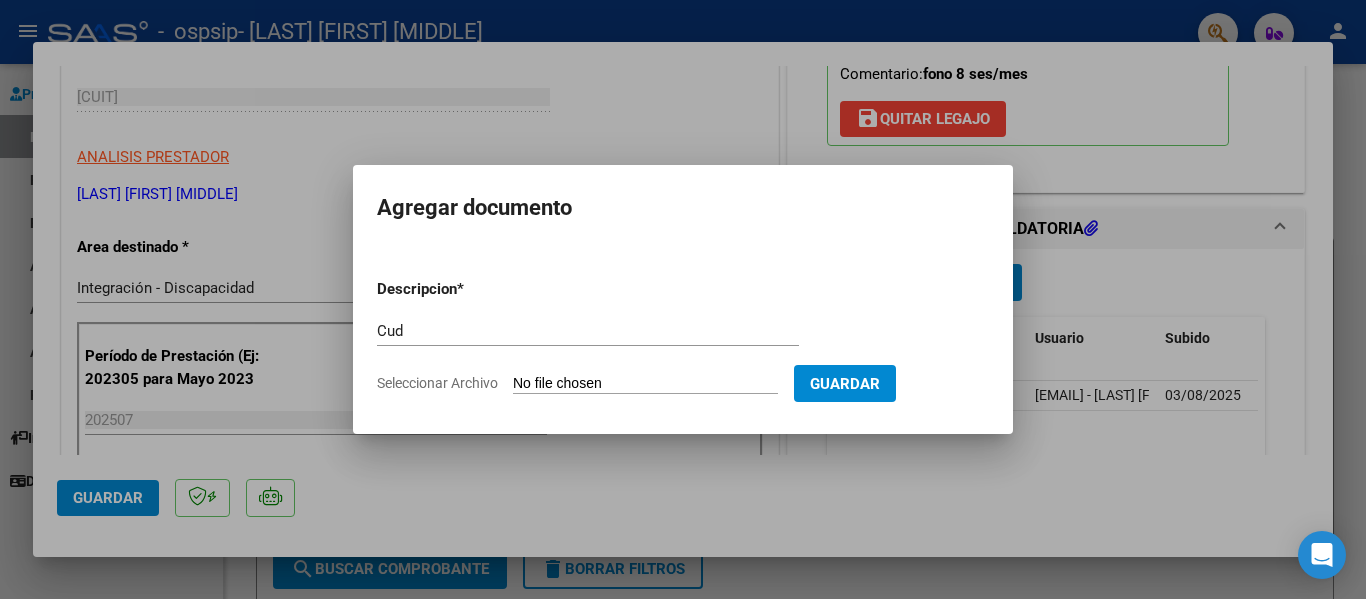 type on "C:\fakepath\Tejerino autorizacion 2025.pdf" 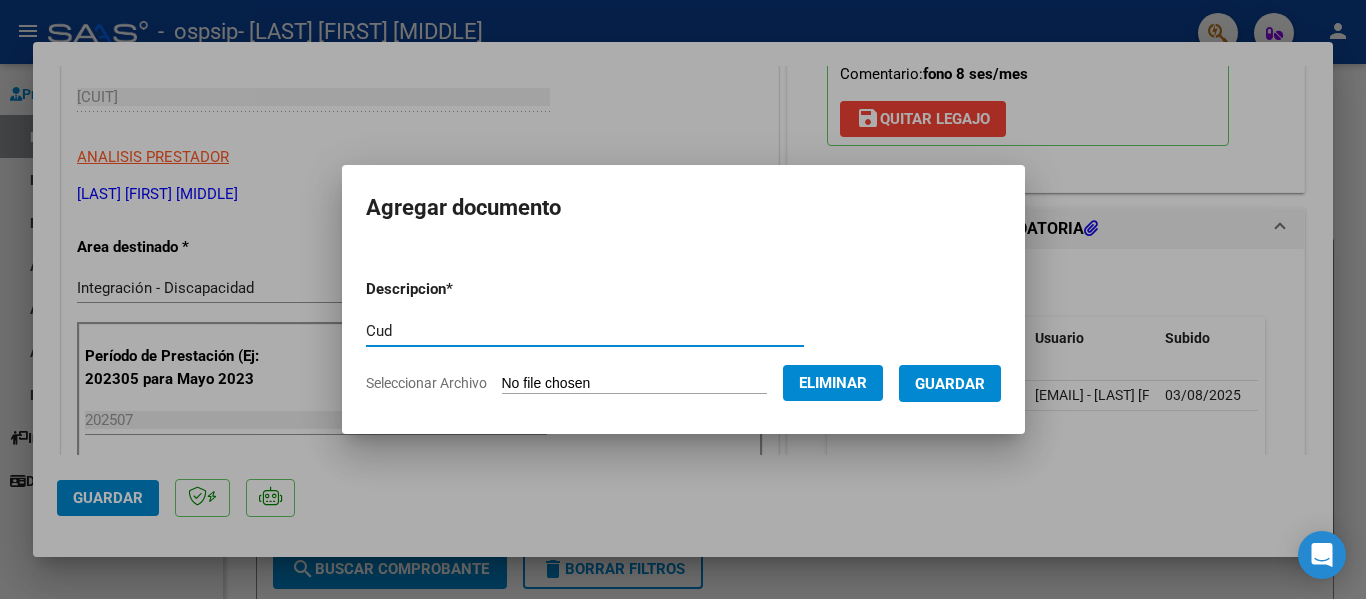 click on "Cud" at bounding box center (585, 331) 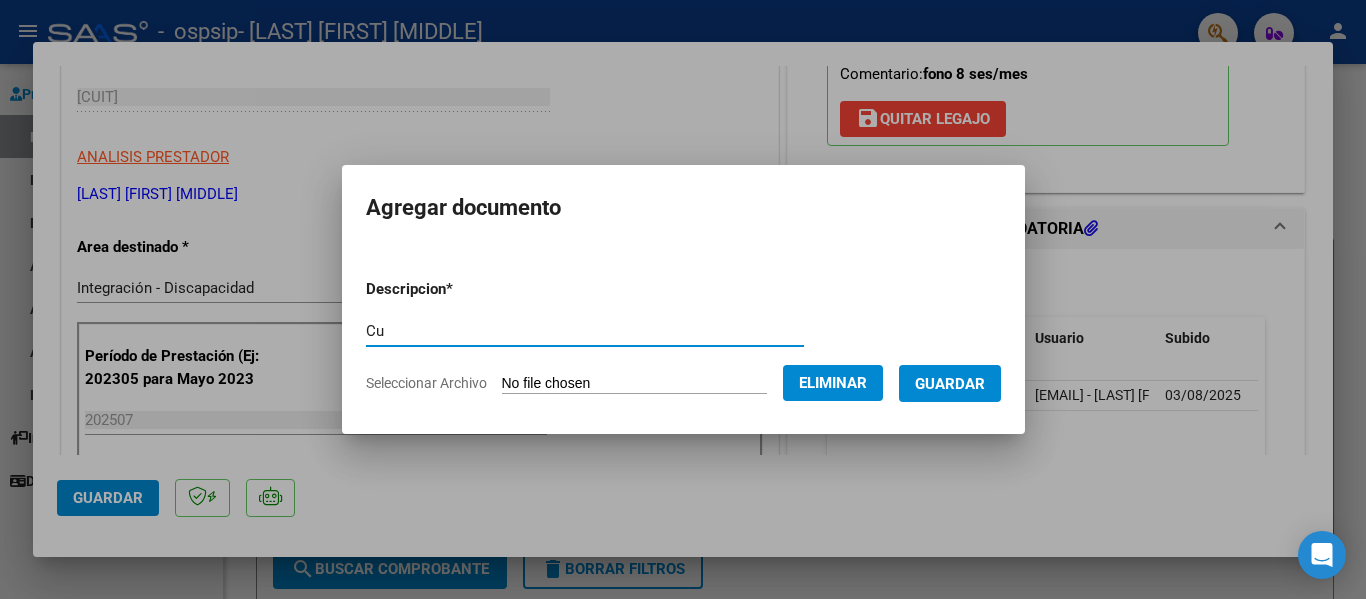 type on "C" 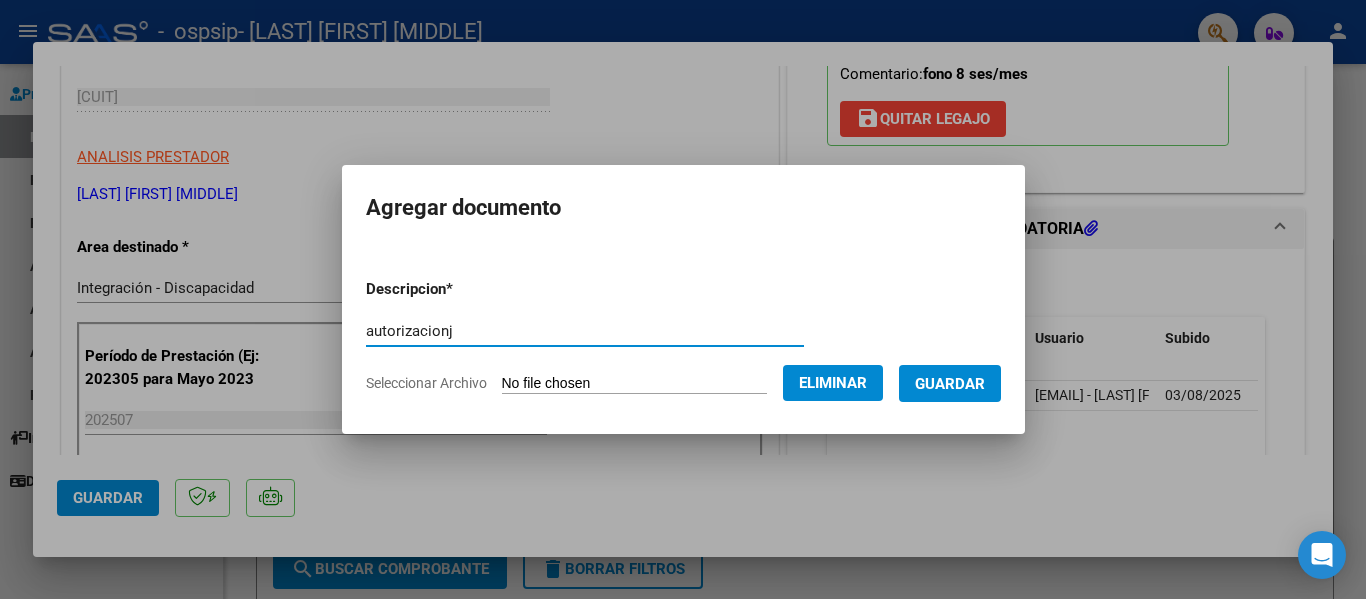 type on "autorizacionj" 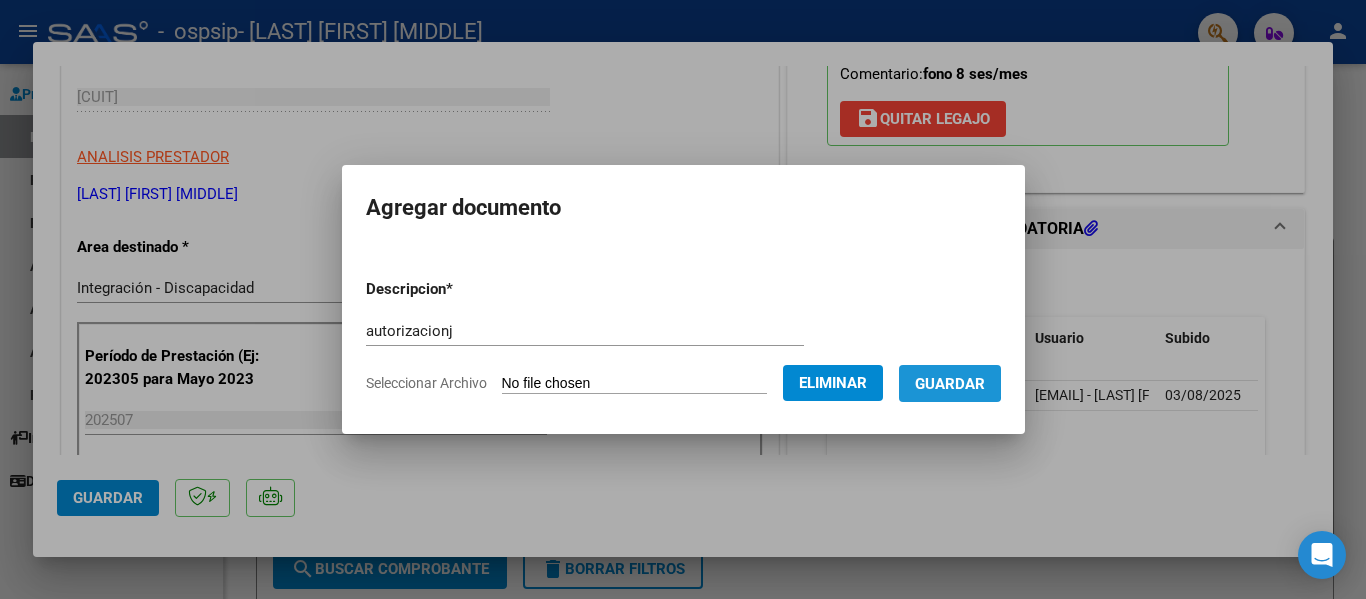 click on "Guardar" at bounding box center [950, 384] 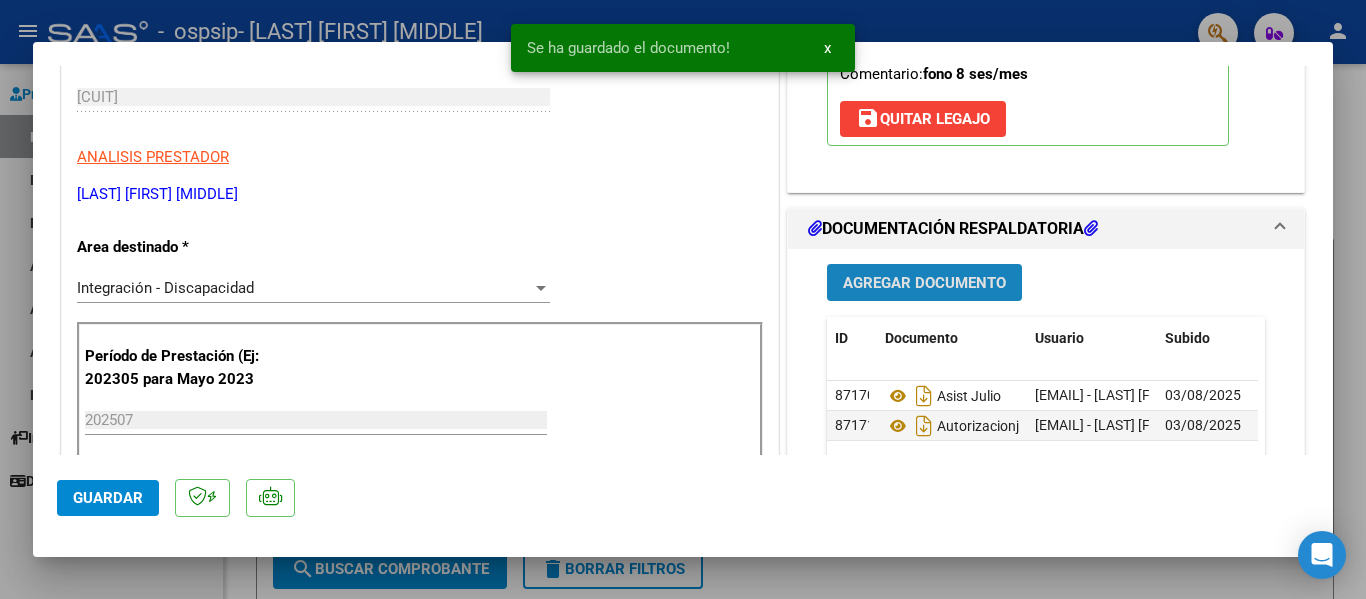 click on "Agregar Documento" at bounding box center (924, 282) 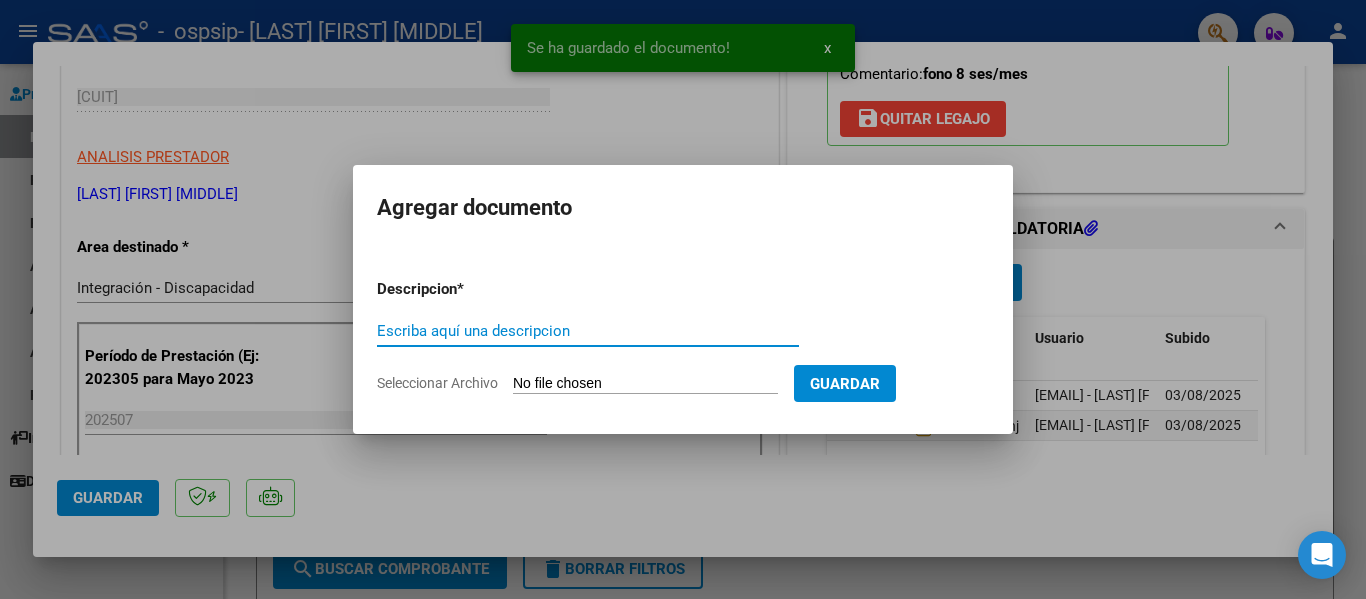 click on "Escriba aquí una descripcion" at bounding box center [588, 331] 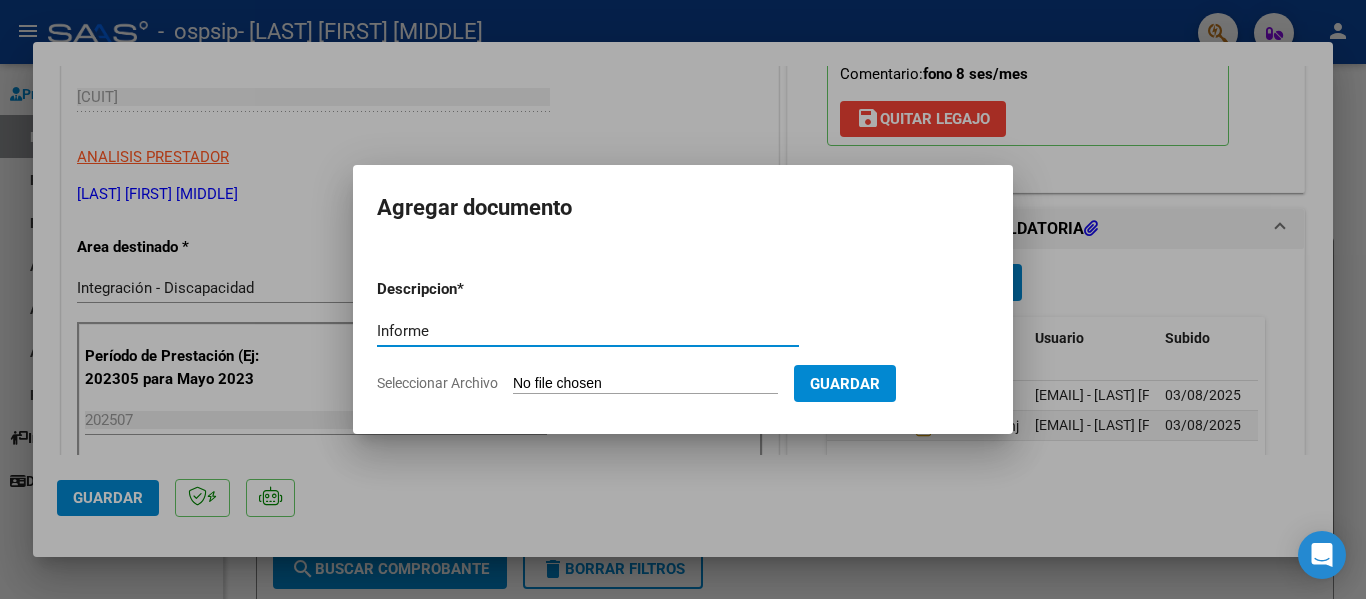 type on "Informe" 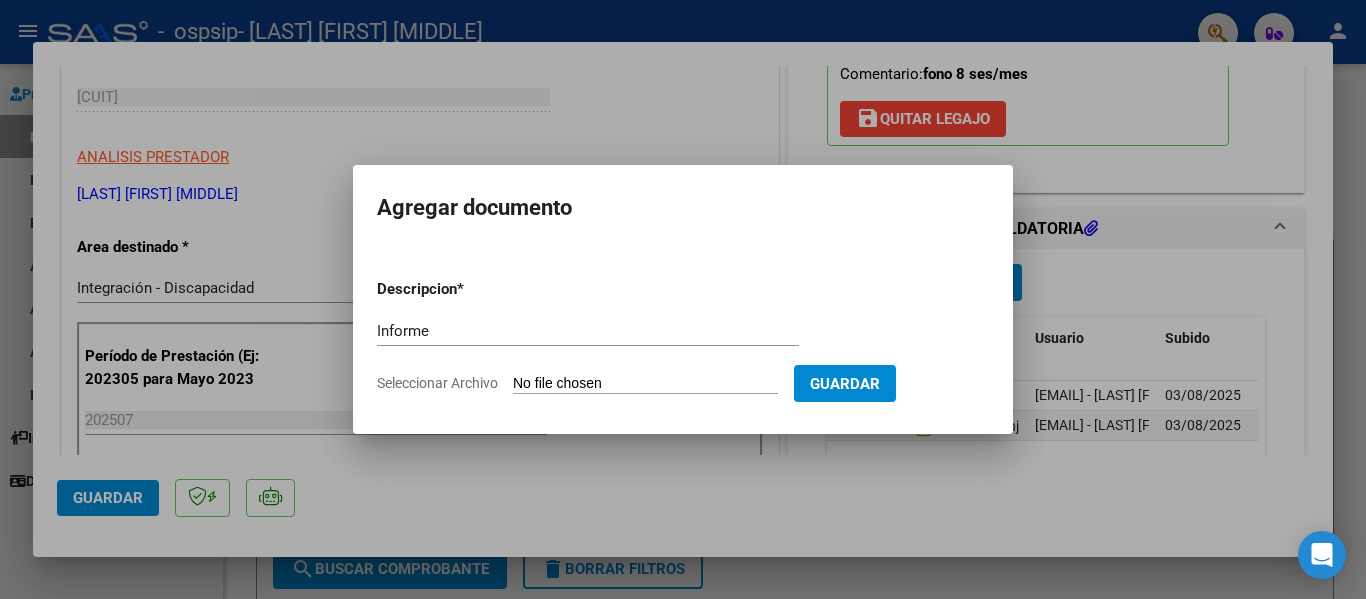 type on "C:\fakepath\Inf L. Micaela Tejerino 2do sem 25.docx" 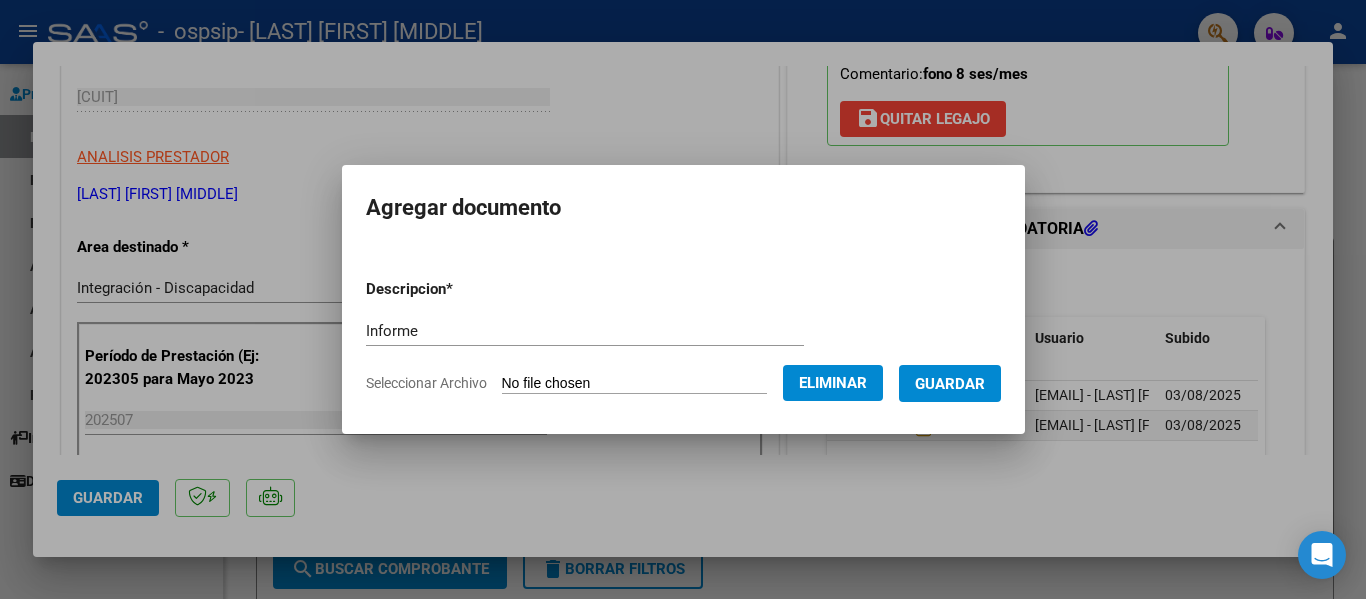 click on "Guardar" at bounding box center (950, 384) 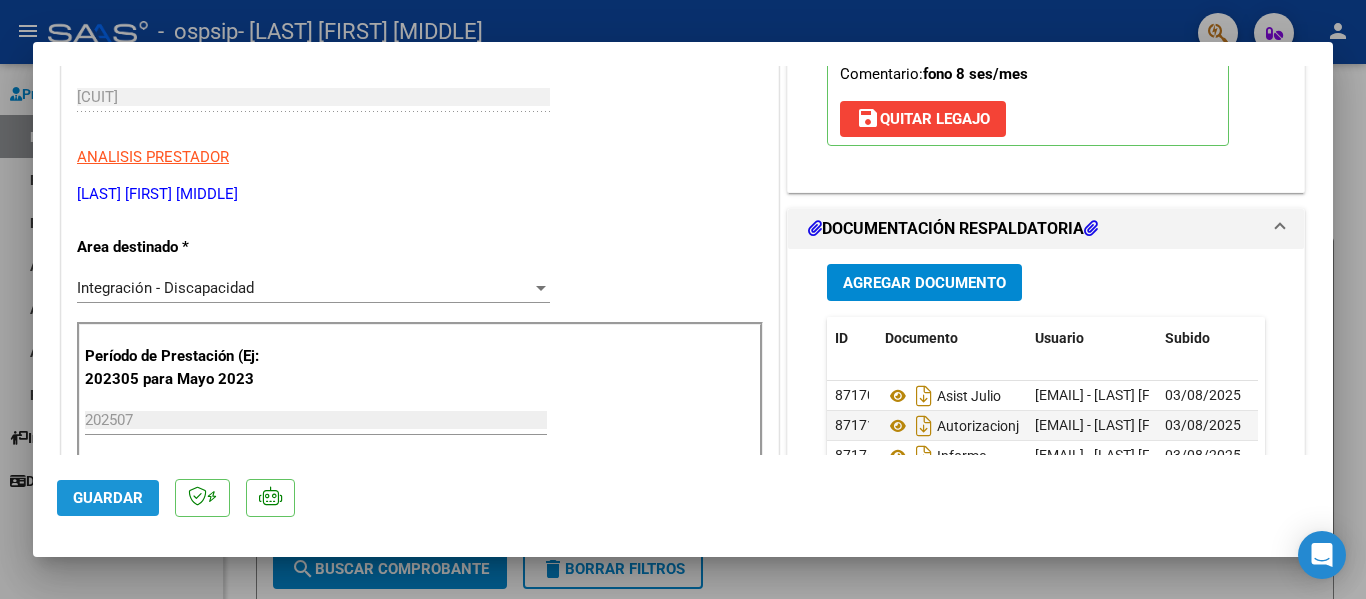 click on "Guardar" 